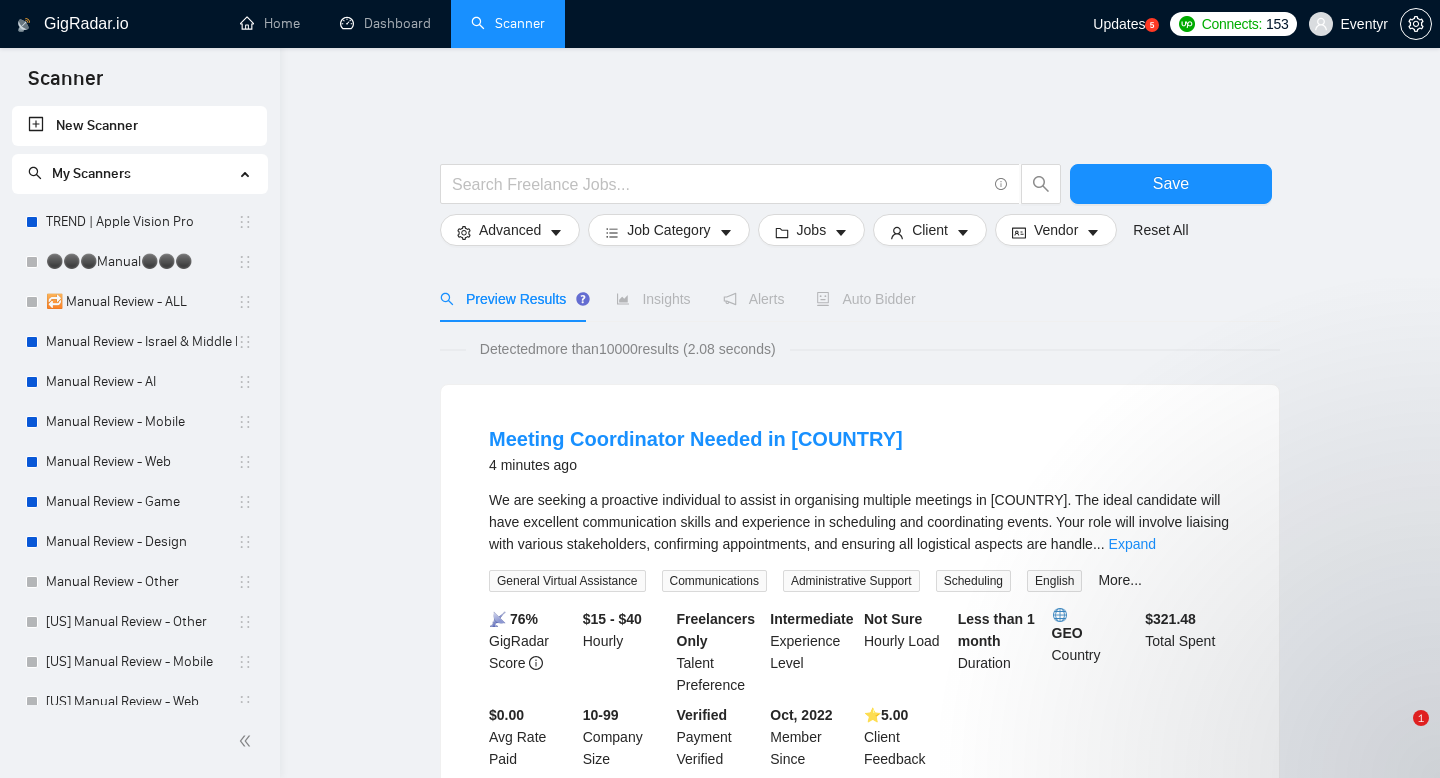 scroll, scrollTop: 0, scrollLeft: 0, axis: both 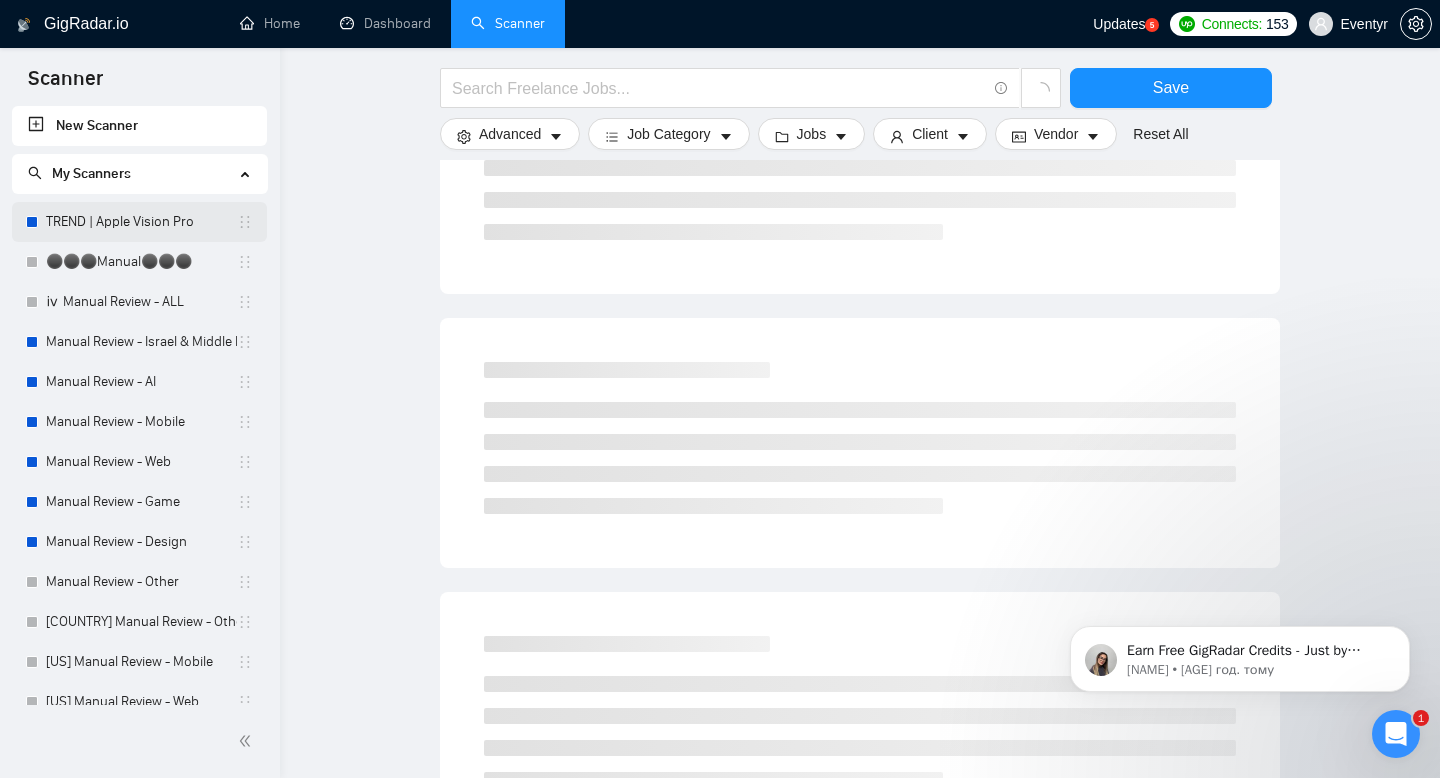 click on "TREND | Apple Vision Pro" at bounding box center [141, 222] 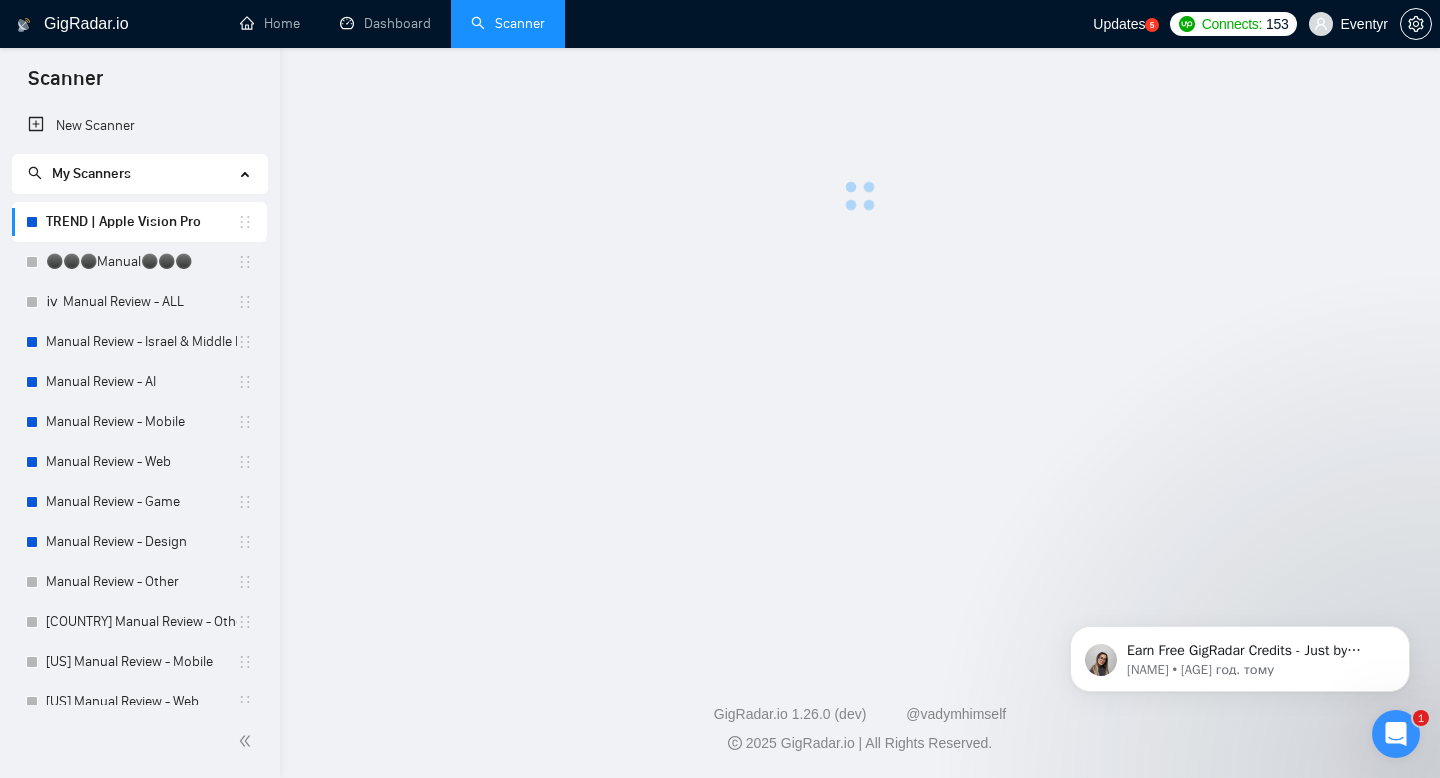 scroll, scrollTop: 0, scrollLeft: 0, axis: both 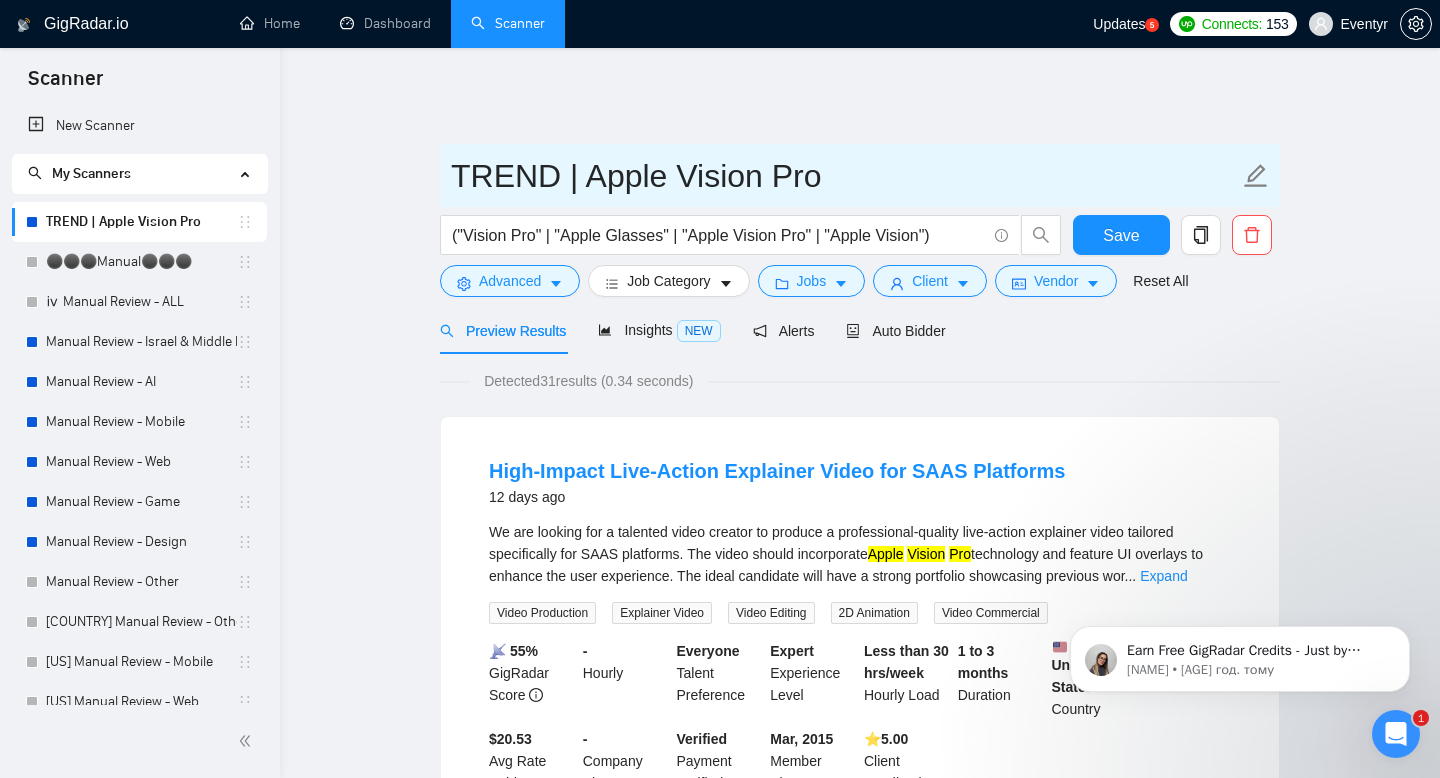 drag, startPoint x: 455, startPoint y: 166, endPoint x: 815, endPoint y: 167, distance: 360.0014 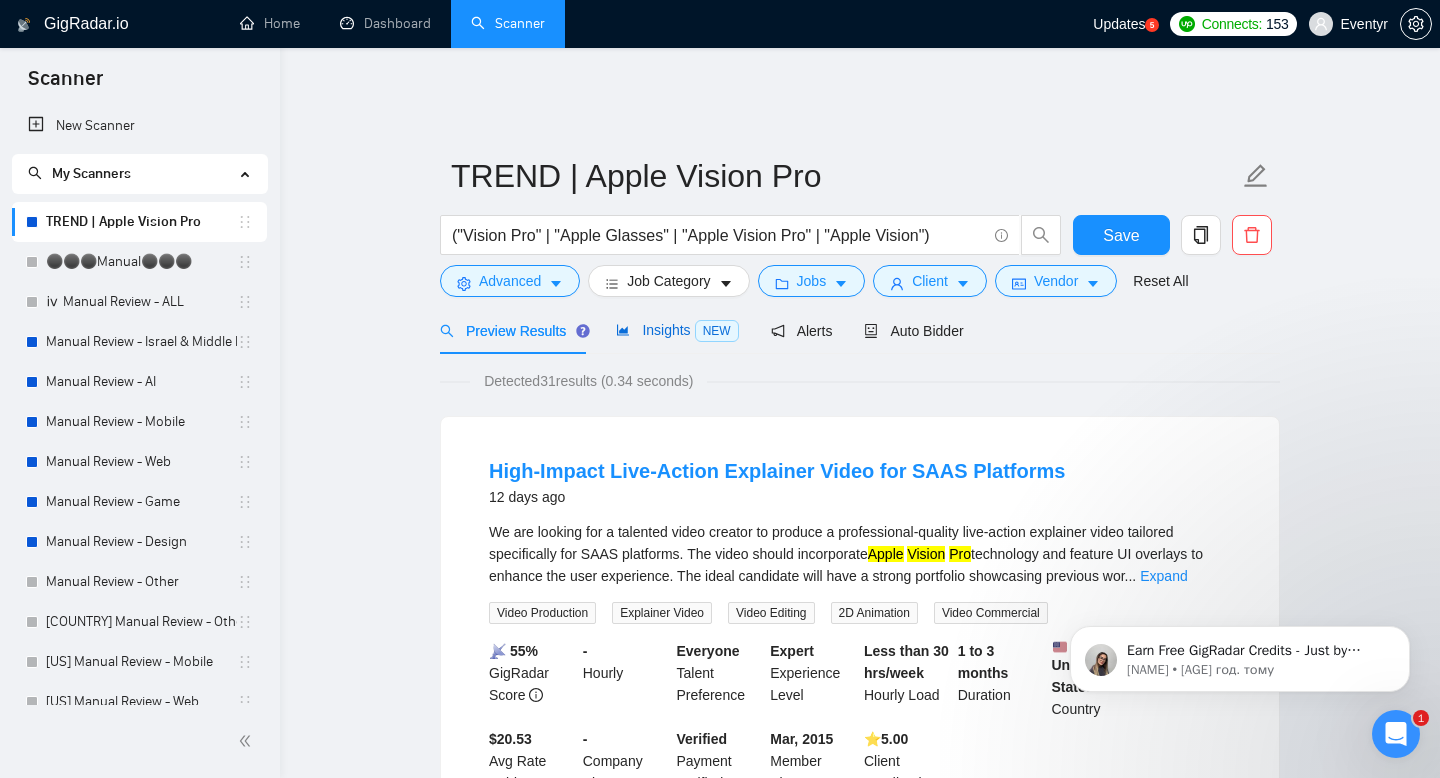 click on "Insights NEW" at bounding box center [677, 330] 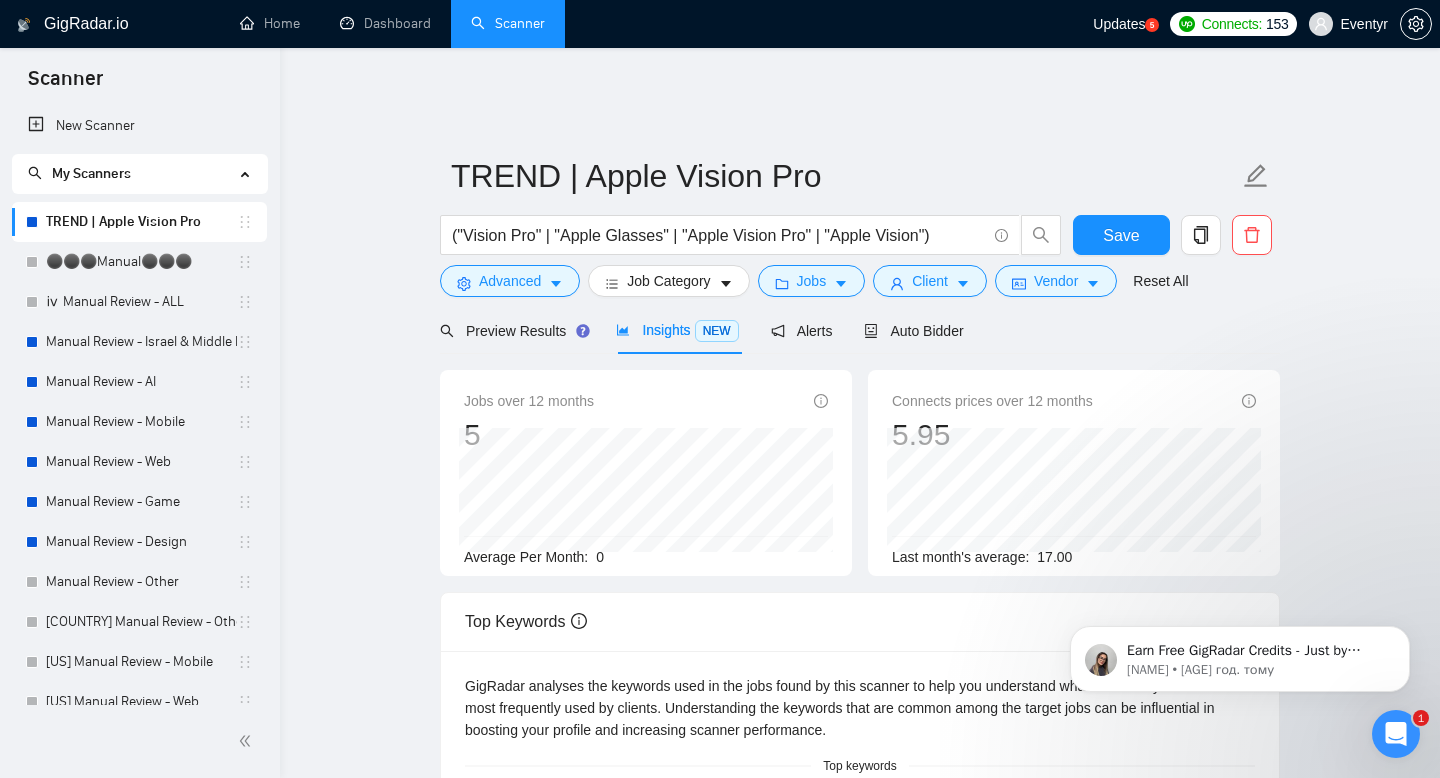 scroll, scrollTop: 3, scrollLeft: 0, axis: vertical 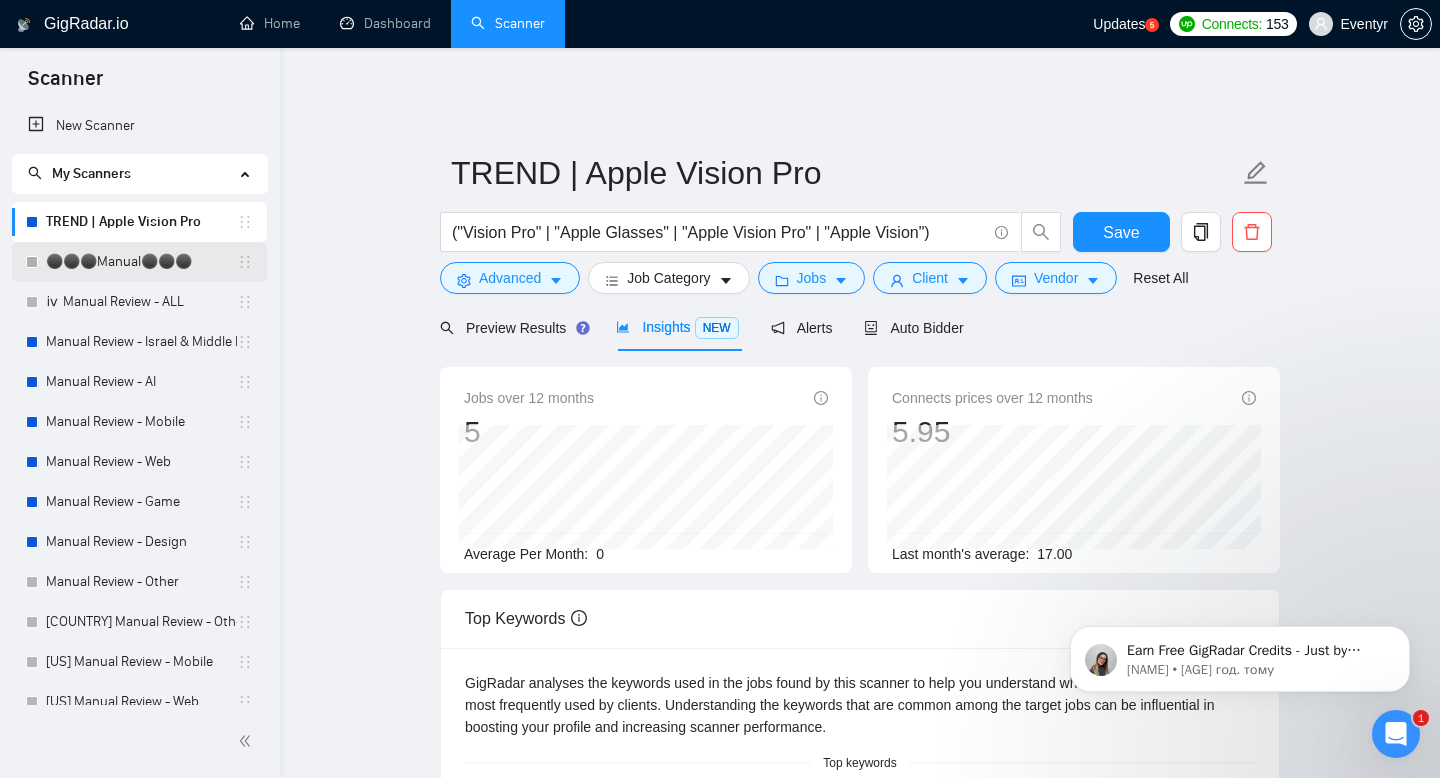 click on "⚫⚫⚫Manual⚫⚫⚫" at bounding box center [141, 262] 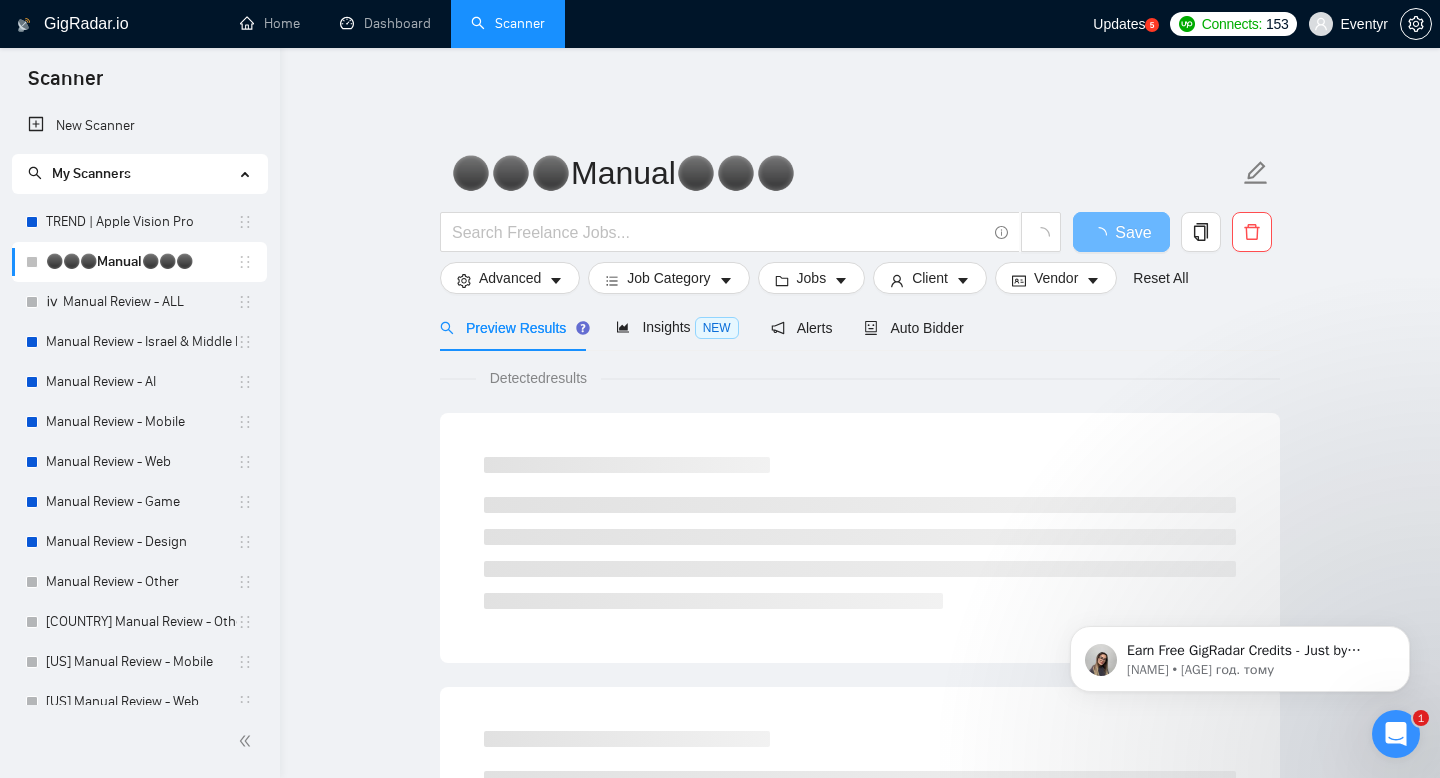 scroll, scrollTop: 0, scrollLeft: 0, axis: both 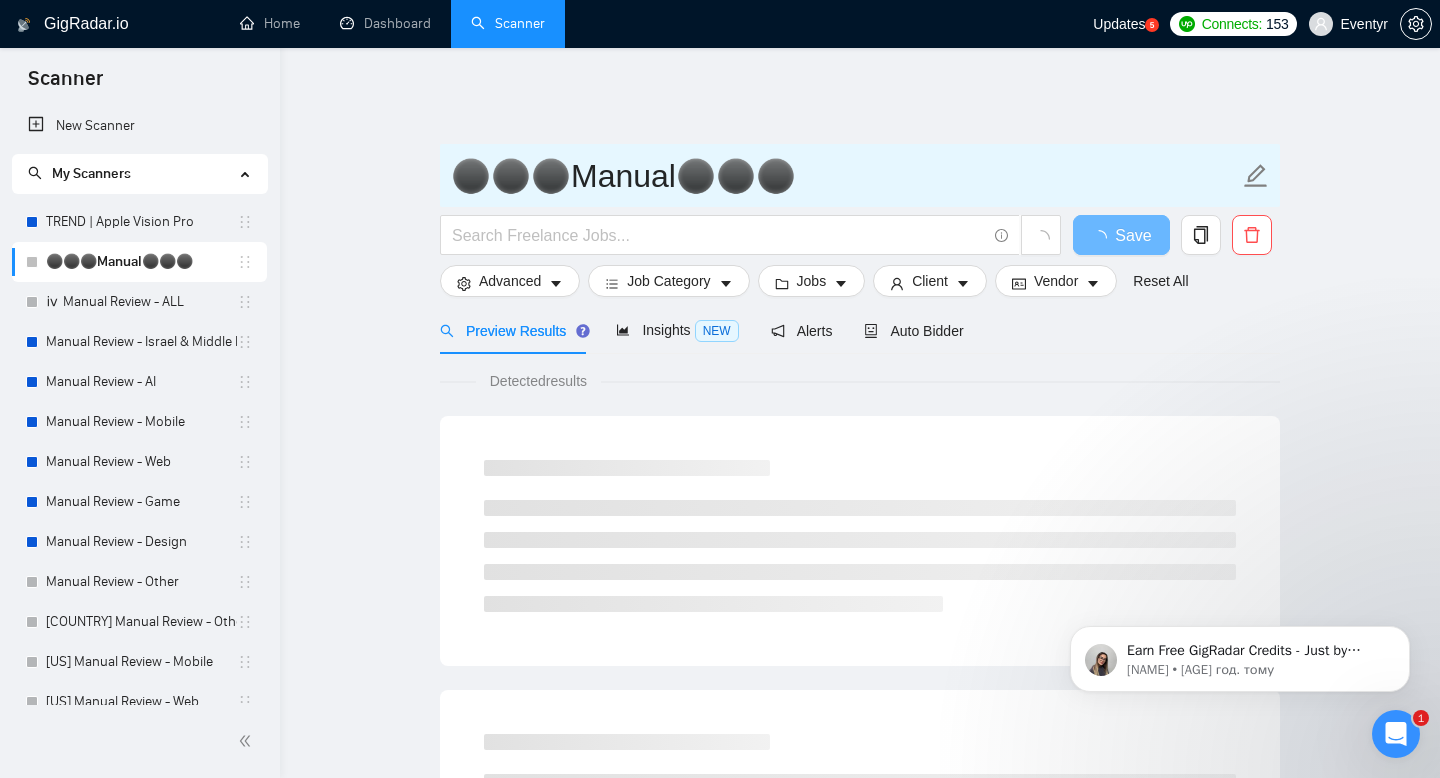 drag, startPoint x: 444, startPoint y: 160, endPoint x: 785, endPoint y: 156, distance: 341.02347 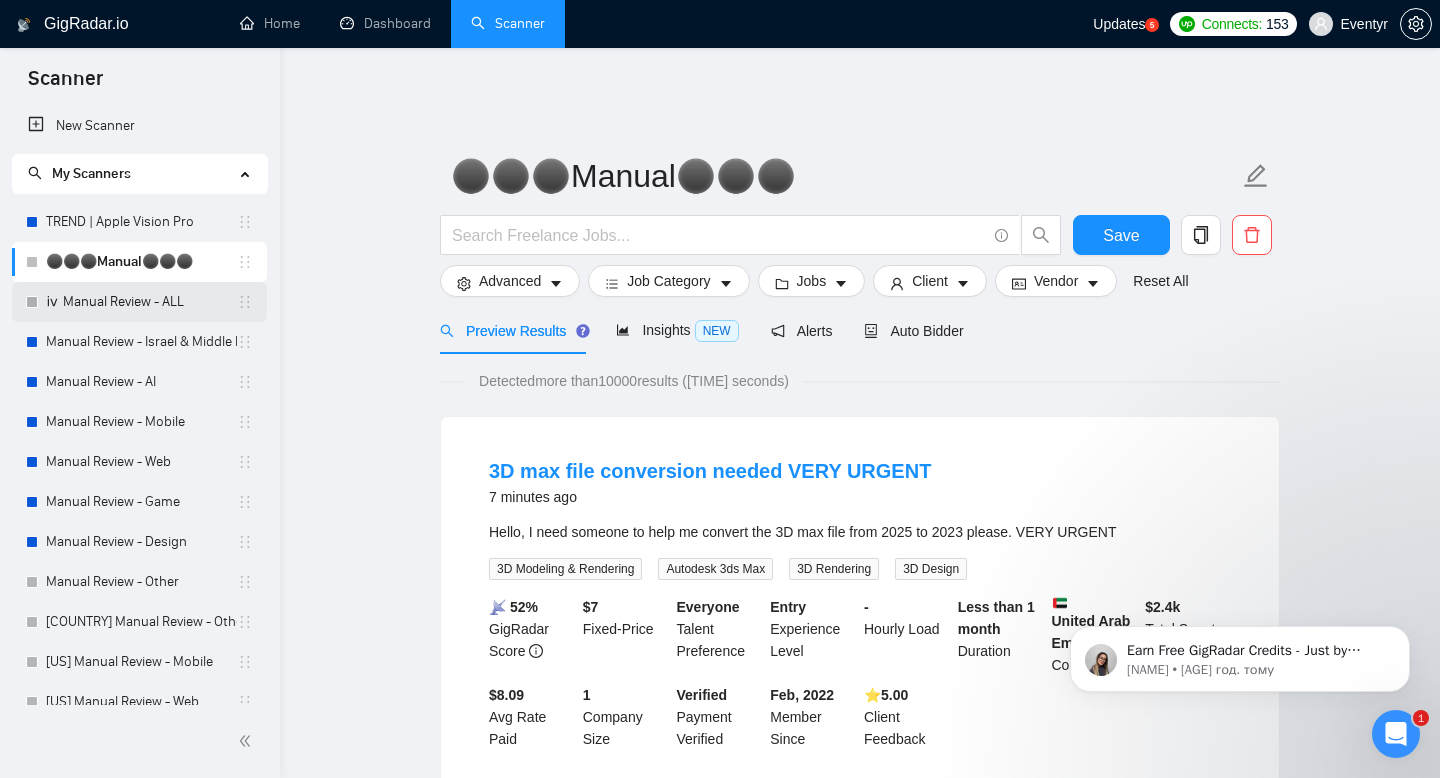 click on "ⅳ Manual Review - ALL" at bounding box center [141, 302] 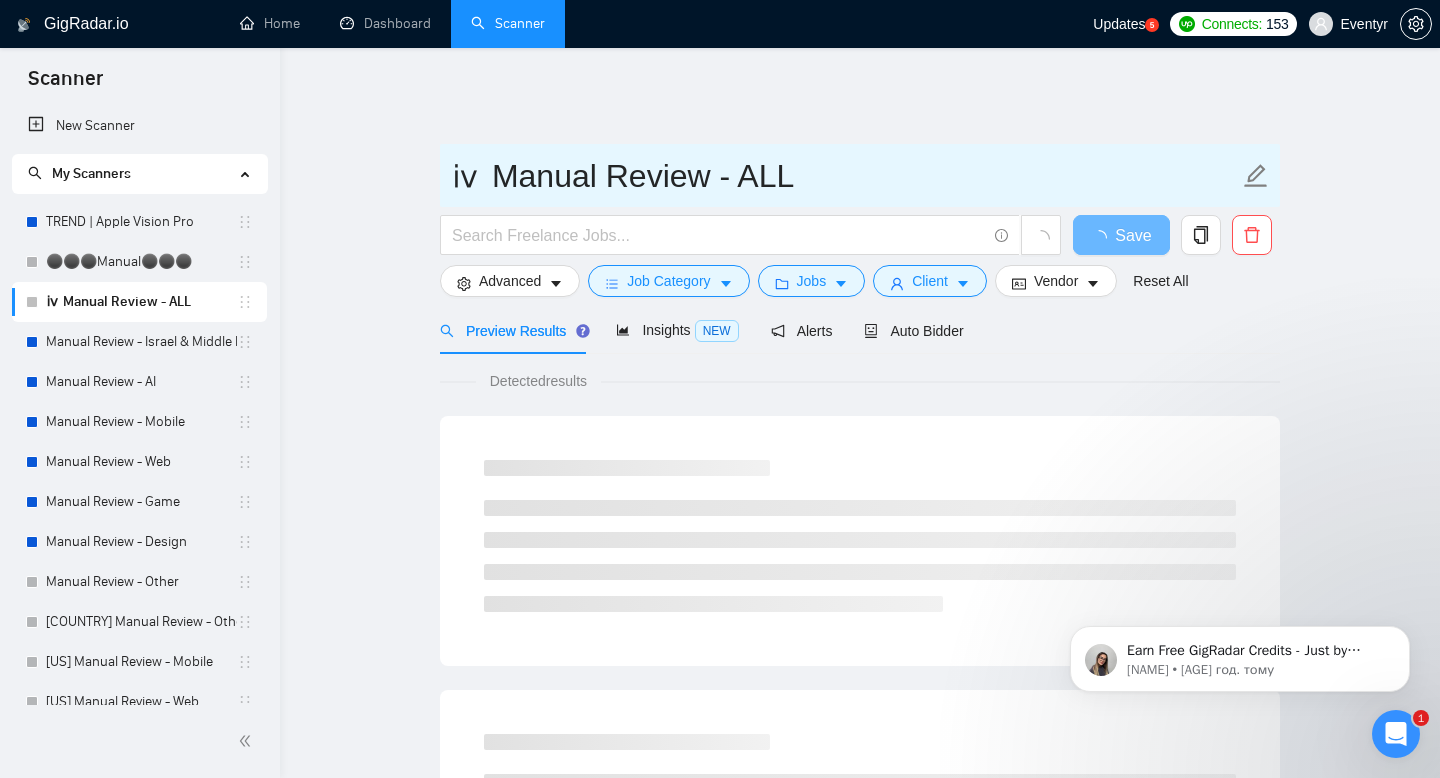 drag, startPoint x: 457, startPoint y: 158, endPoint x: 794, endPoint y: 154, distance: 337.02374 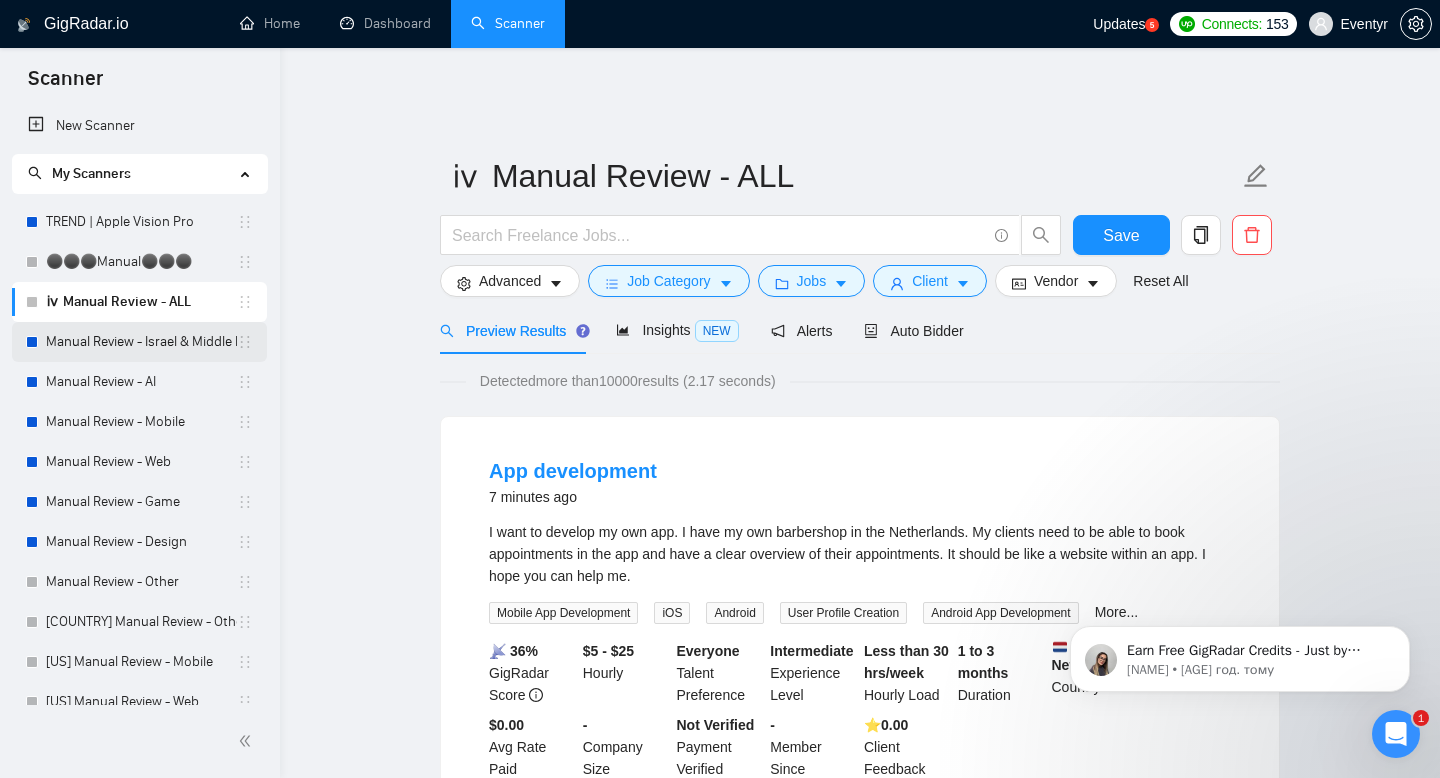 click on "Manual Review - Israel & Middle East" at bounding box center (141, 342) 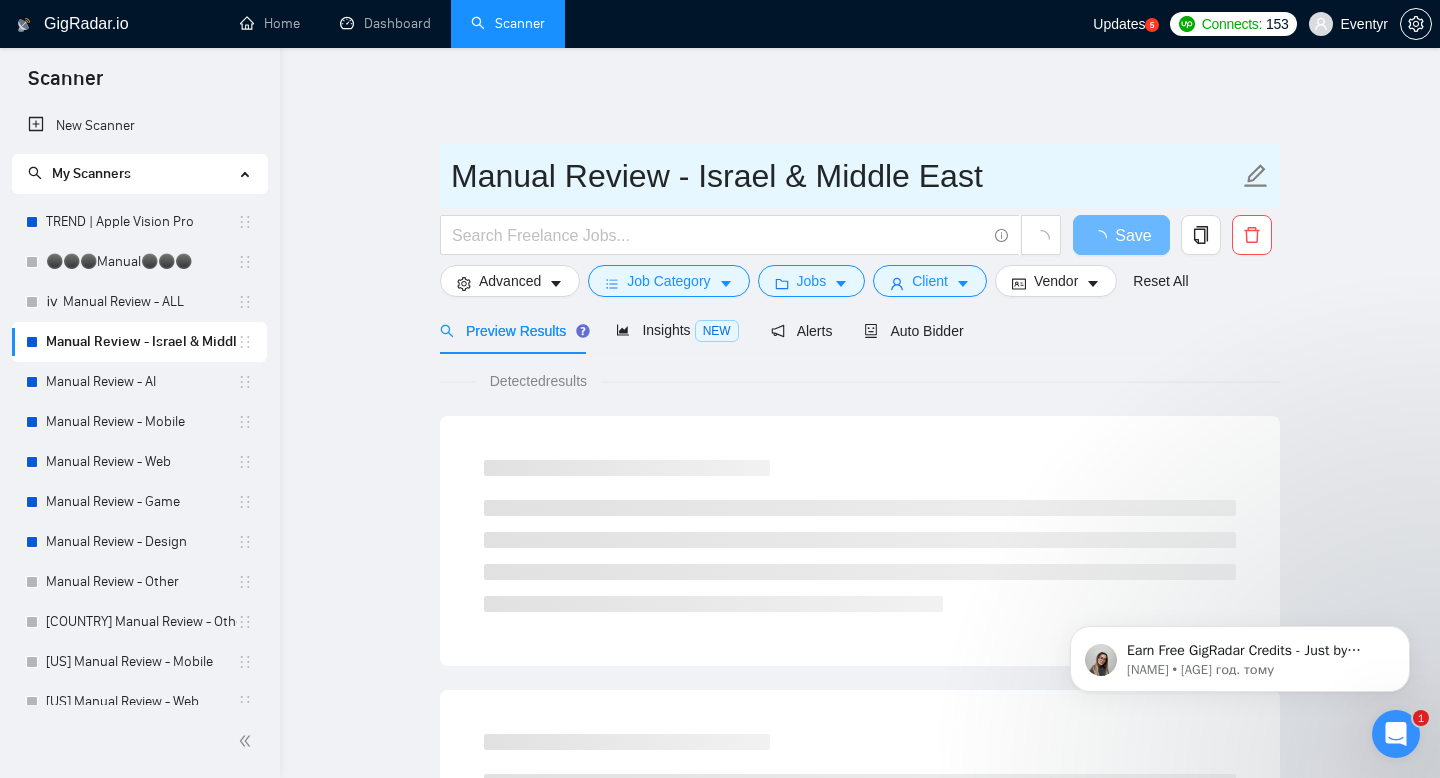drag, startPoint x: 457, startPoint y: 168, endPoint x: 1042, endPoint y: 169, distance: 585.00085 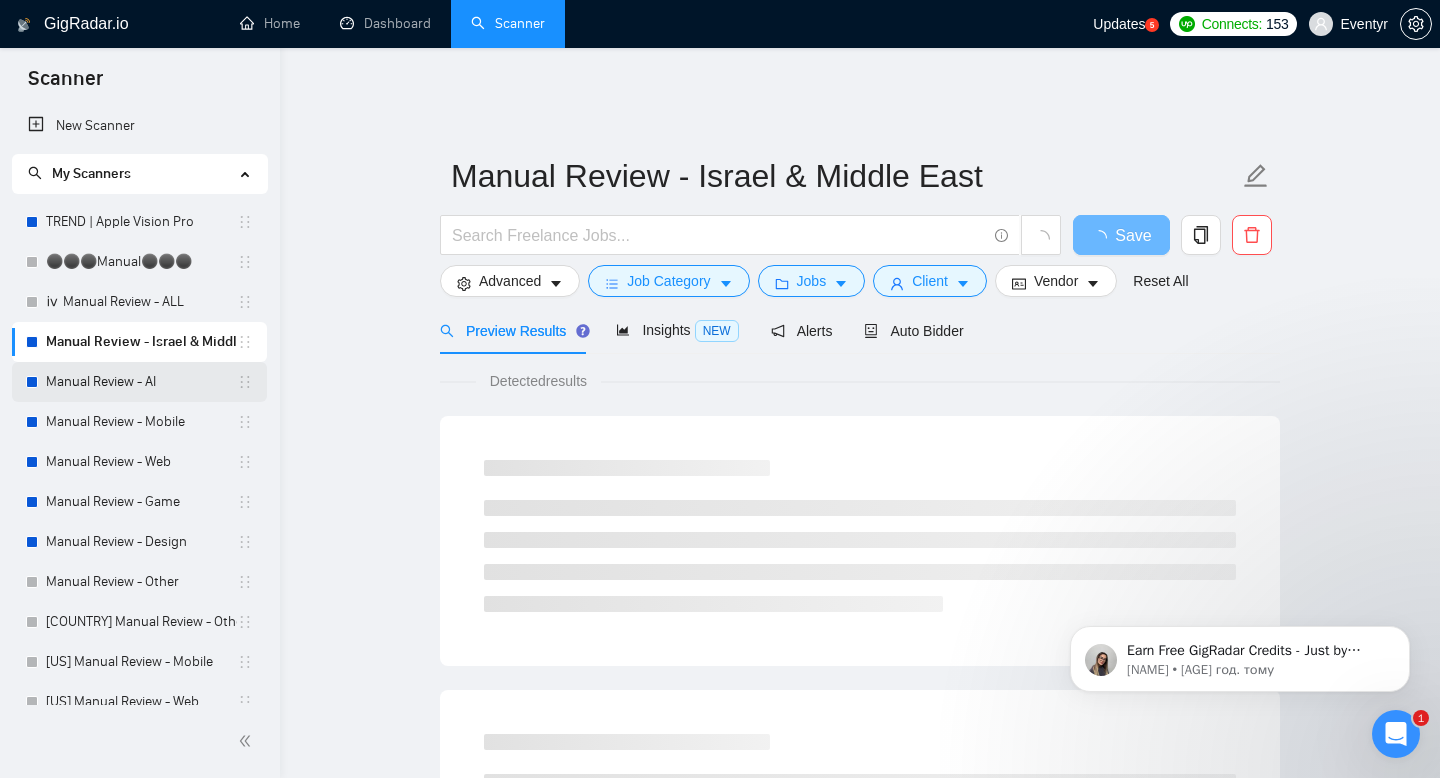 click on "Manual Review - AI" at bounding box center (141, 382) 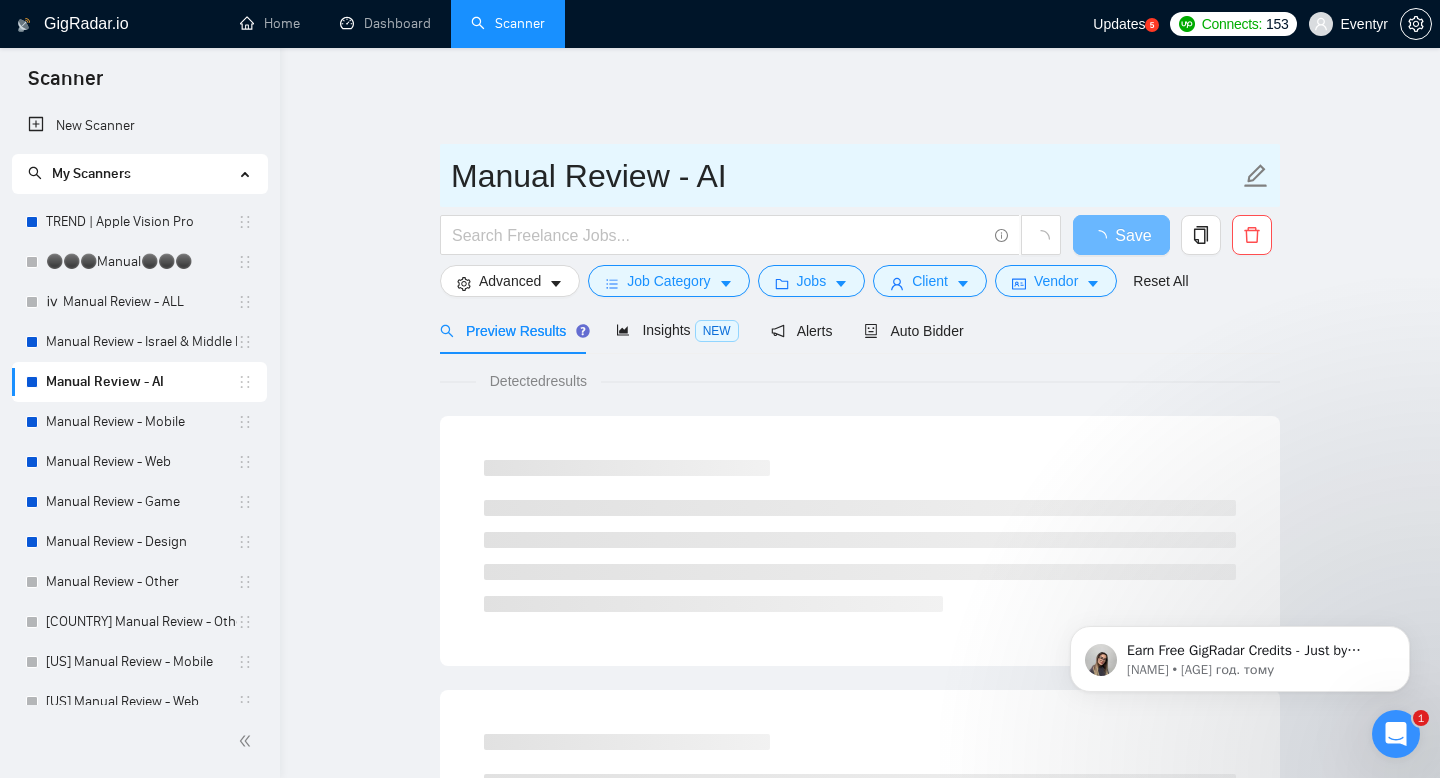 drag, startPoint x: 459, startPoint y: 160, endPoint x: 731, endPoint y: 160, distance: 272 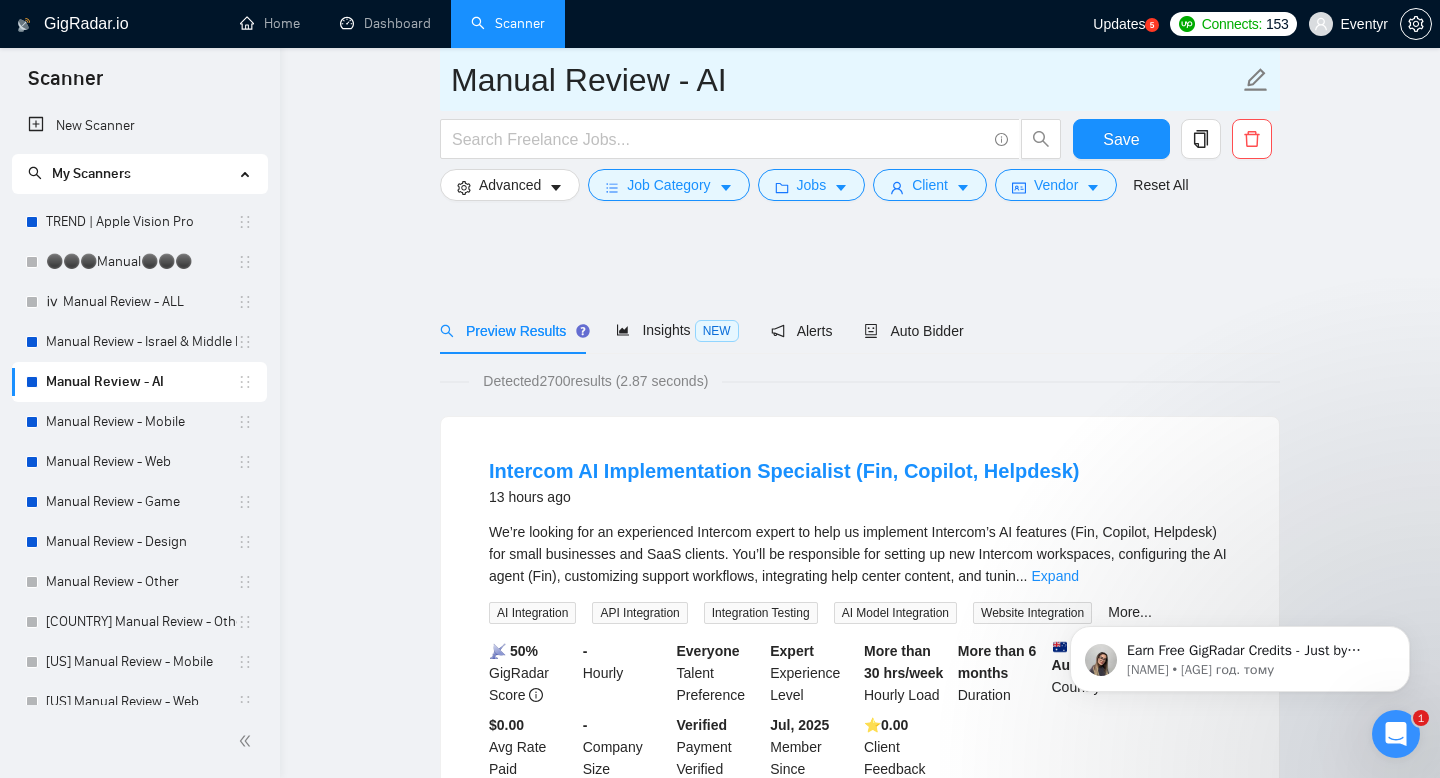 scroll, scrollTop: 117, scrollLeft: 0, axis: vertical 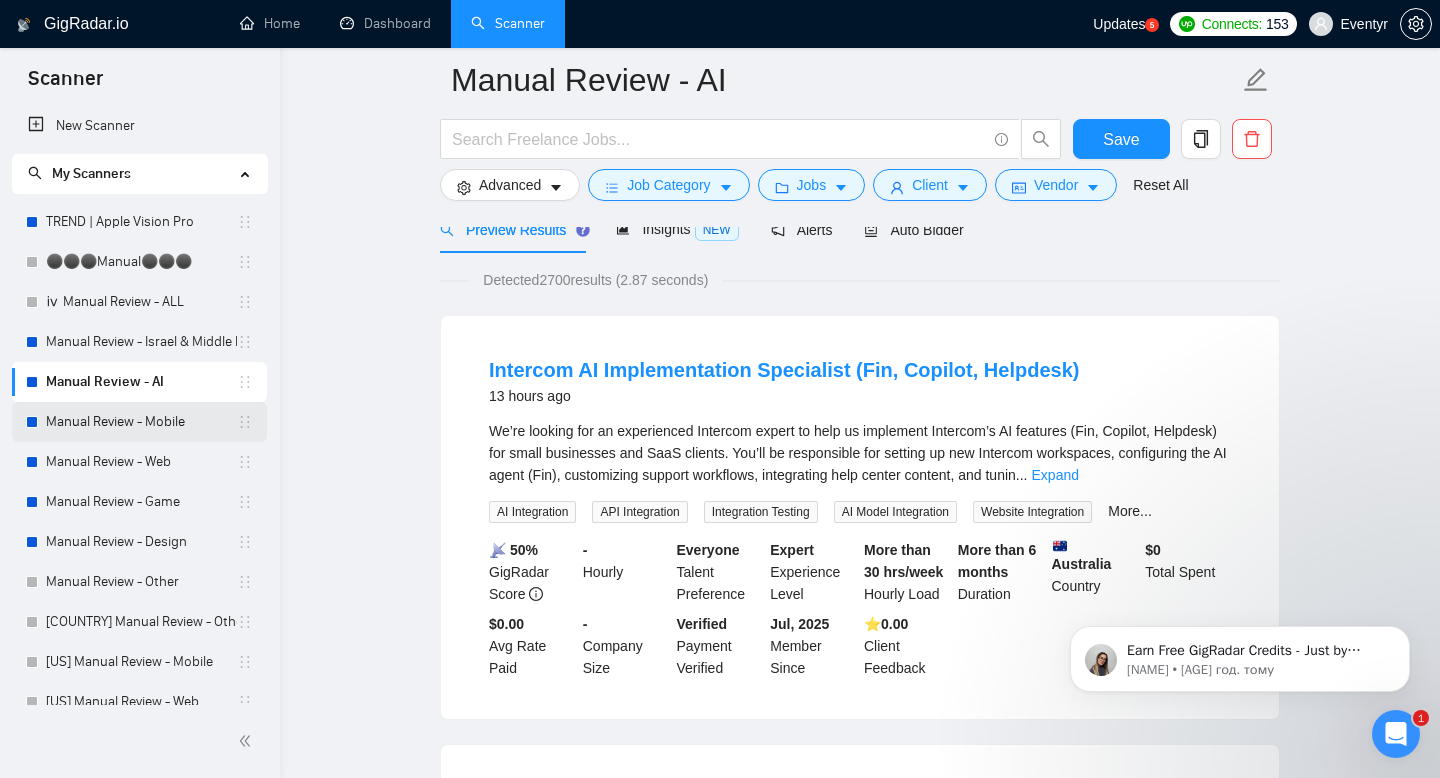 click on "Manual Review - Mobile" at bounding box center [141, 422] 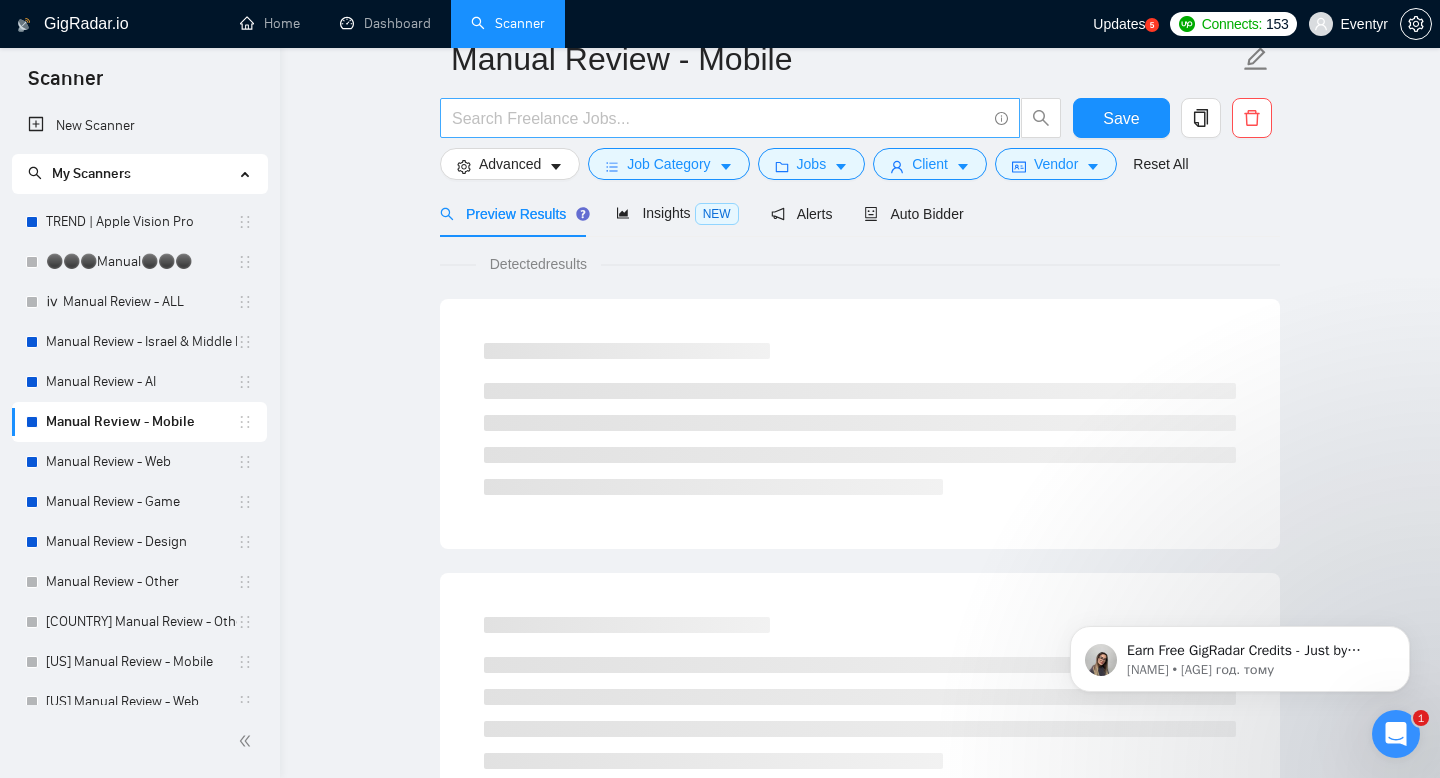 scroll, scrollTop: 0, scrollLeft: 0, axis: both 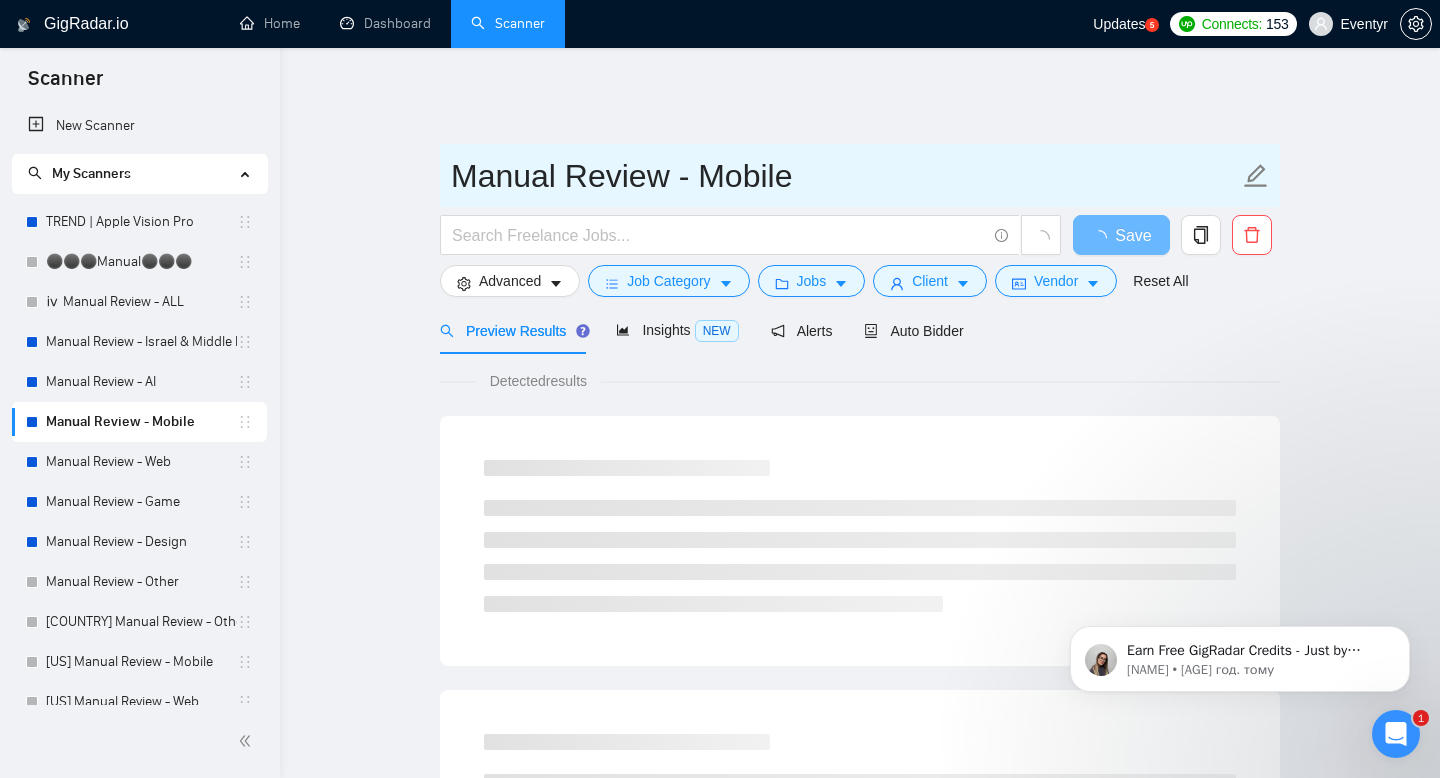 drag, startPoint x: 456, startPoint y: 162, endPoint x: 819, endPoint y: 163, distance: 363.00137 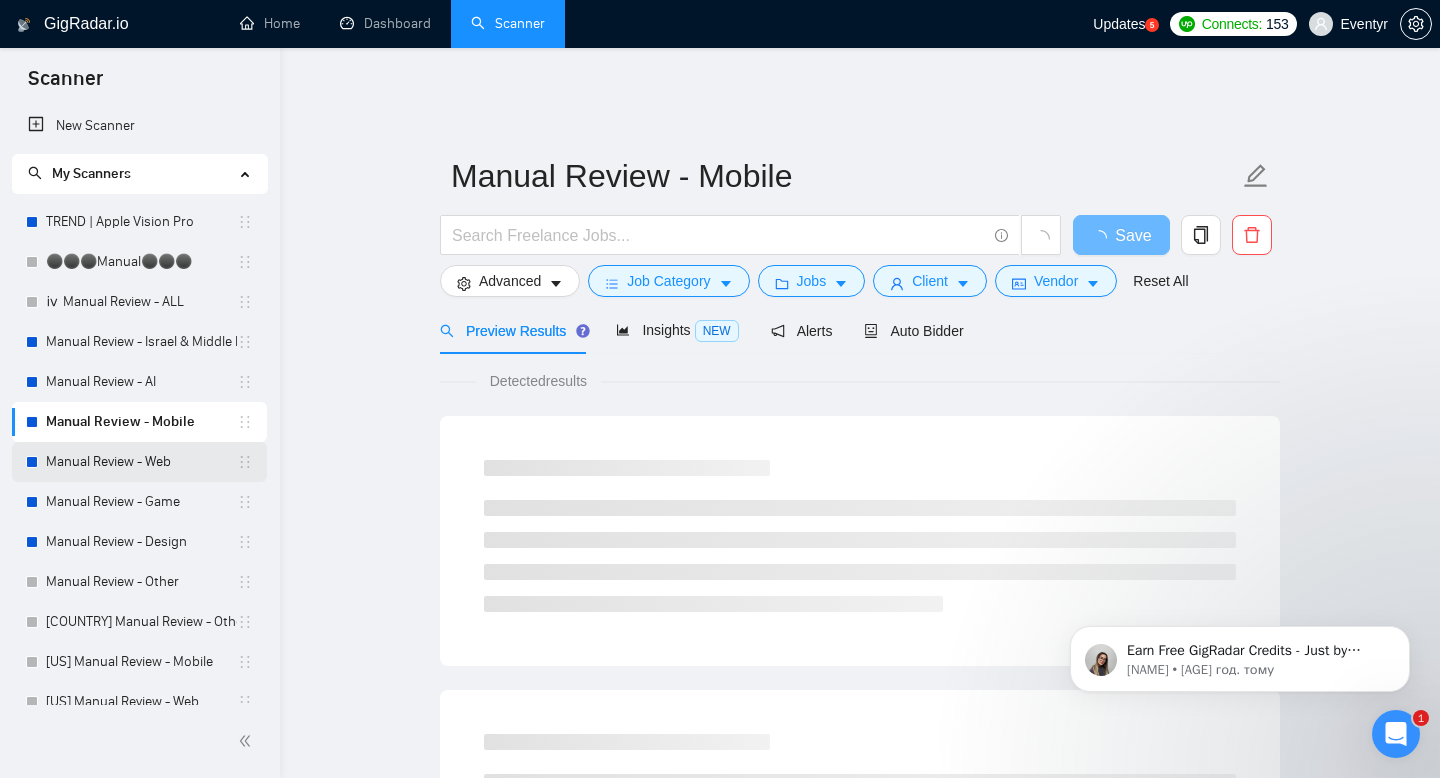click on "Manual Review - Web" at bounding box center (141, 462) 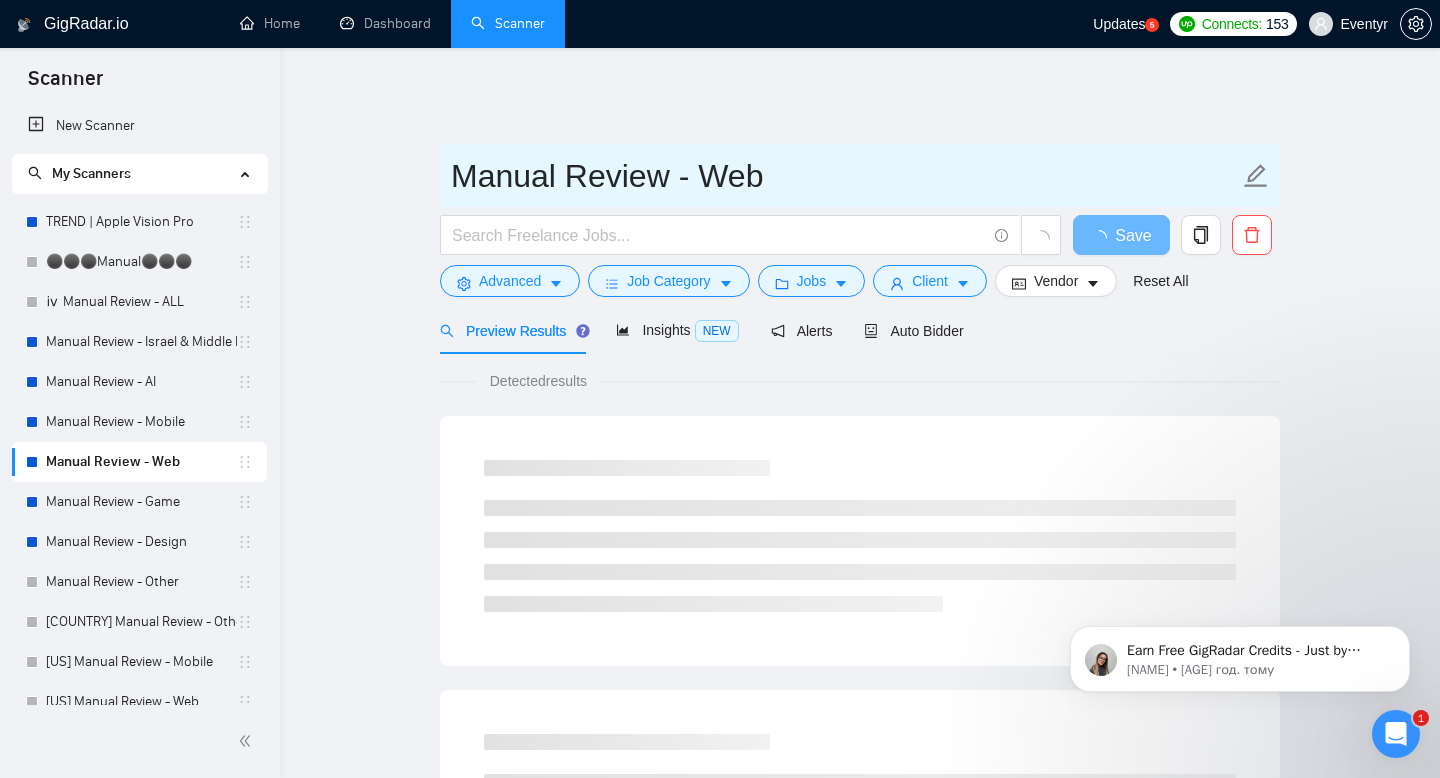click on "Manual Review - Web" at bounding box center (845, 176) 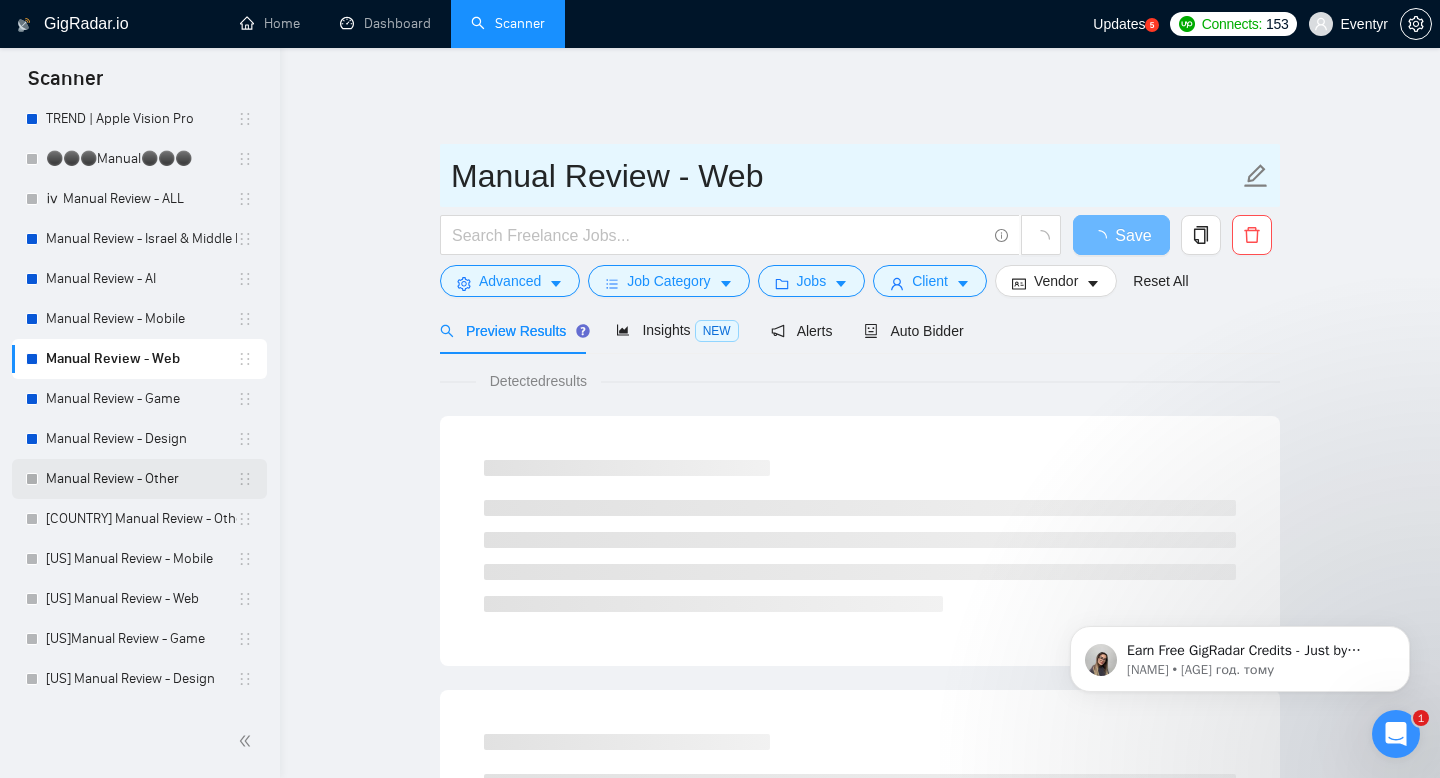 scroll, scrollTop: 111, scrollLeft: 0, axis: vertical 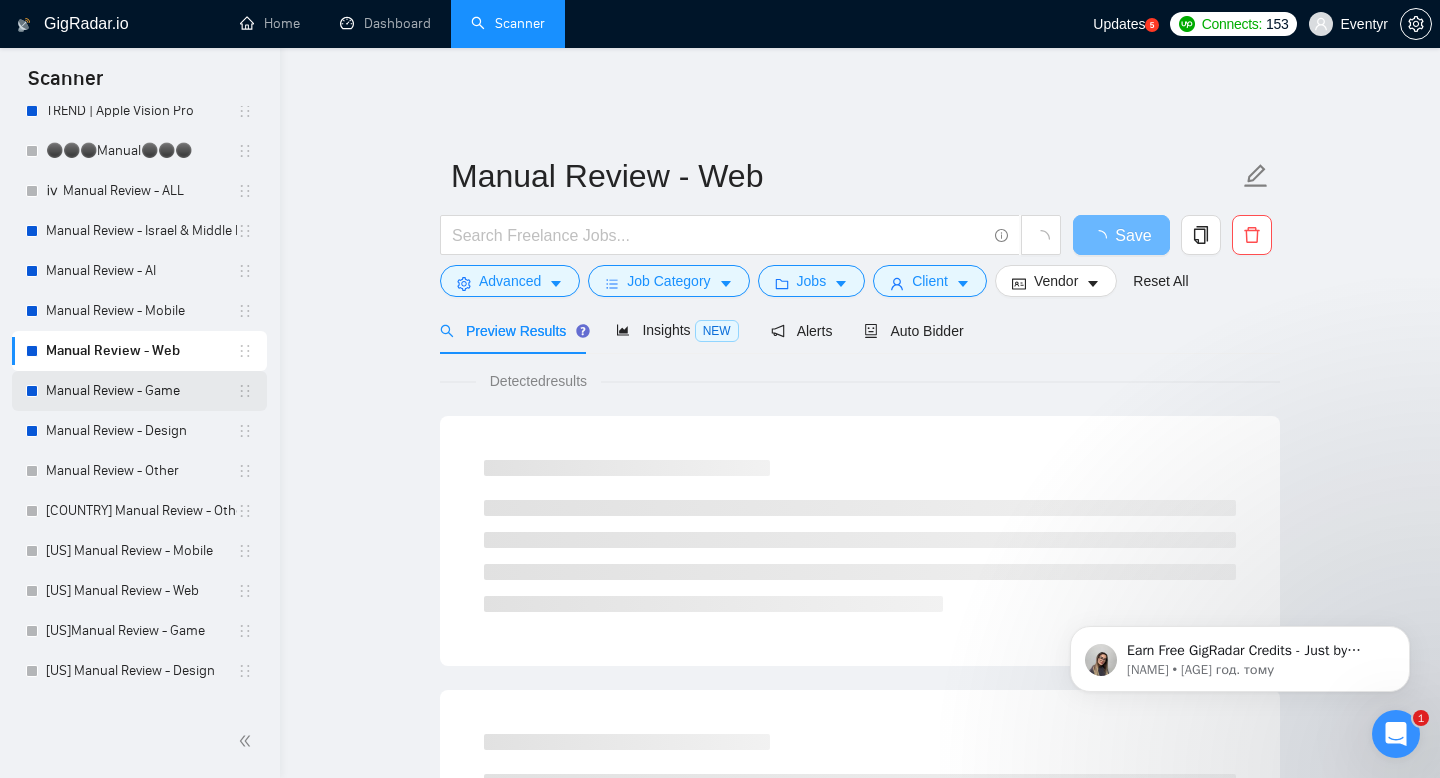 click on "Manual Review - Game" at bounding box center (141, 391) 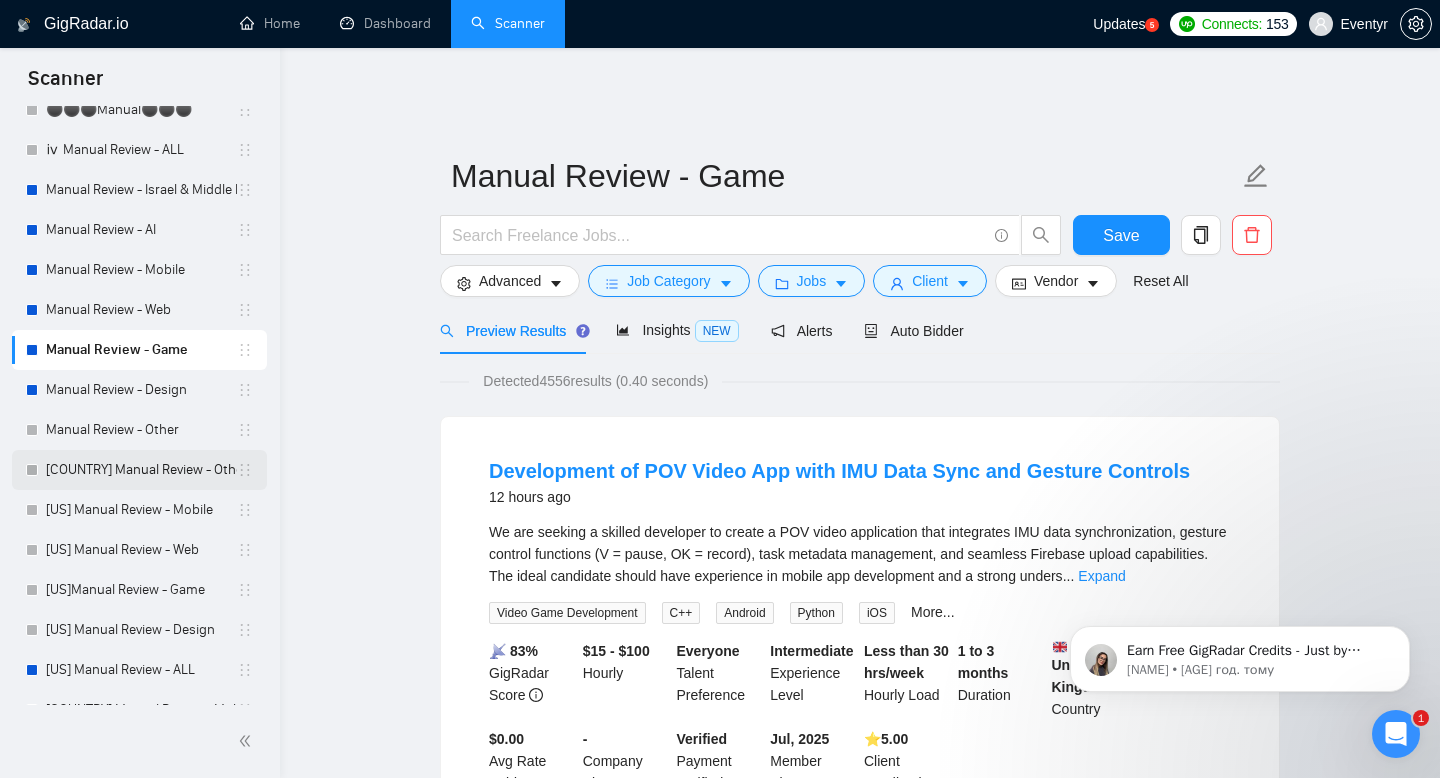 scroll, scrollTop: 42, scrollLeft: 0, axis: vertical 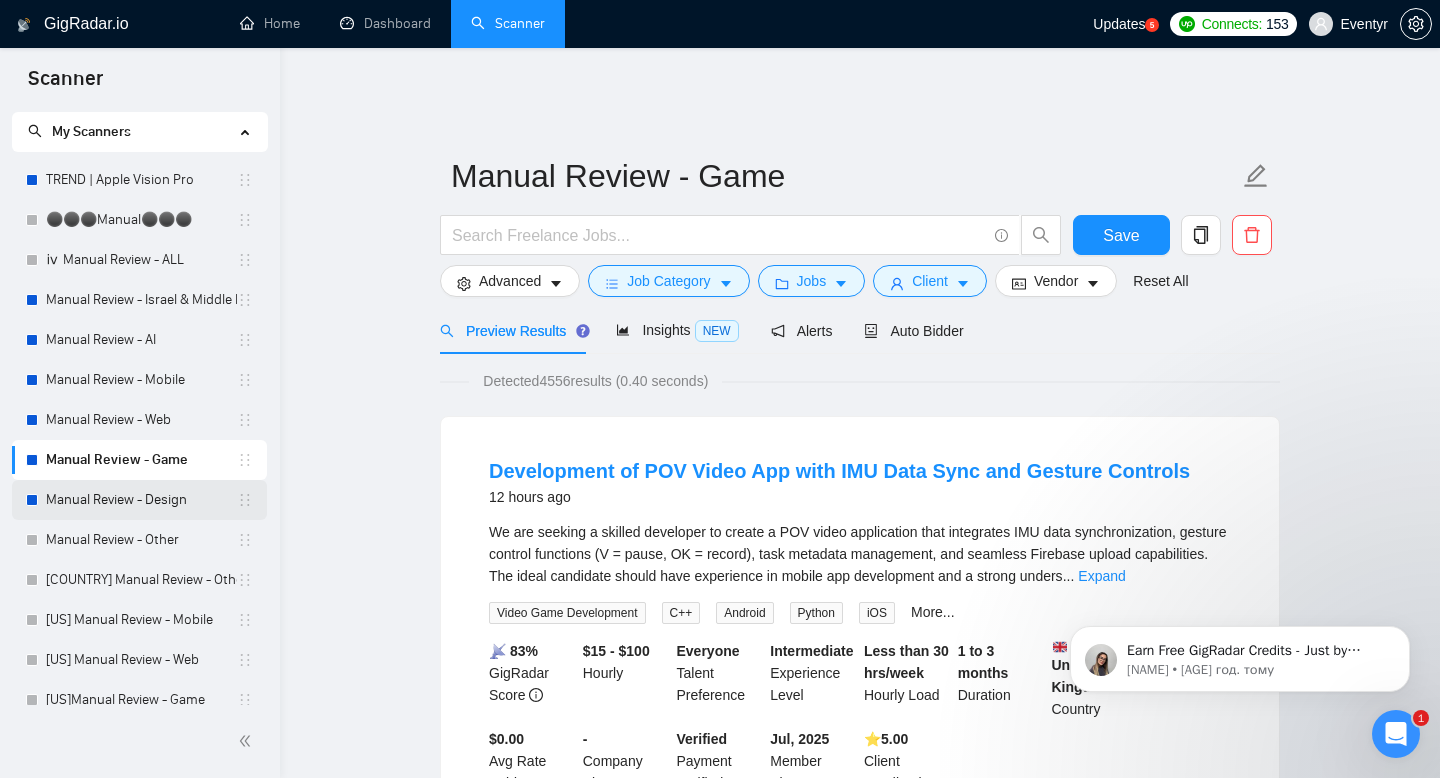 click on "Manual Review - Design" at bounding box center (141, 500) 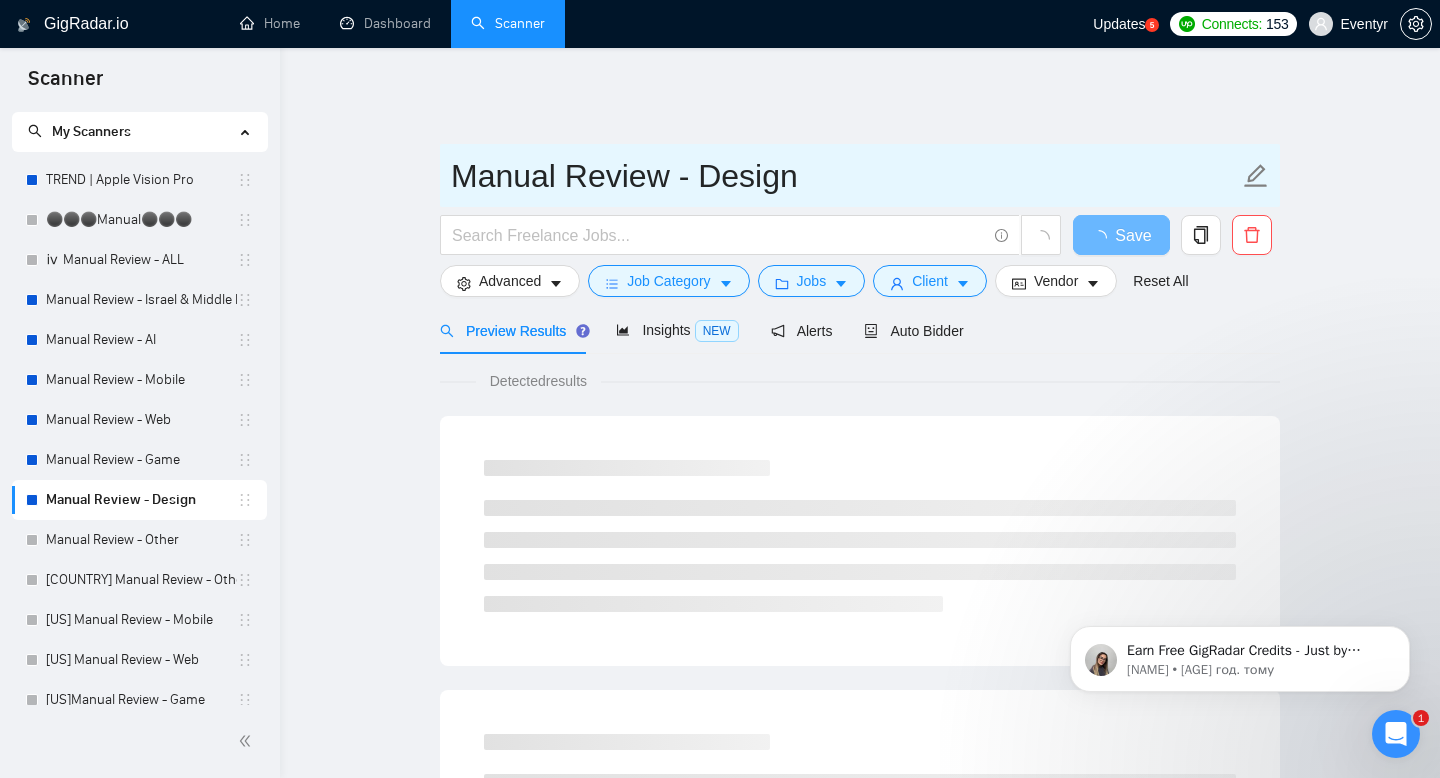 click on "Manual Review - Design" at bounding box center [845, 176] 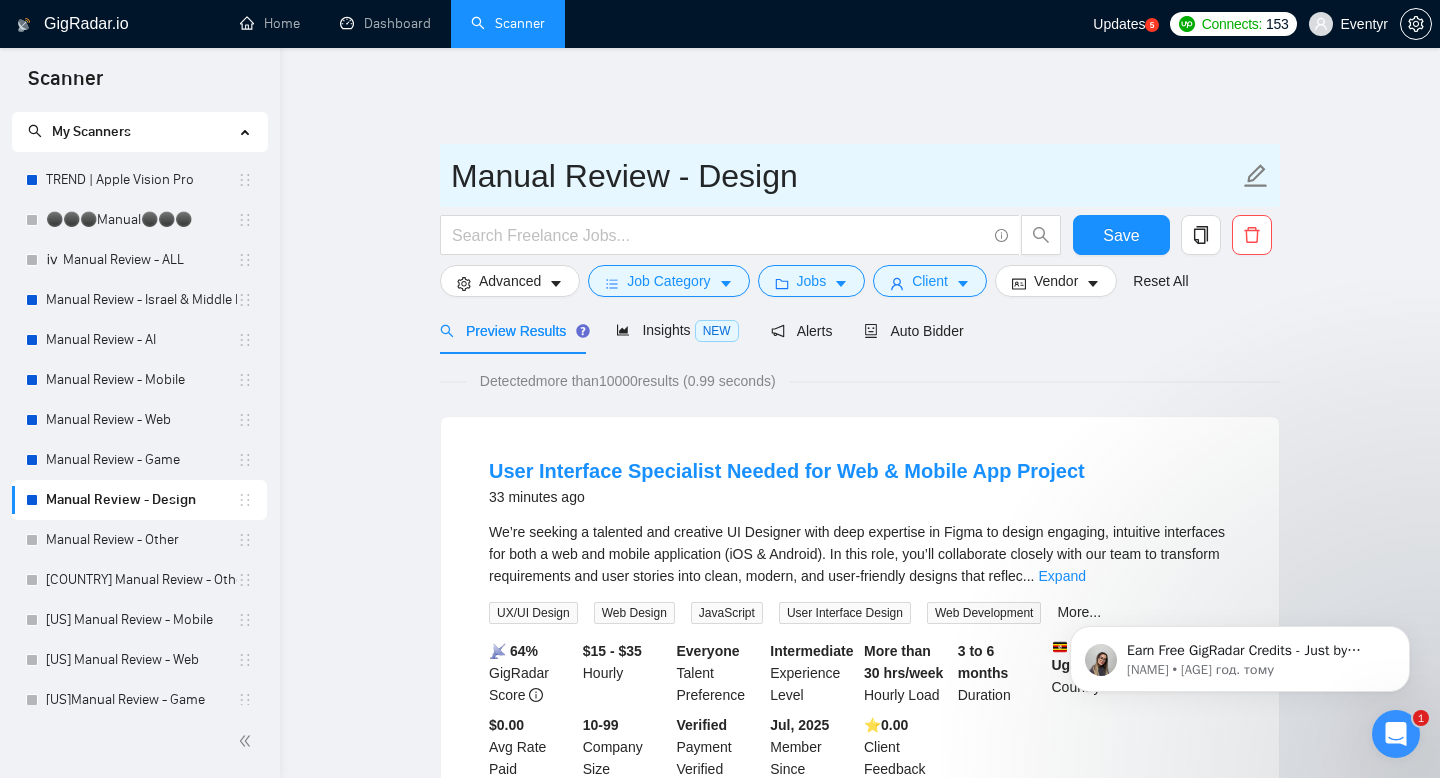 scroll, scrollTop: 223, scrollLeft: 0, axis: vertical 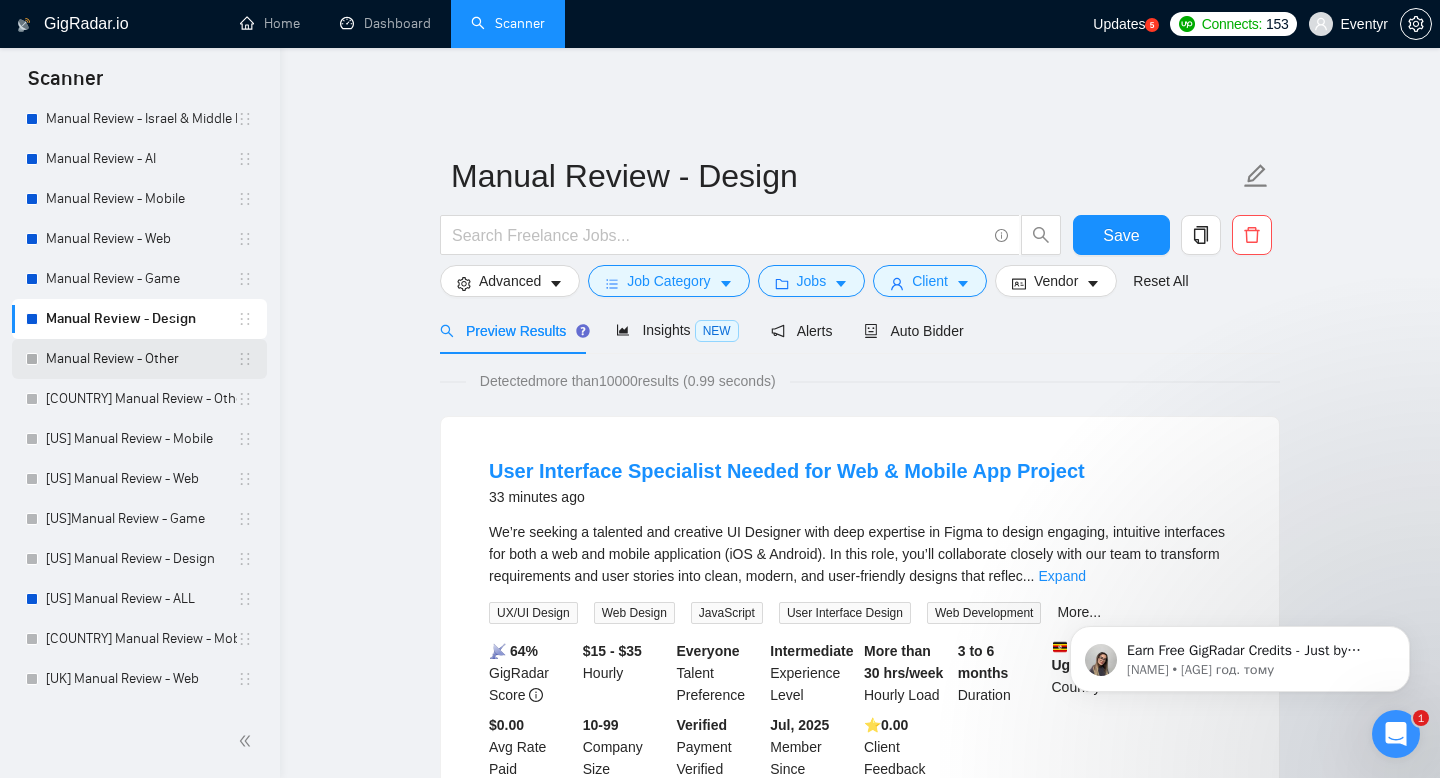 click on "Manual Review - Other" at bounding box center (141, 359) 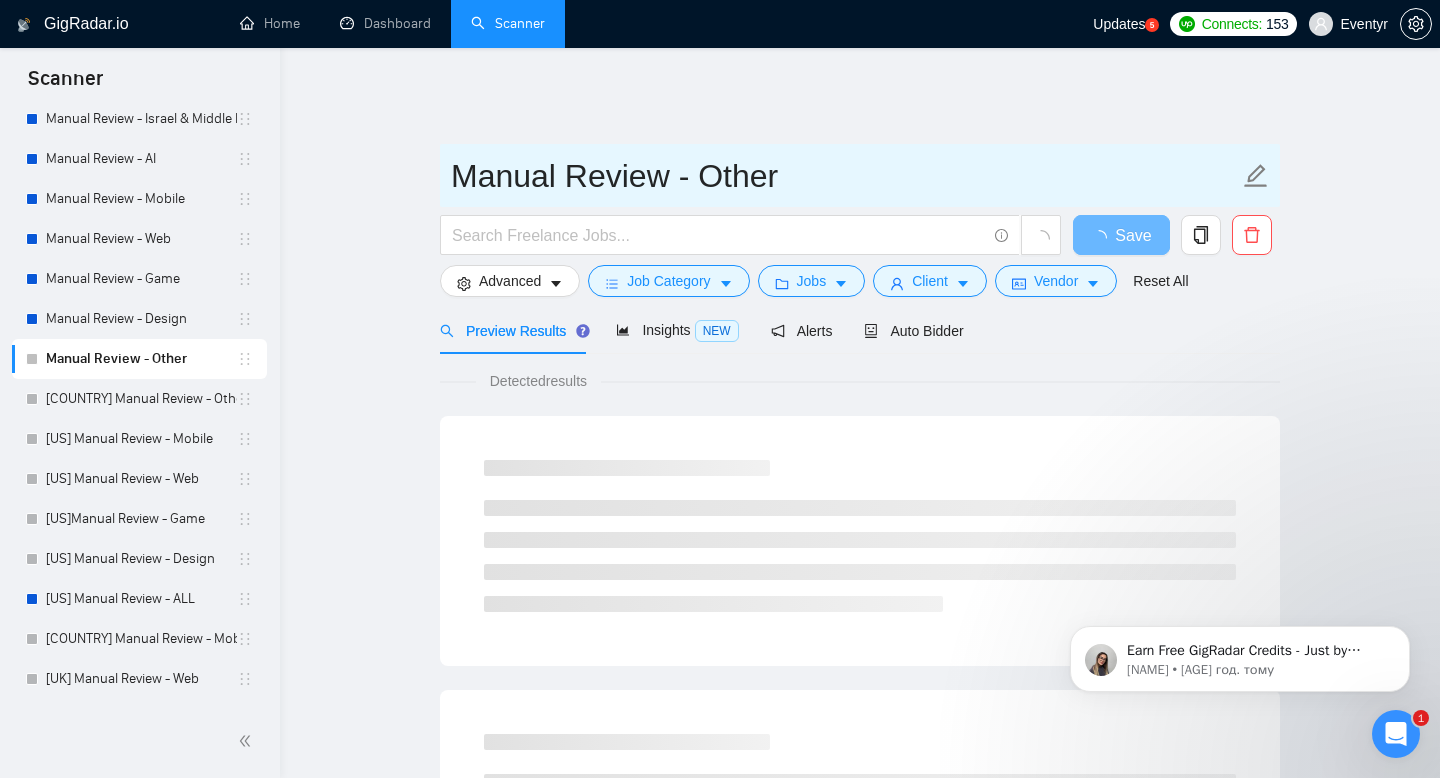 click on "Manual Review - Other" at bounding box center [845, 176] 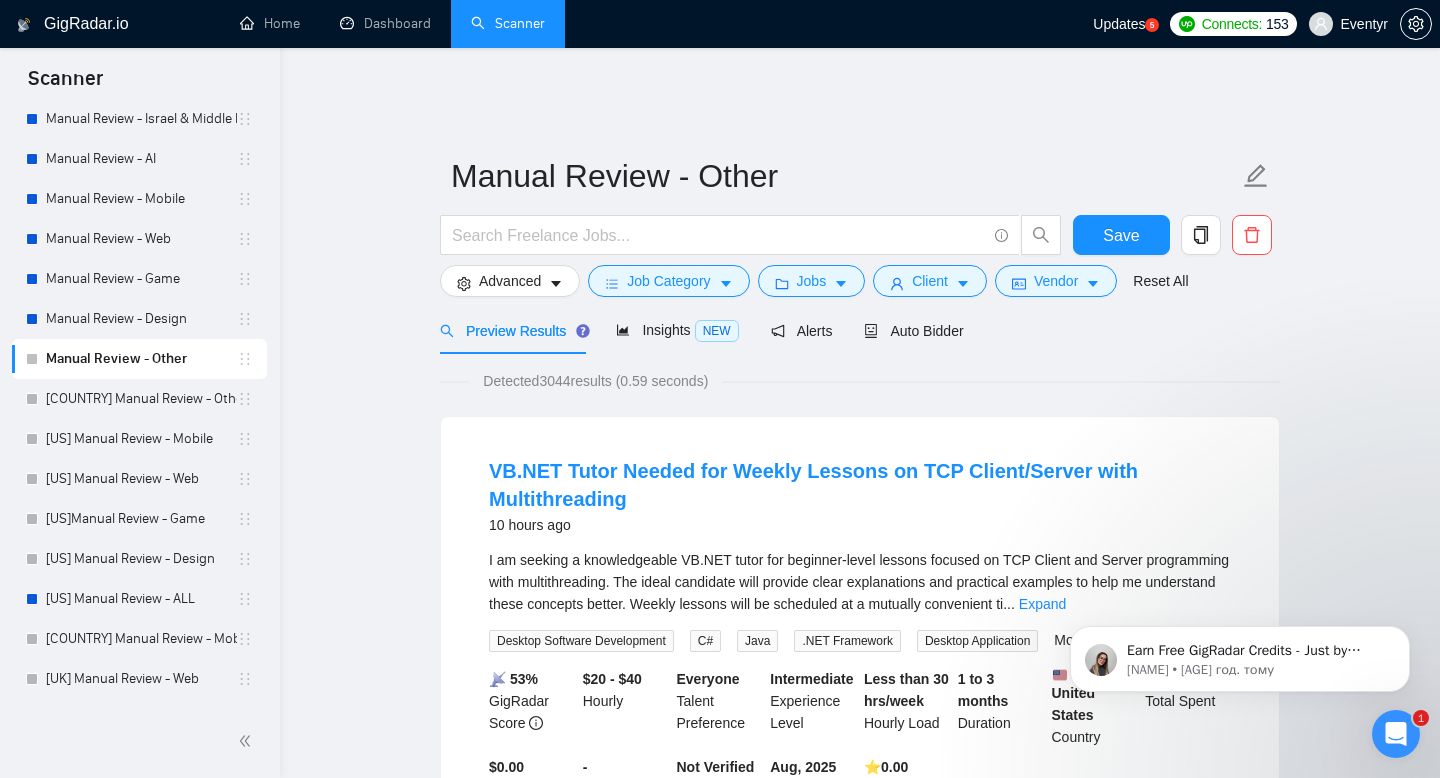 click on "[COUNTRY] Manual Review - Other" at bounding box center (141, 399) 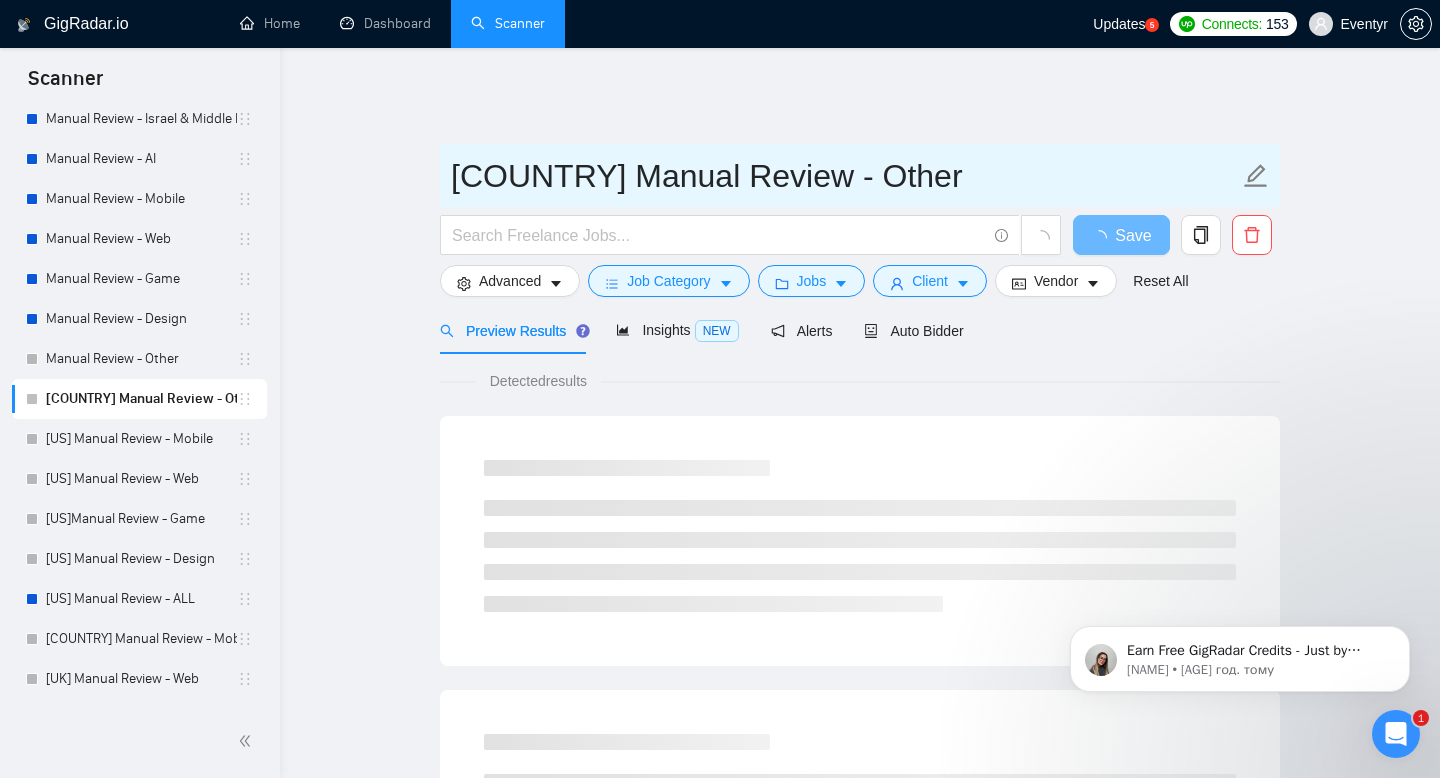 click on "[COUNTRY] Manual Review - Other" at bounding box center (845, 176) 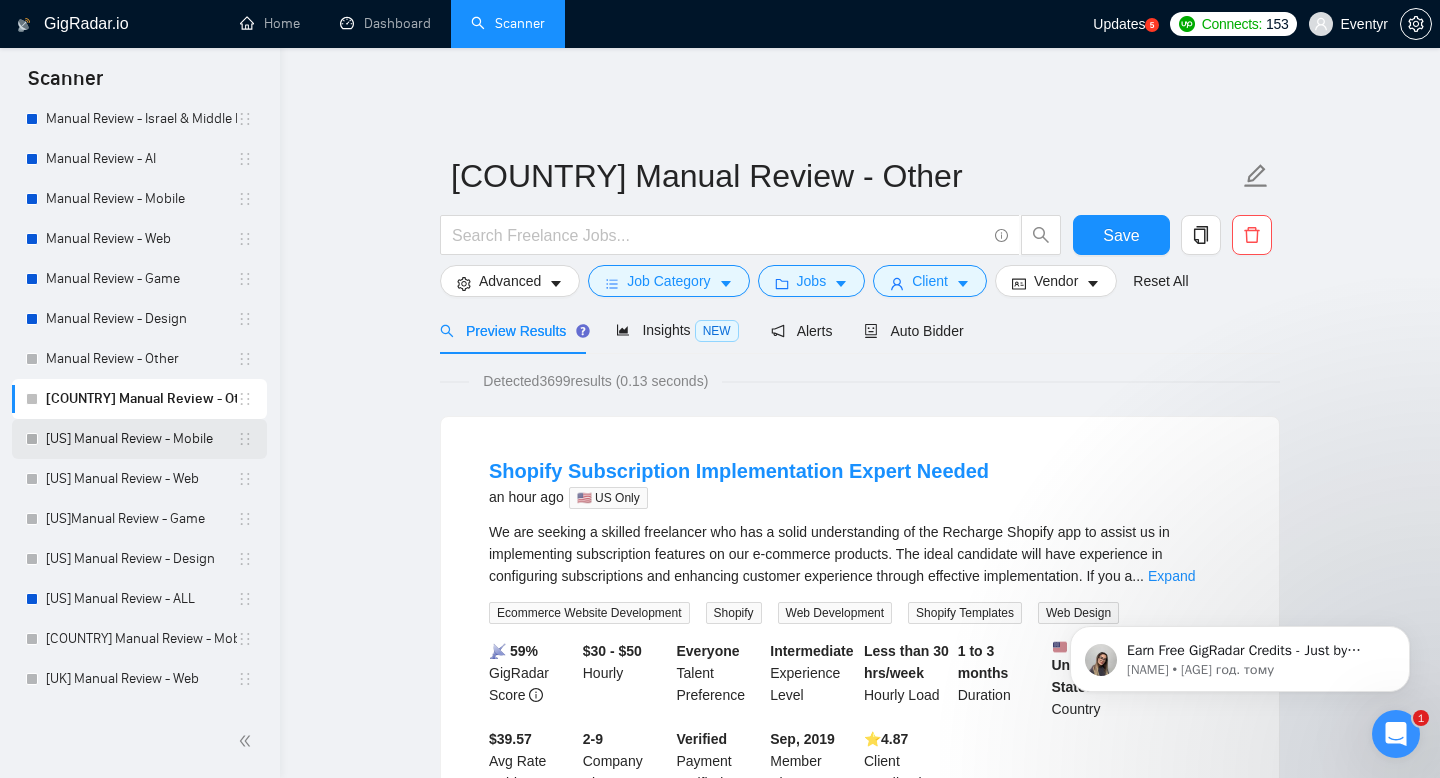 click on "[US] Manual Review - Mobile" at bounding box center (141, 439) 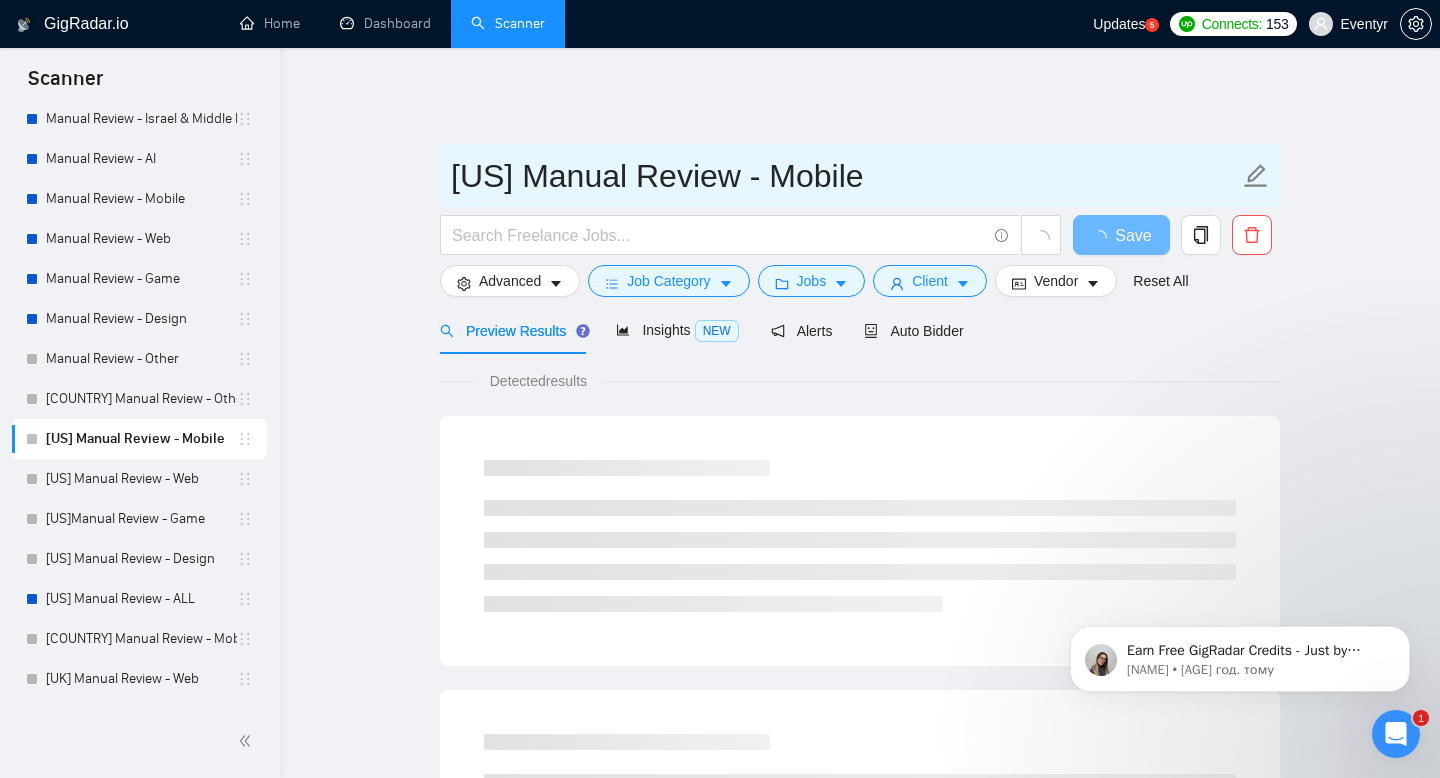 click on "[US] Manual Review - Mobile" at bounding box center [845, 176] 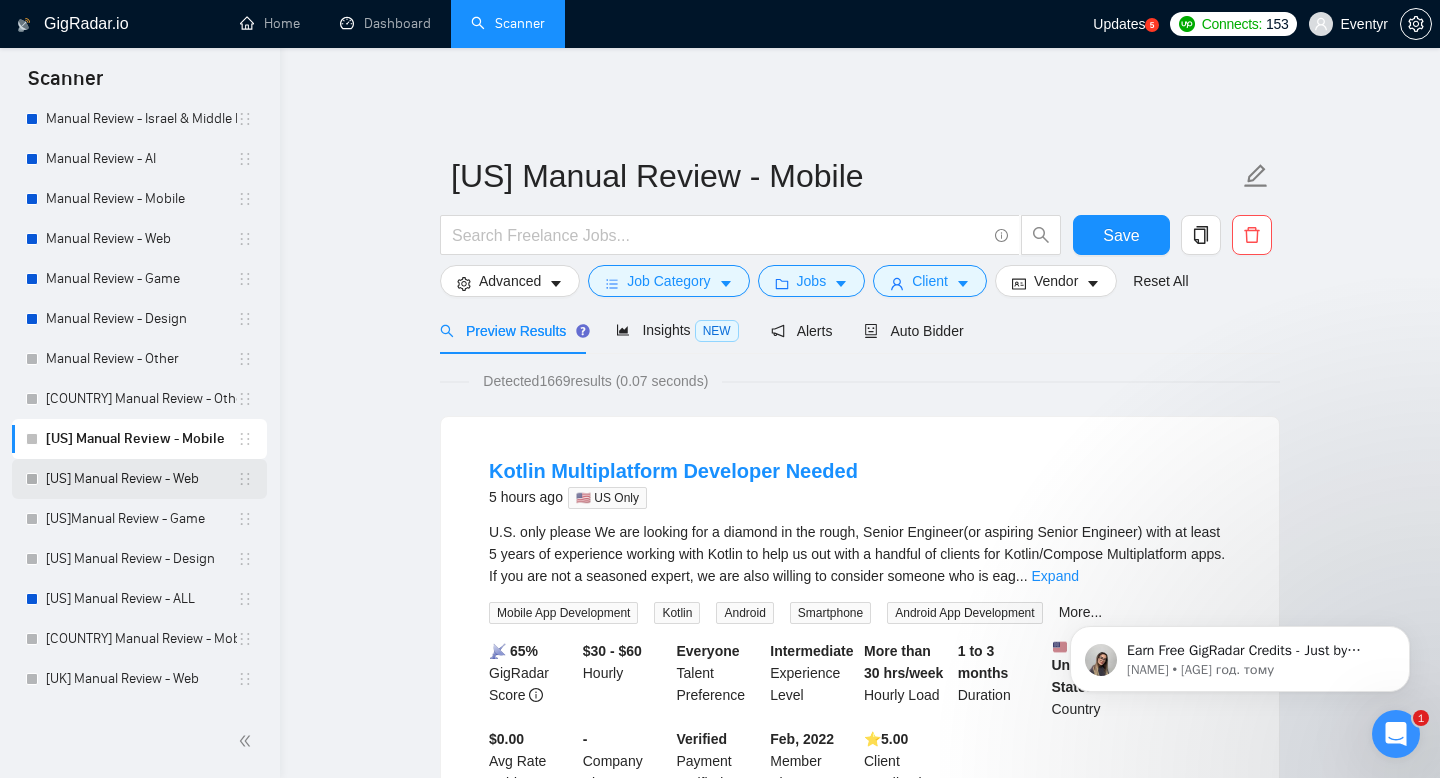 click on "[US] Manual Review - Web" at bounding box center (141, 479) 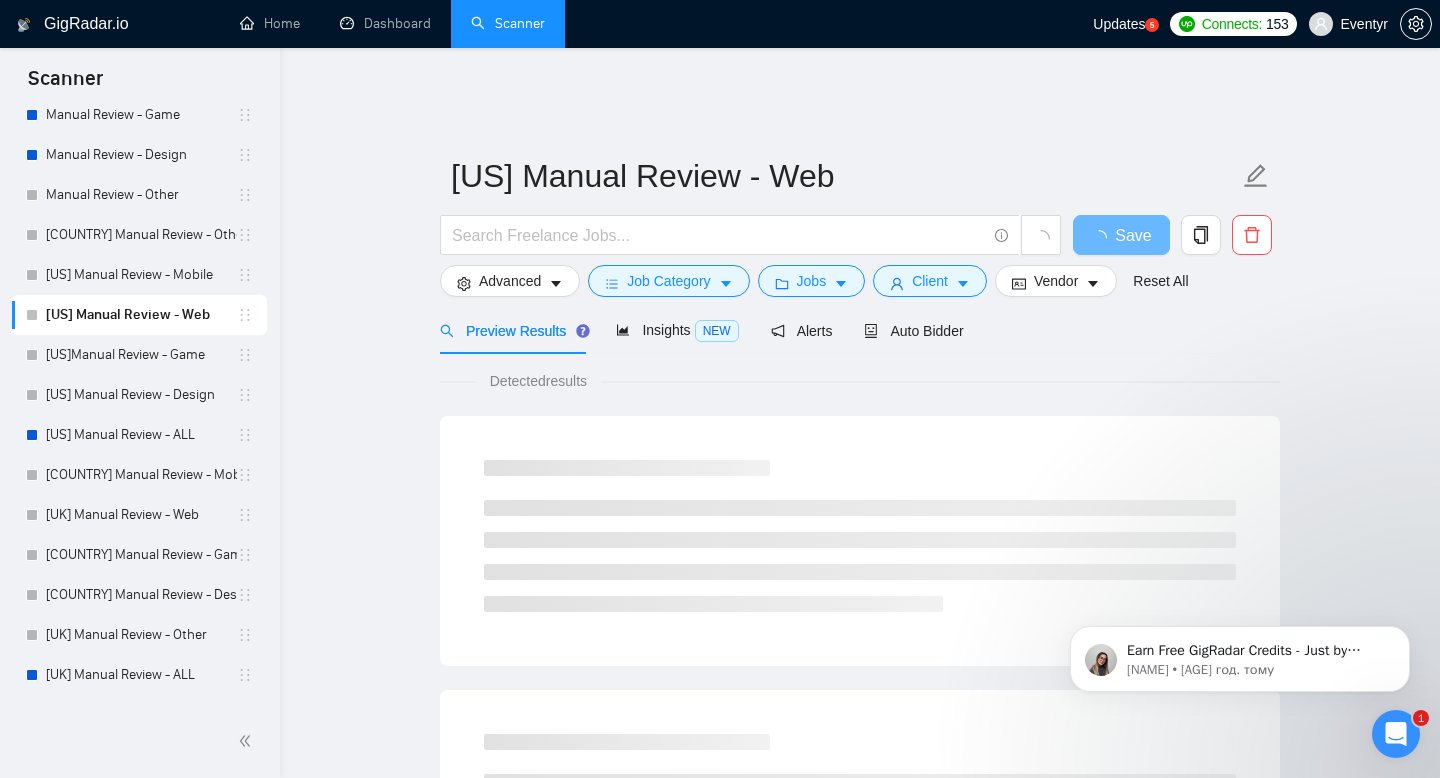 scroll, scrollTop: 386, scrollLeft: 0, axis: vertical 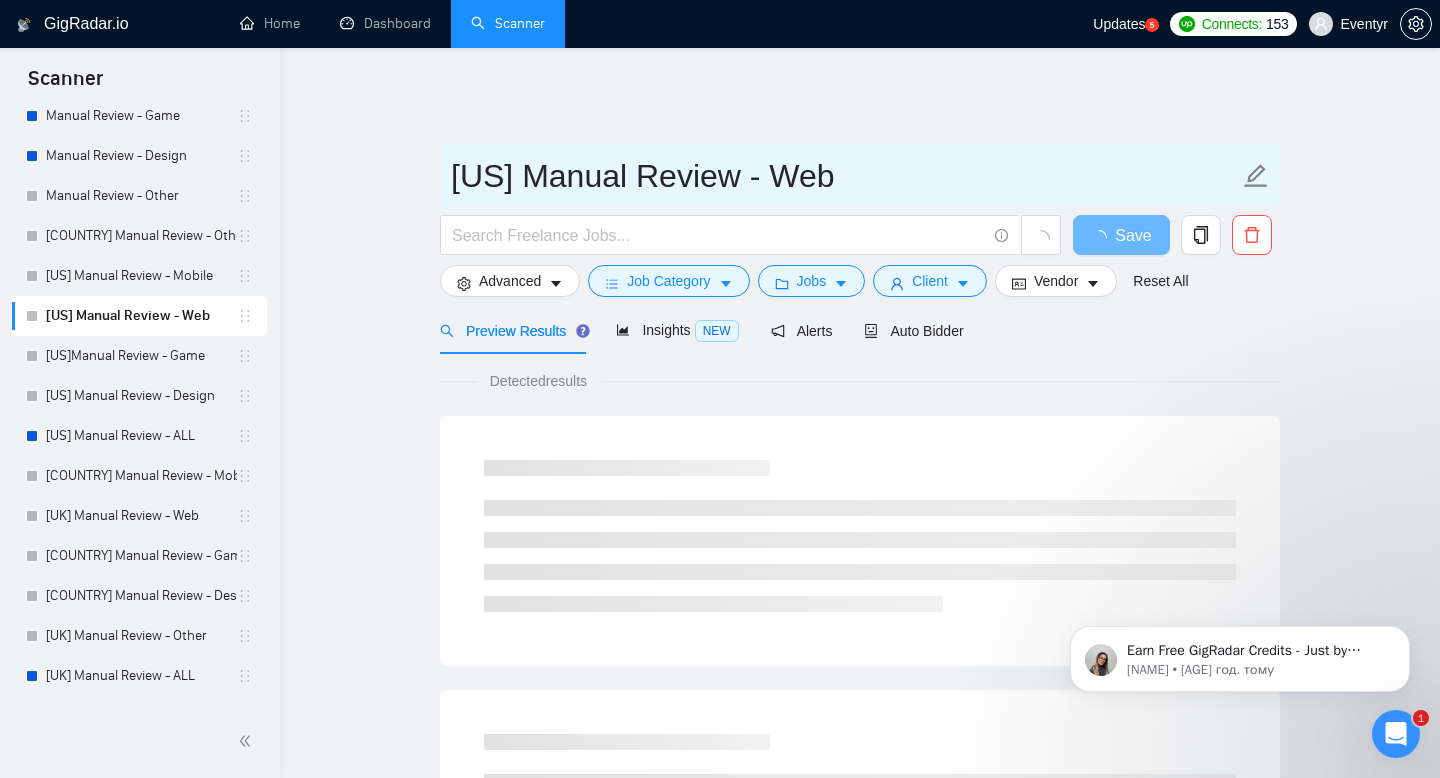 click on "[US] Manual Review - Web" at bounding box center (845, 176) 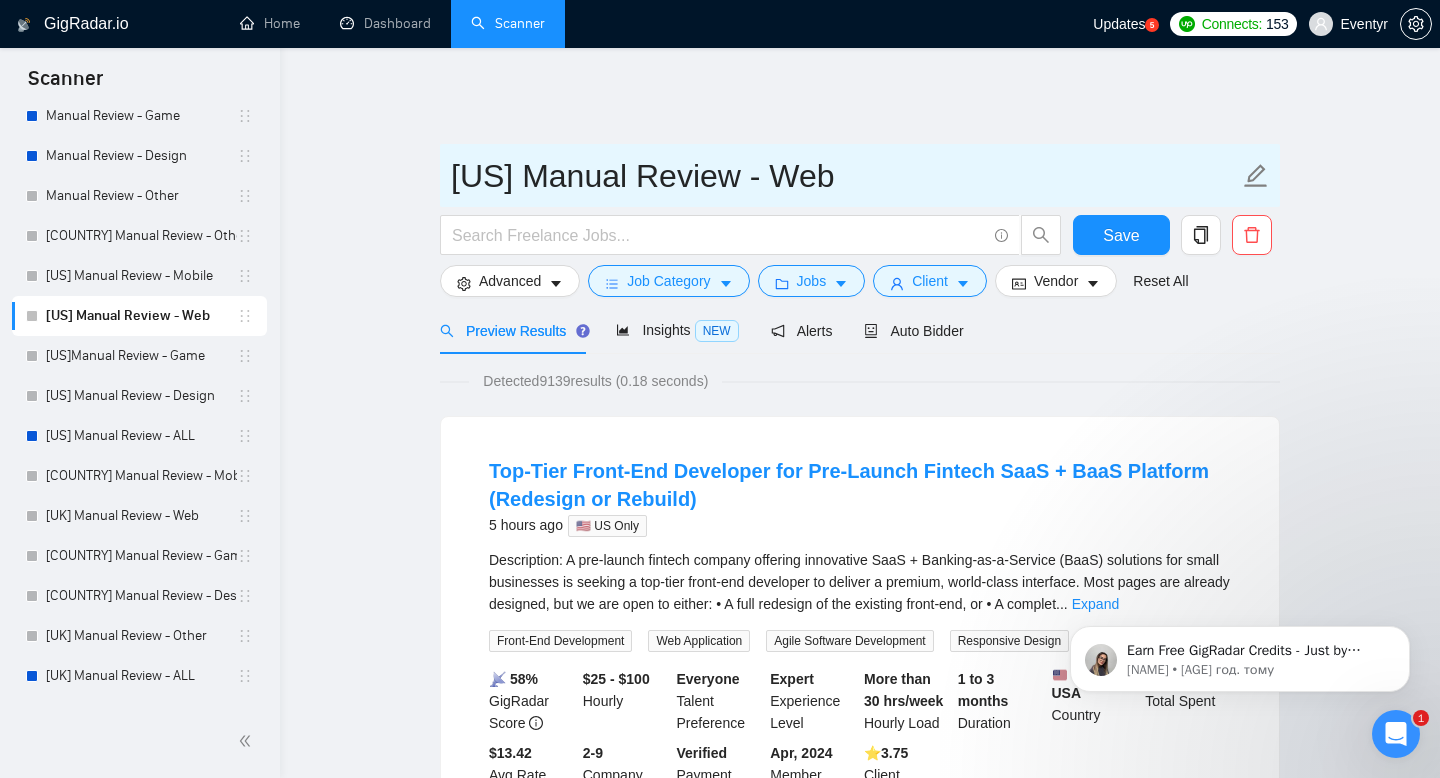 click on "[US] Manual Review - Web" at bounding box center [845, 176] 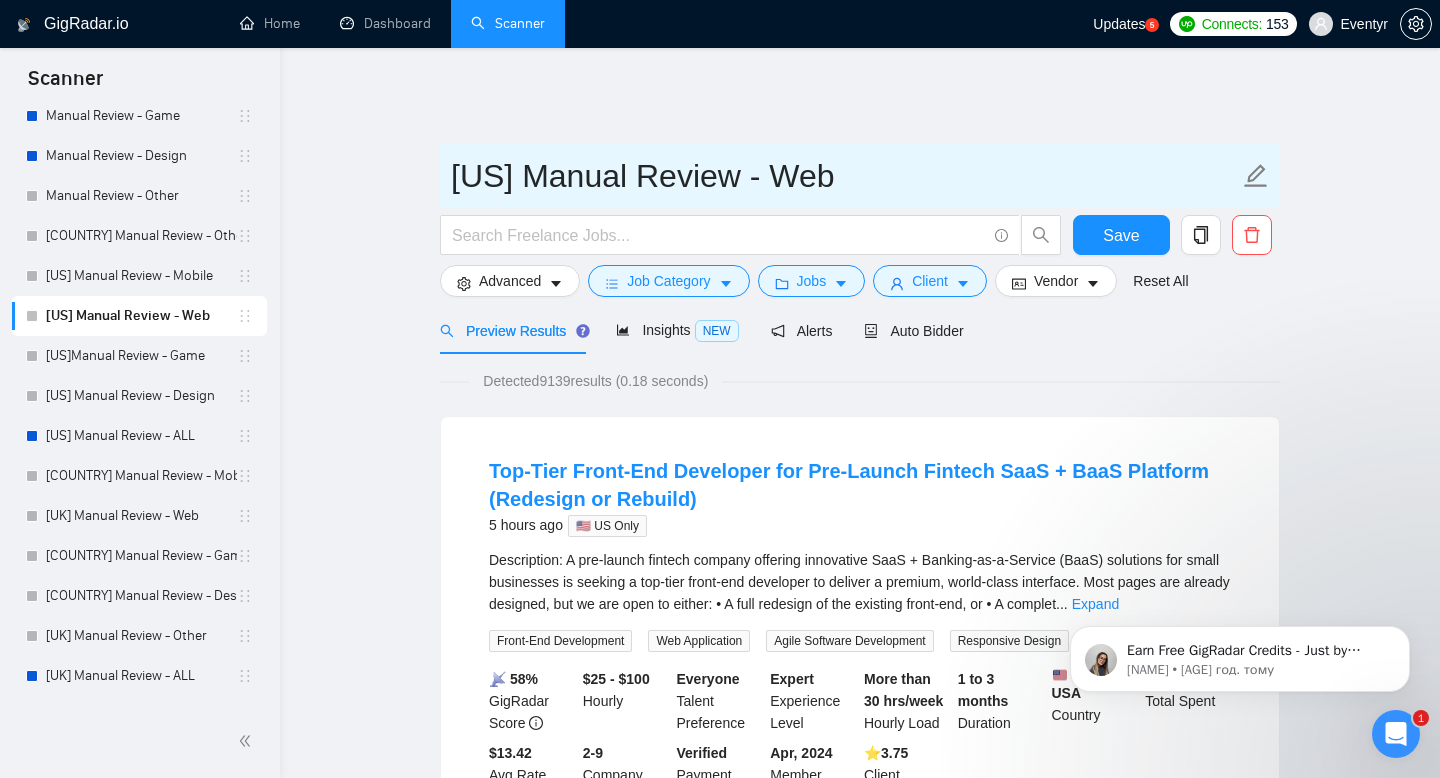 click on "[US] Manual Review - Web" at bounding box center (845, 176) 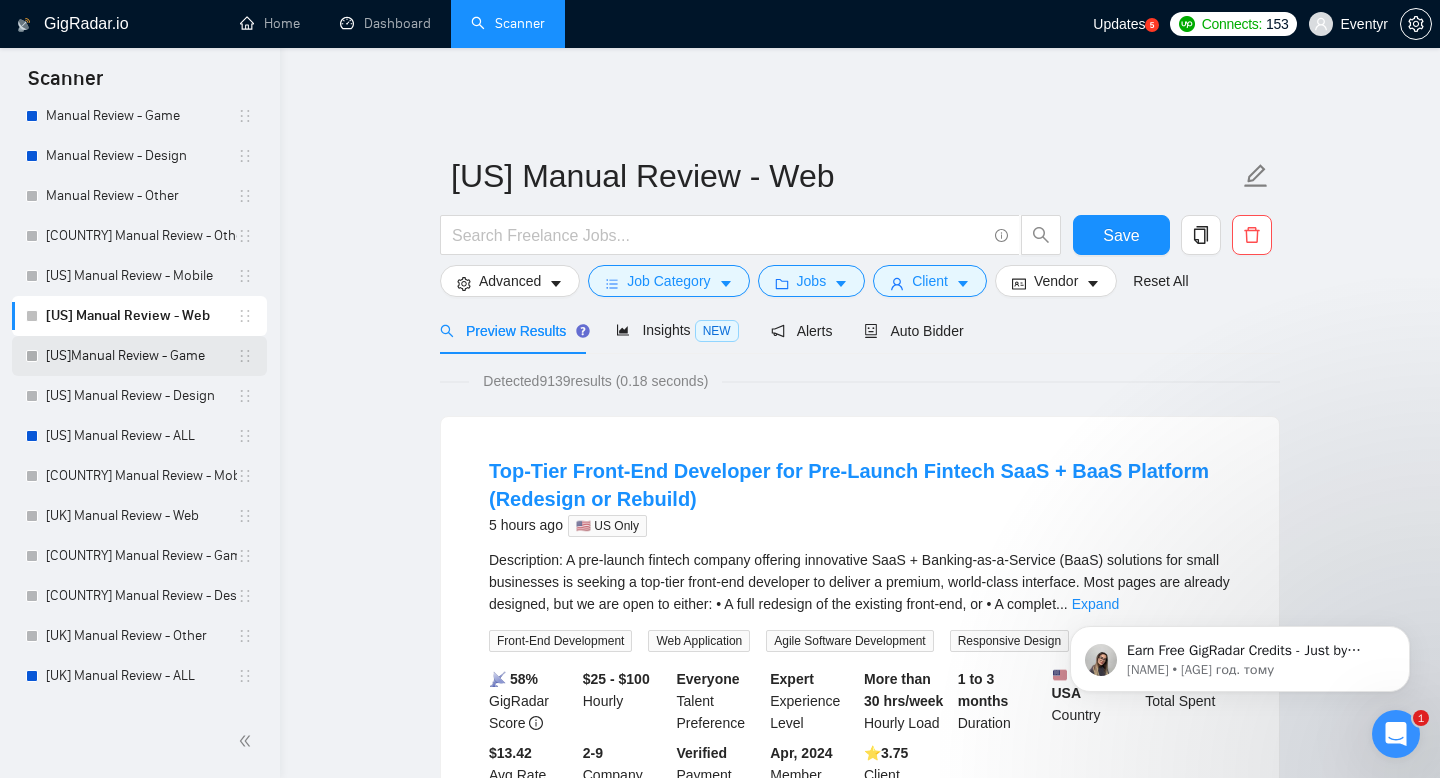 click on "[US]Manual Review - Game" at bounding box center (141, 356) 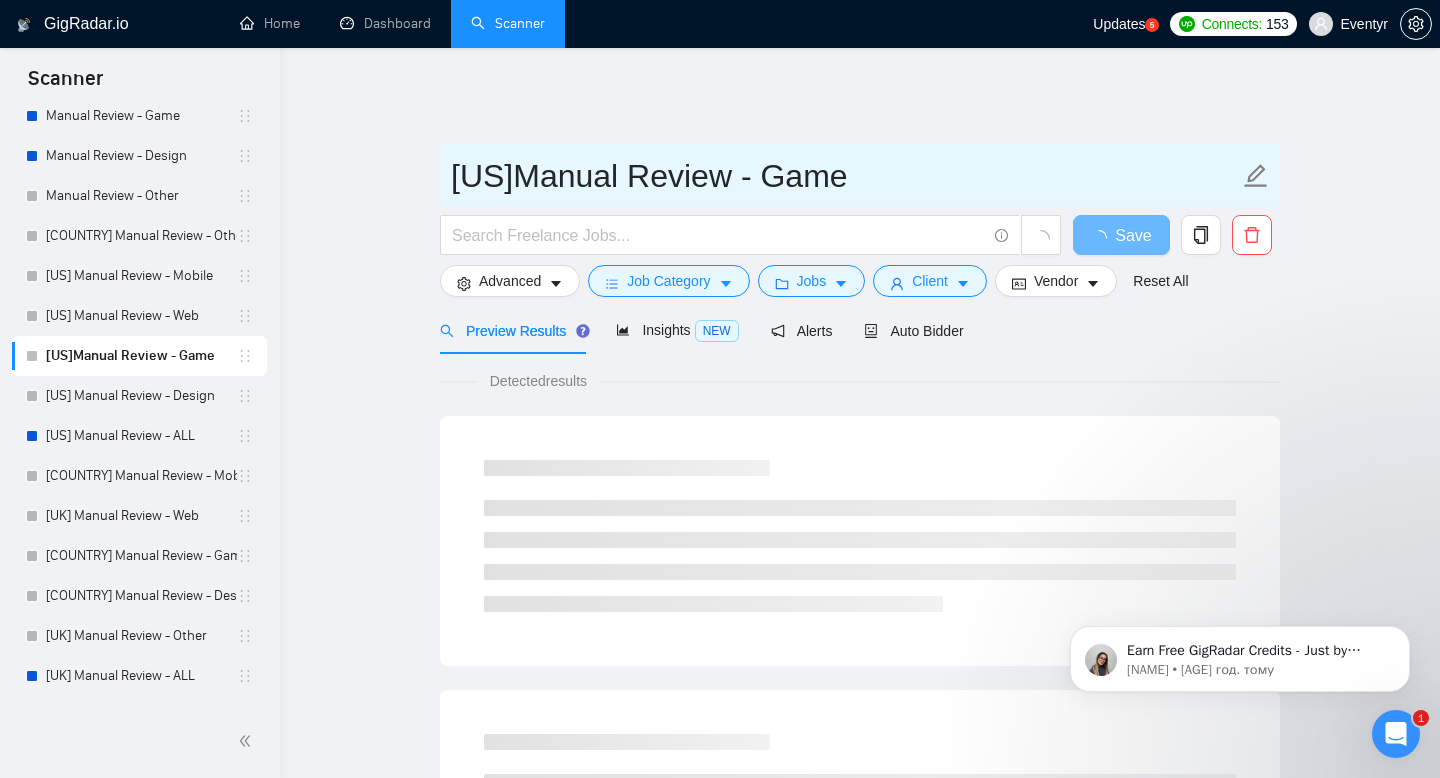 click on "[US]Manual Review - Game" at bounding box center [845, 176] 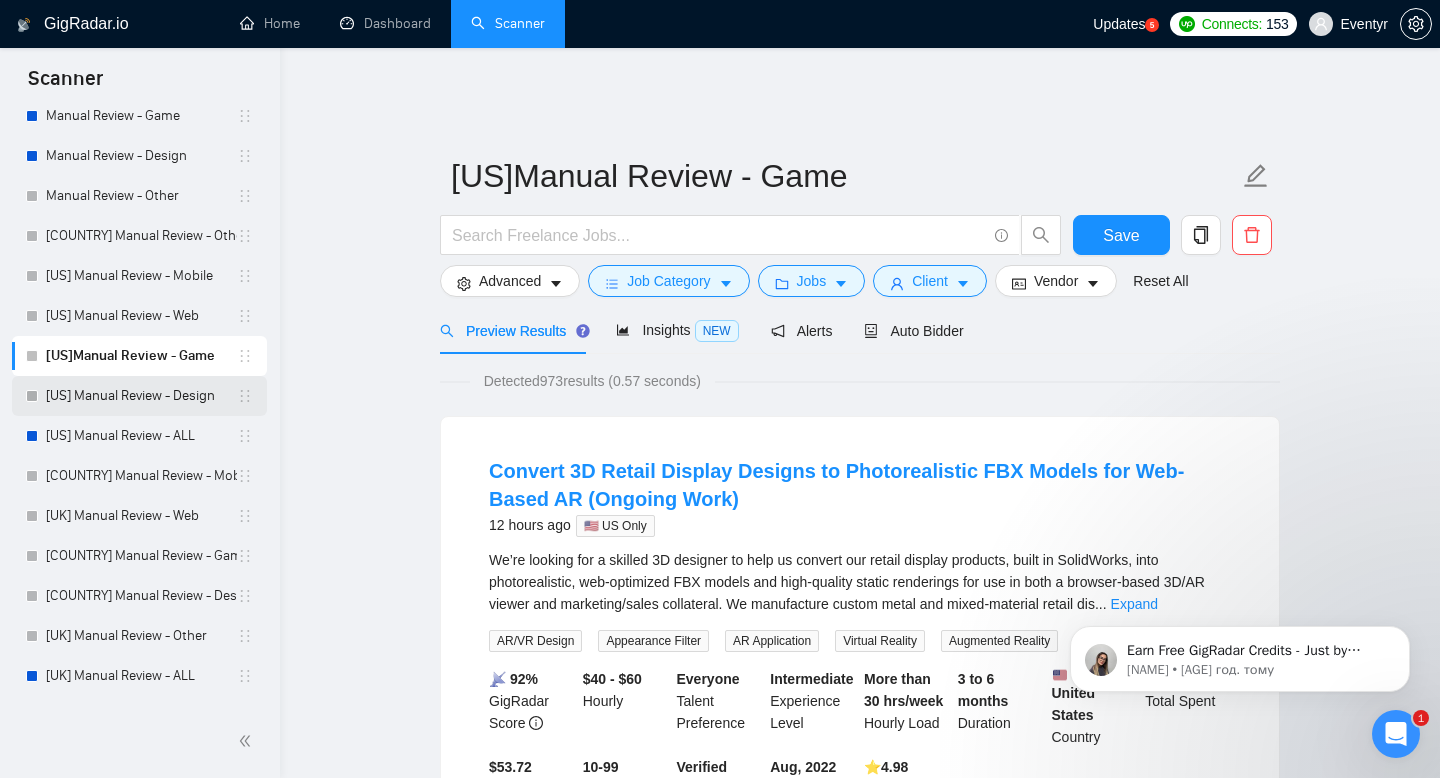click on "[US] Manual Review - Design" at bounding box center [141, 396] 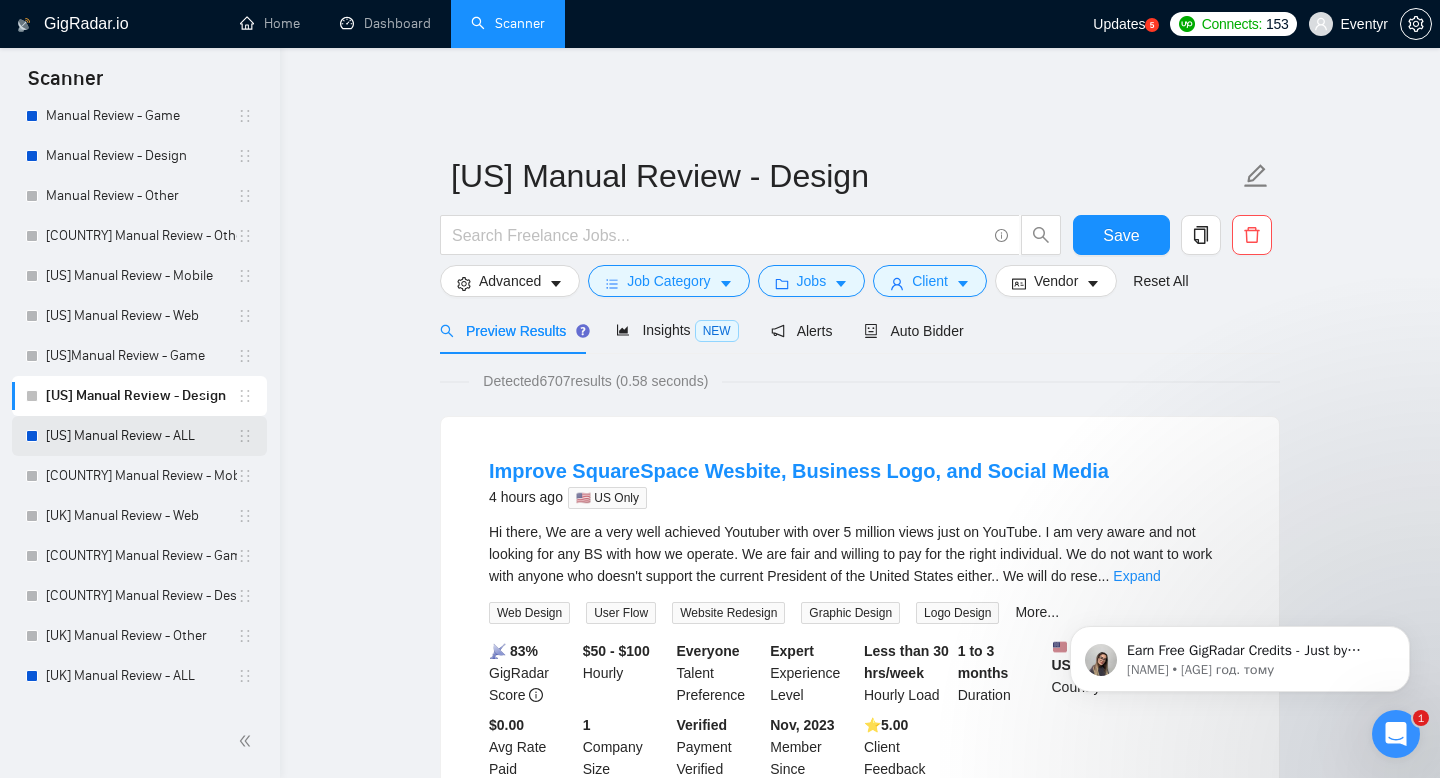 click on "[US] Manual Review - ALL" at bounding box center (141, 436) 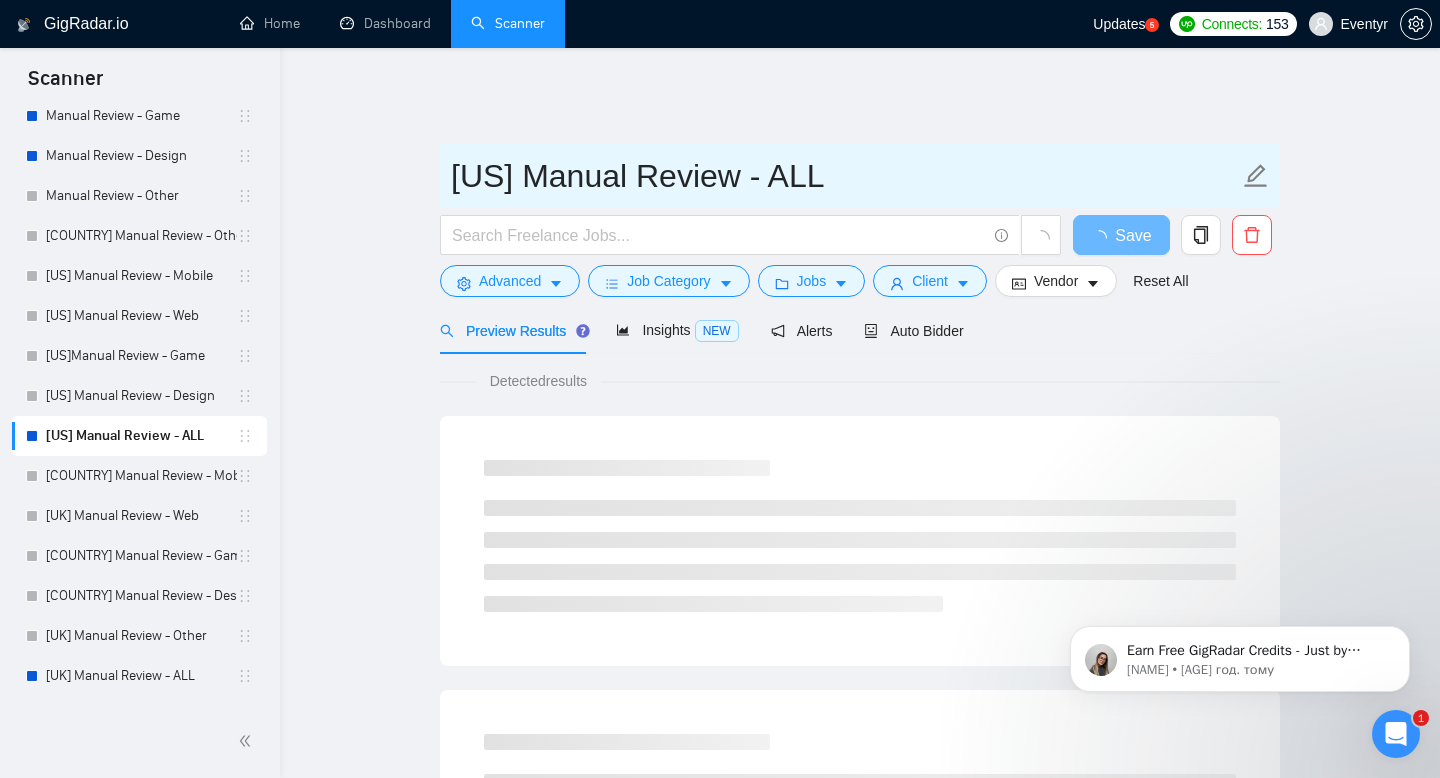 click on "[US] Manual Review - ALL" at bounding box center (845, 176) 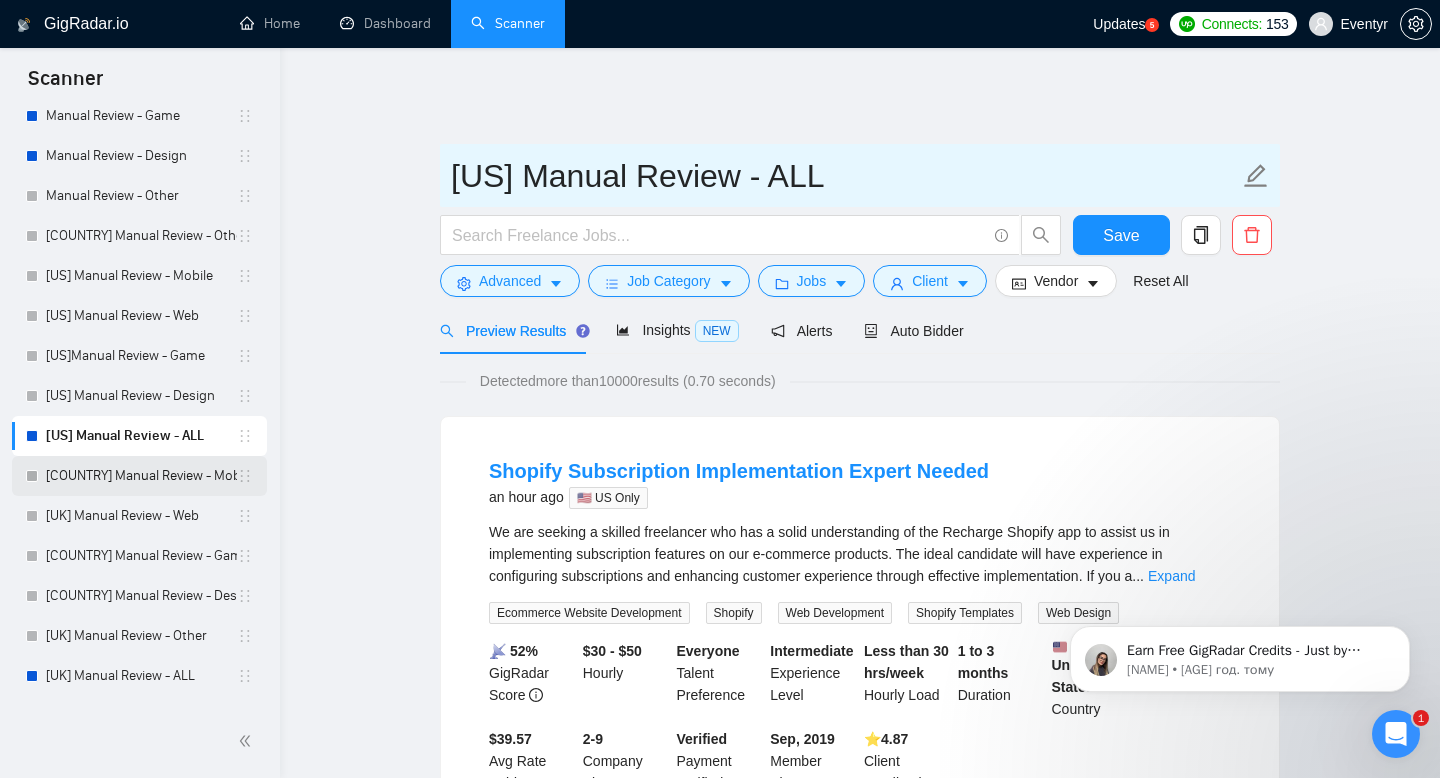 scroll, scrollTop: 457, scrollLeft: 0, axis: vertical 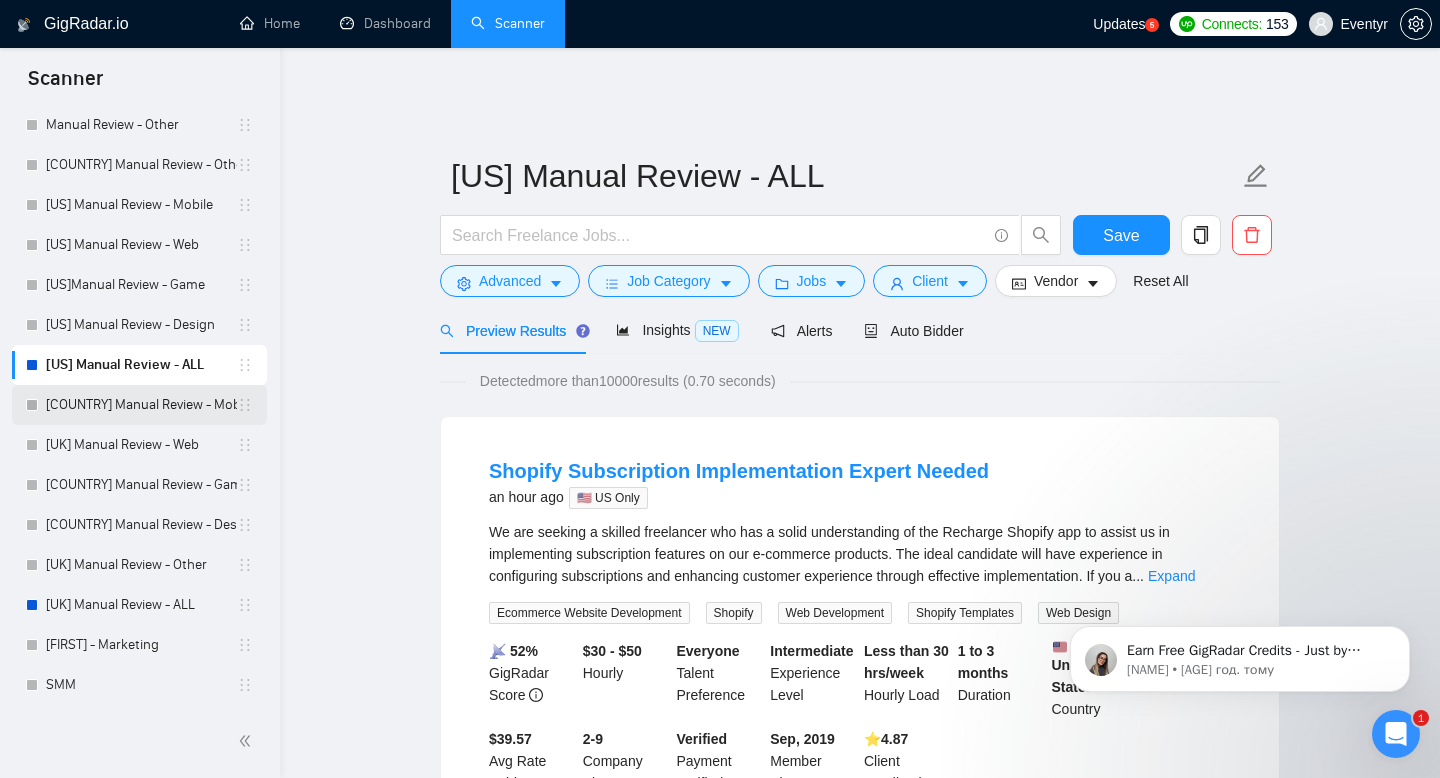click on "[COUNTRY] Manual Review - Mobile" at bounding box center (141, 405) 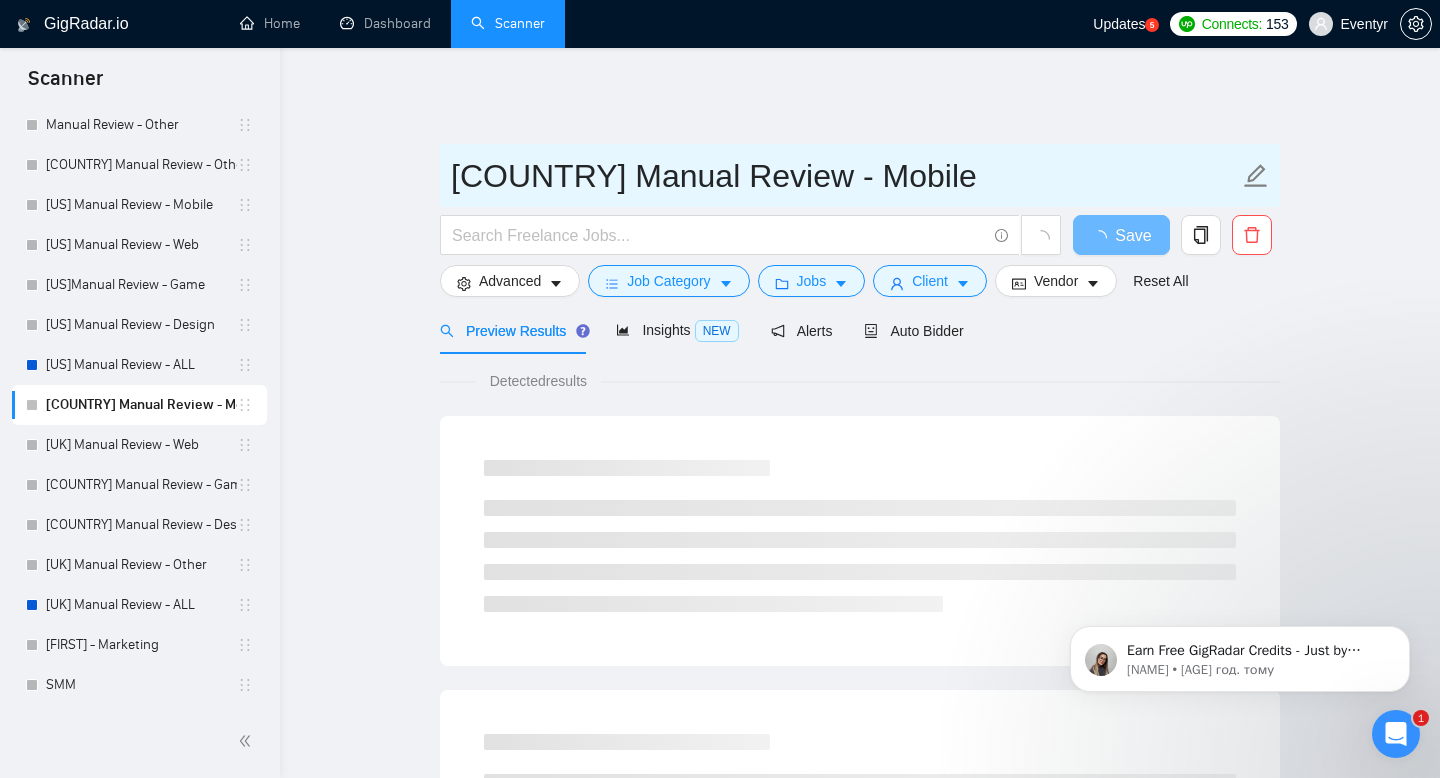 click on "[COUNTRY] Manual Review - Mobile" at bounding box center [845, 176] 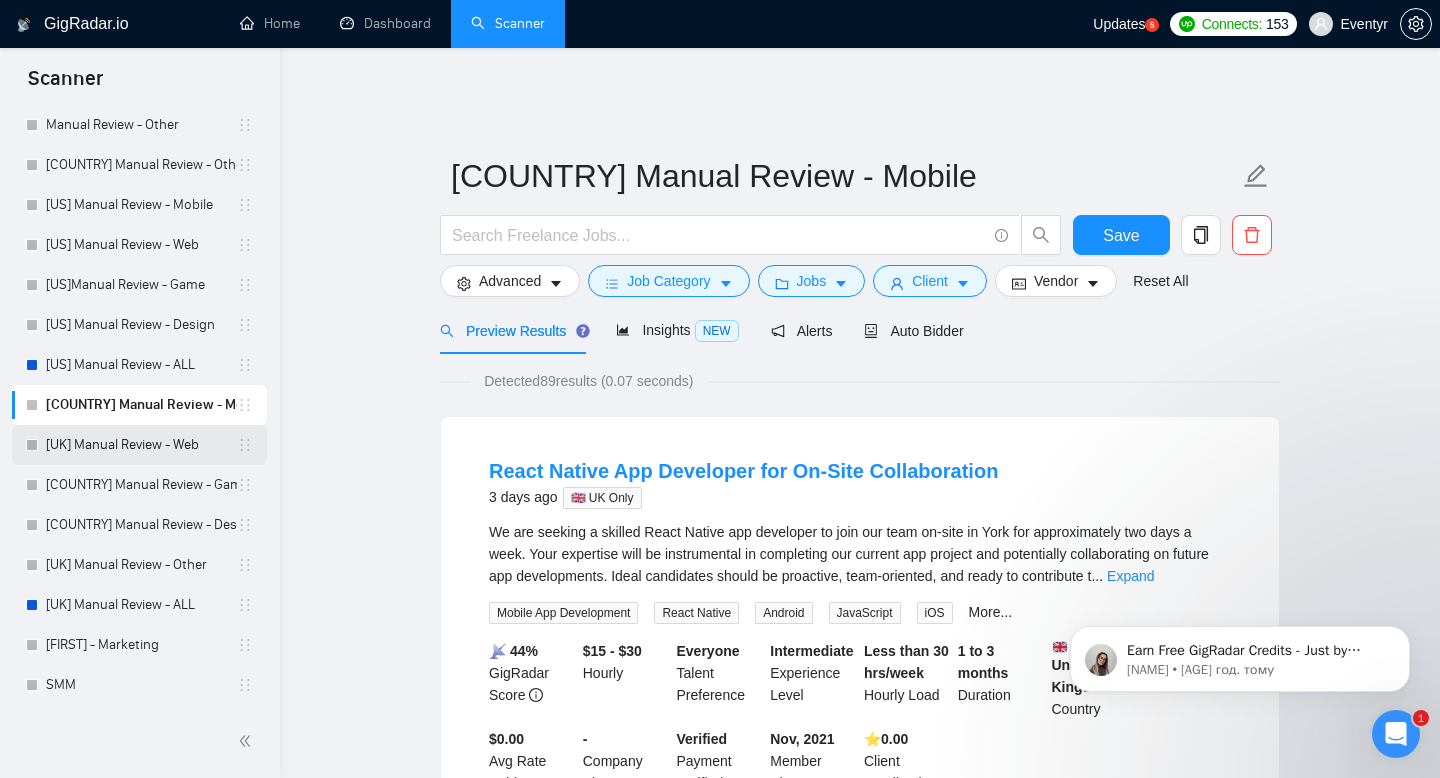 click on "[UK] Manual Review - Web" at bounding box center (141, 445) 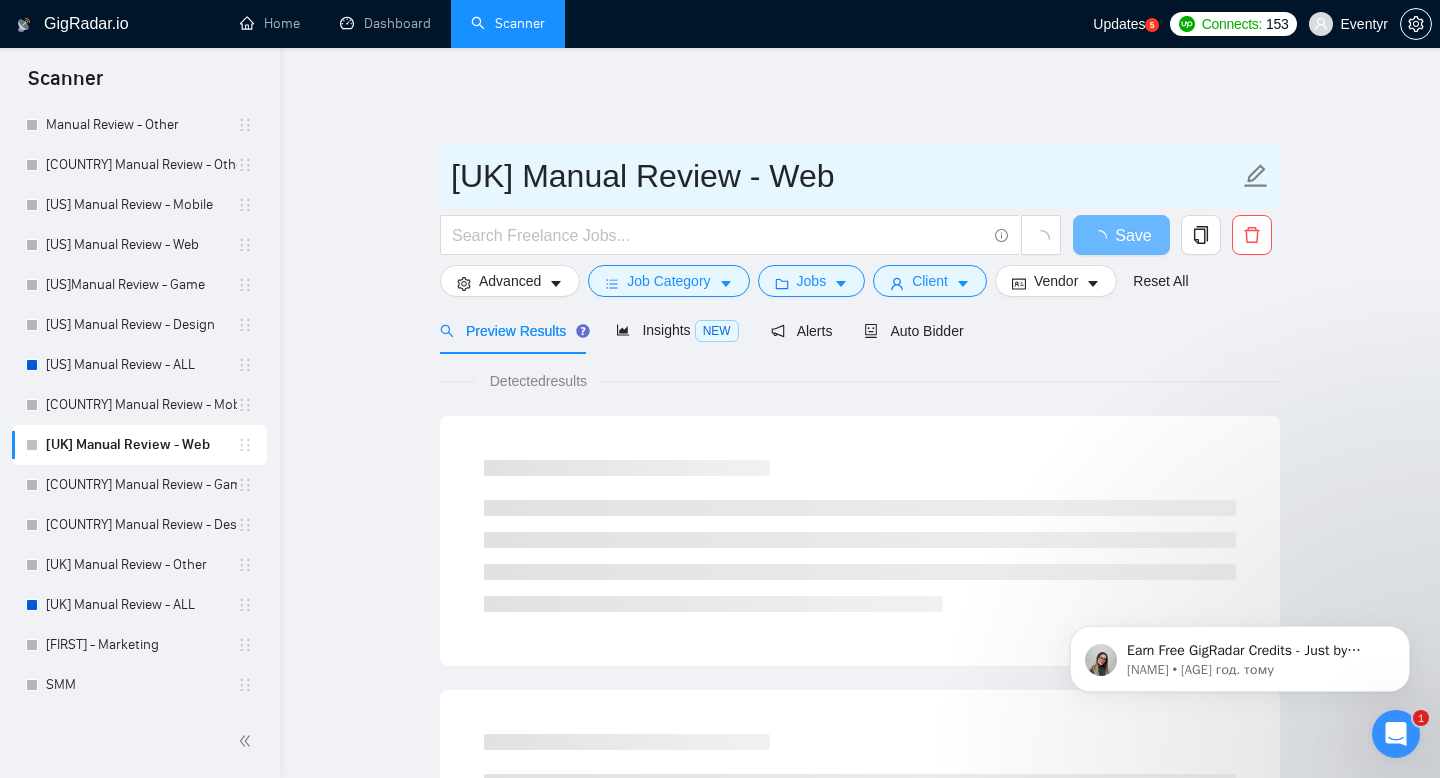 click on "[UK] Manual Review - Web" at bounding box center (845, 176) 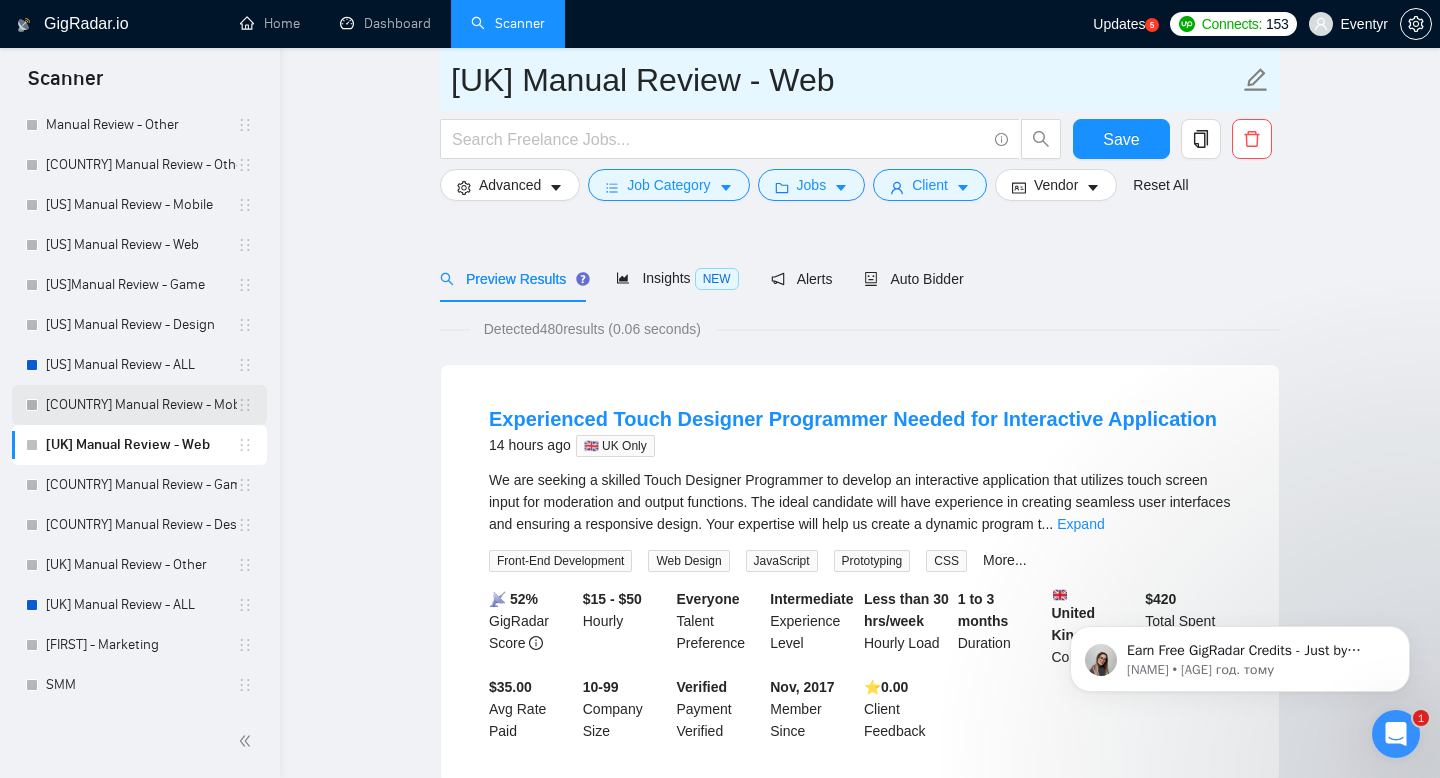 scroll, scrollTop: 124, scrollLeft: 0, axis: vertical 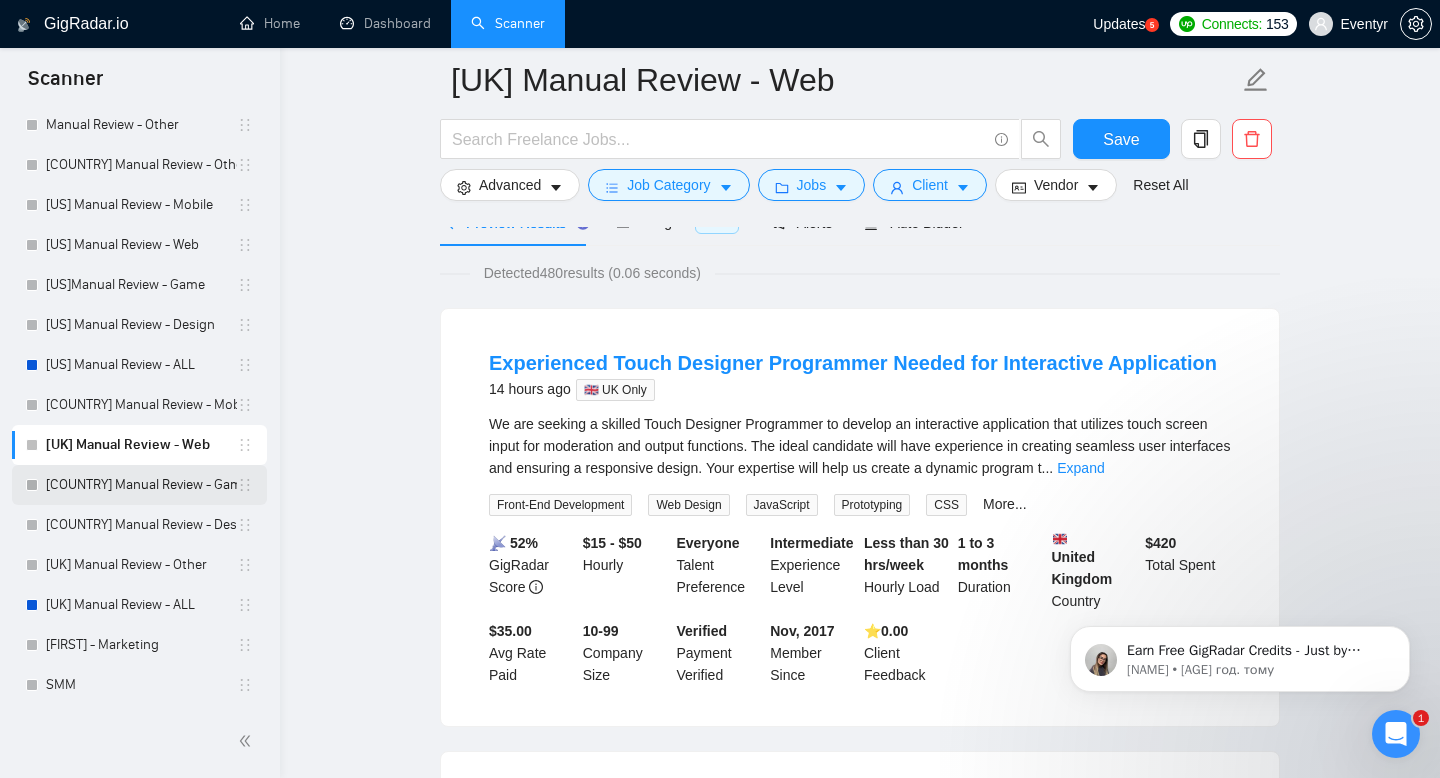 click on "[COUNTRY] Manual Review - Game" at bounding box center [141, 485] 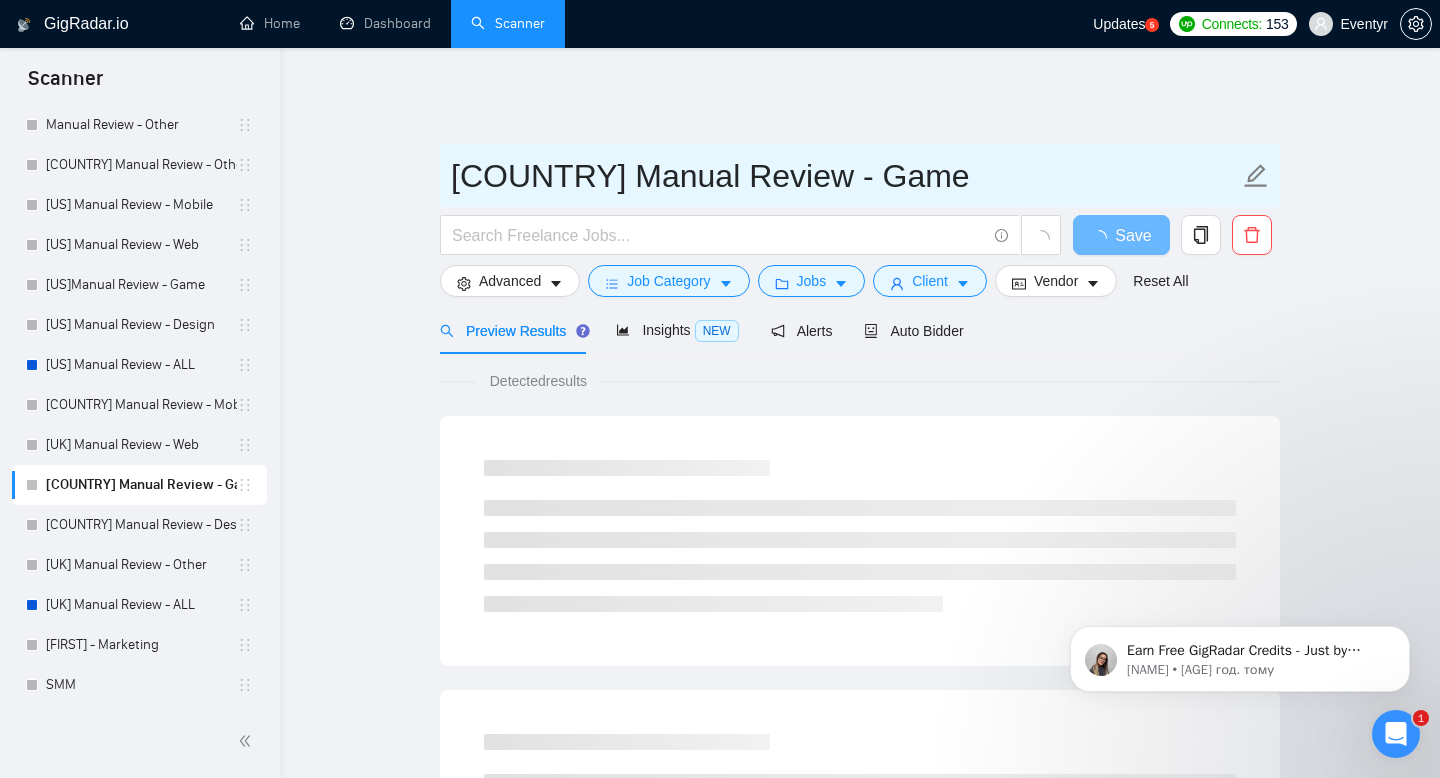 click on "[COUNTRY] Manual Review - Game" at bounding box center (845, 176) 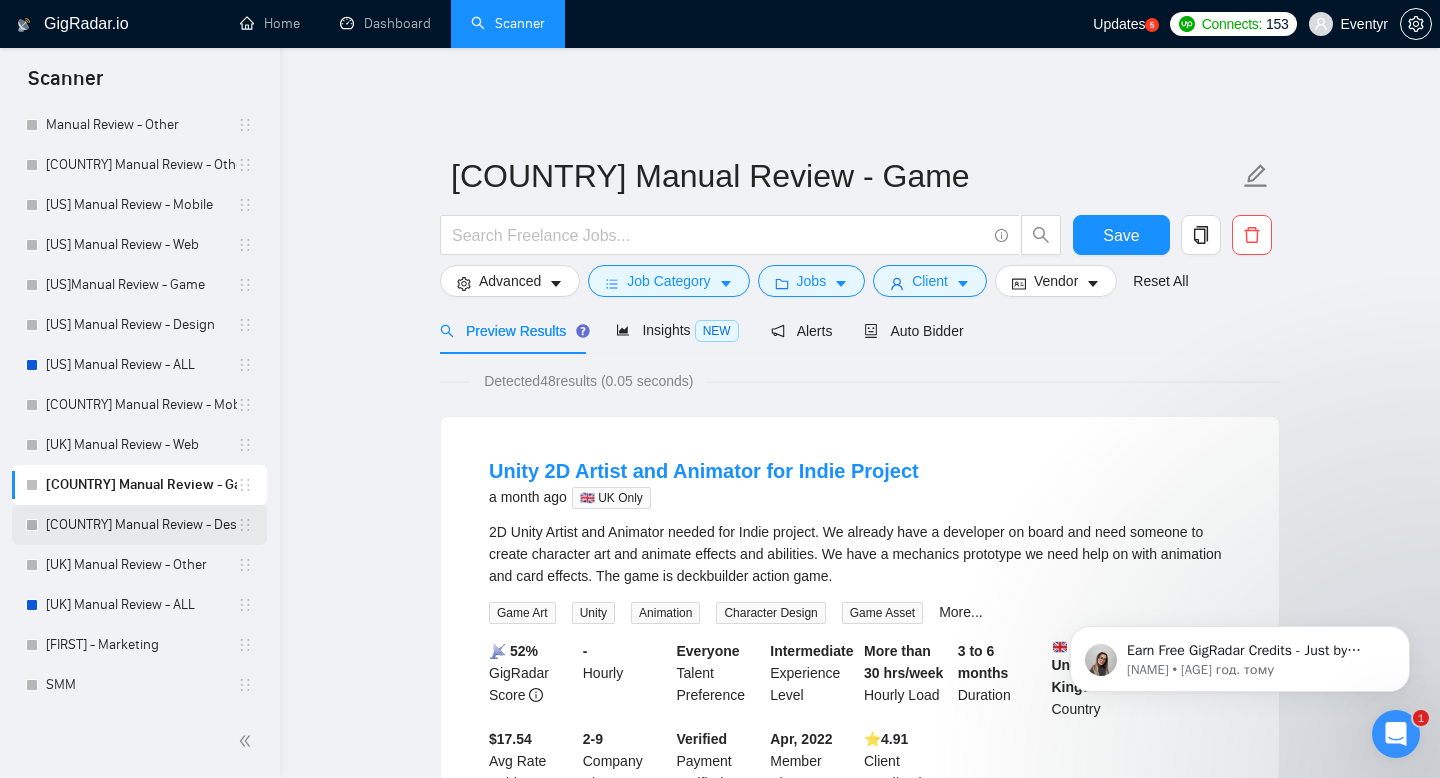 click on "[COUNTRY] Manual Review - Design" at bounding box center (141, 525) 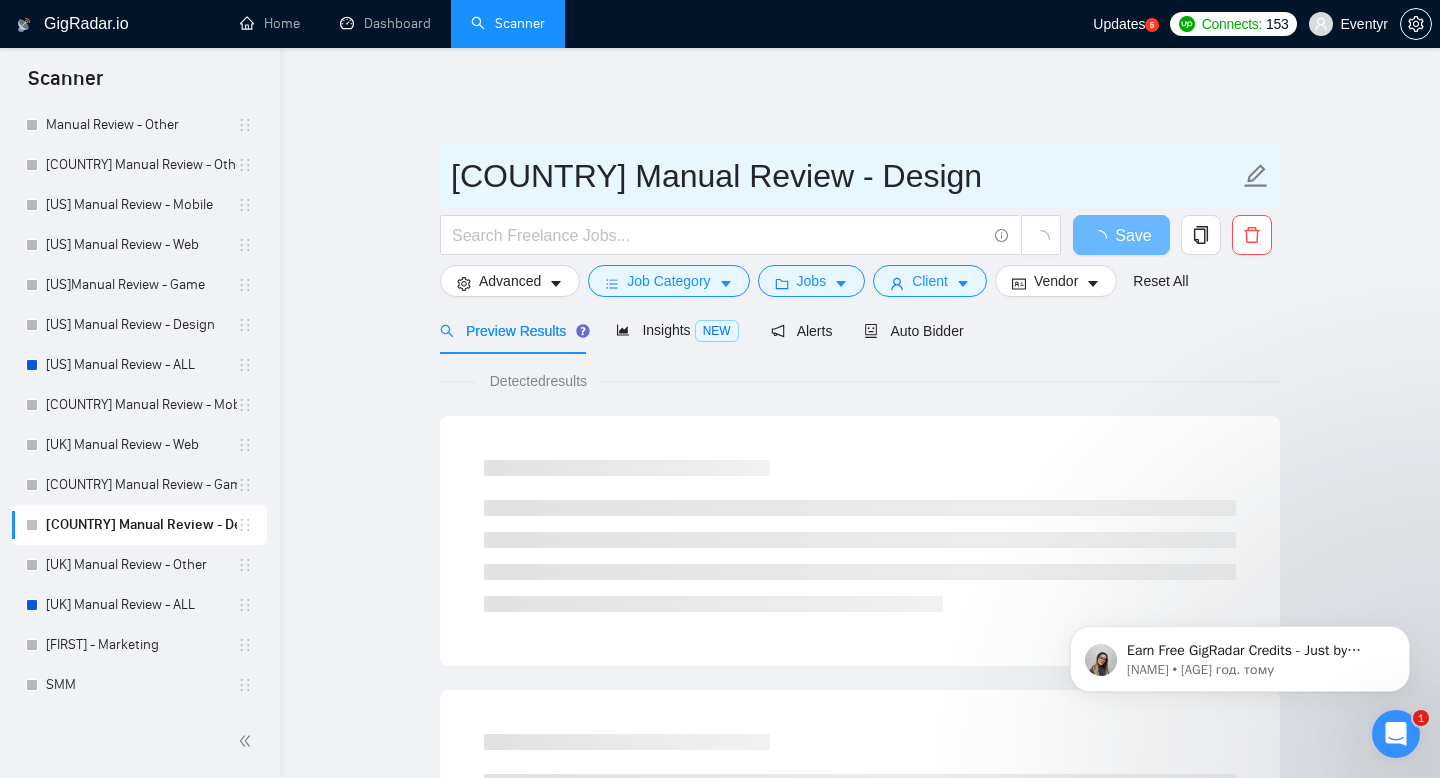 click on "[COUNTRY] Manual Review - Design" at bounding box center [845, 176] 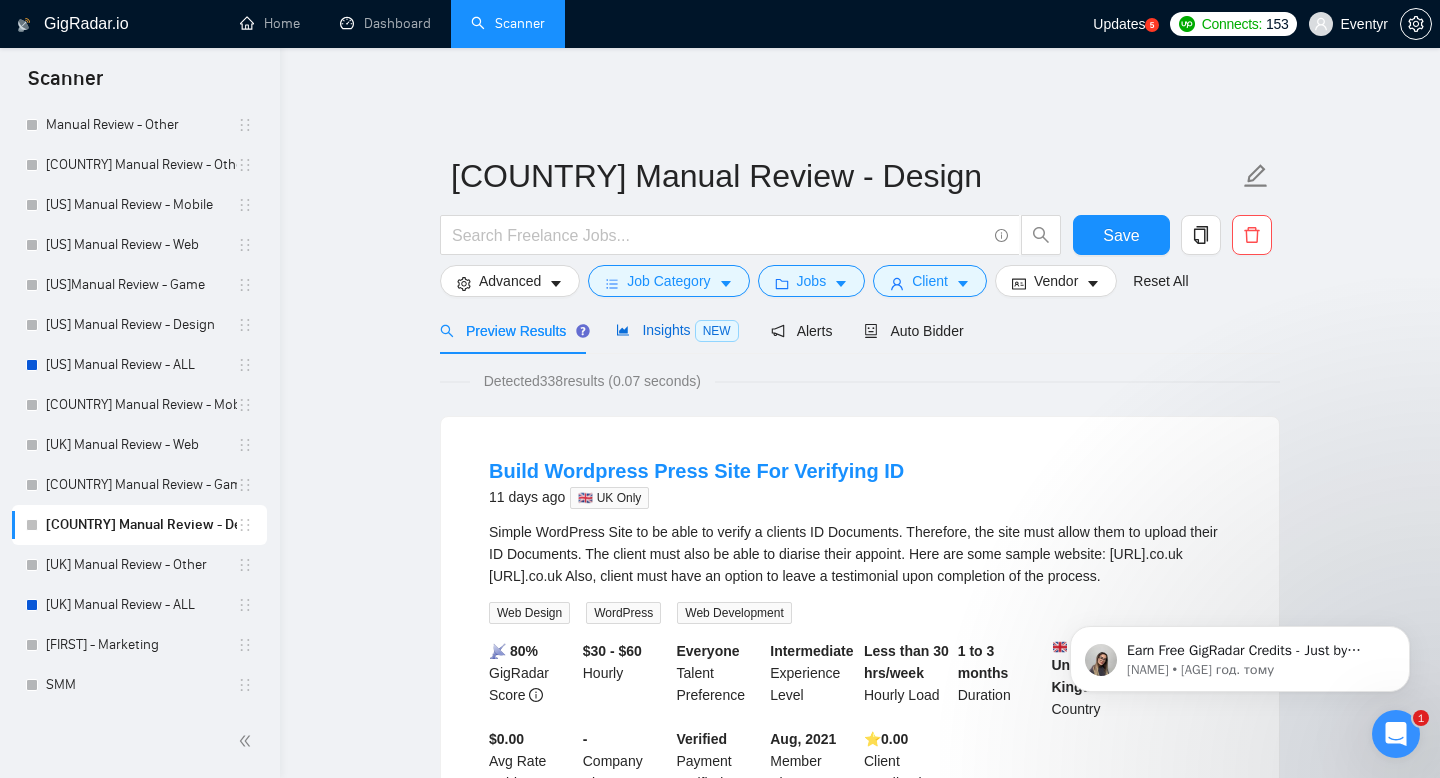 click on "Insights NEW" at bounding box center [677, 330] 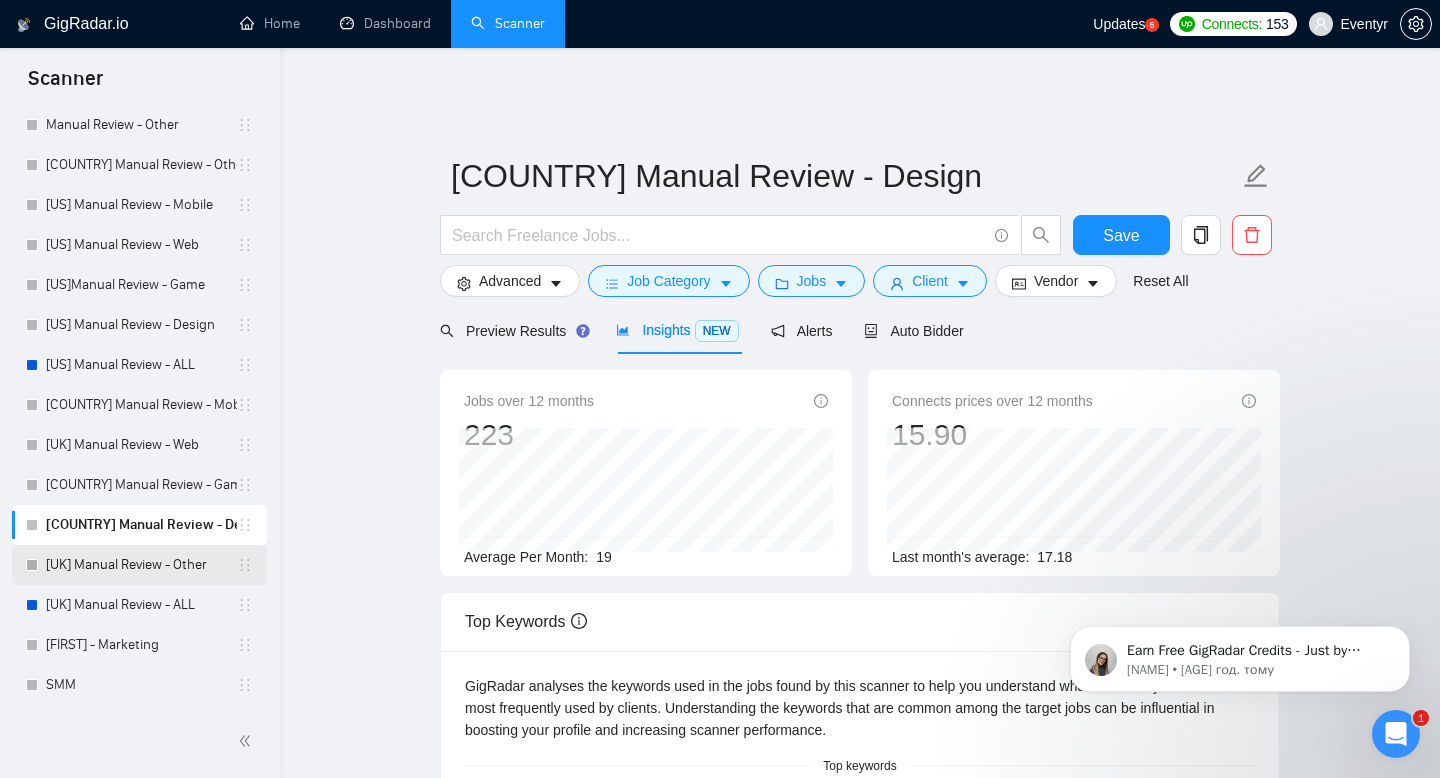 click on "[UK] Manual Review - Other" at bounding box center (141, 565) 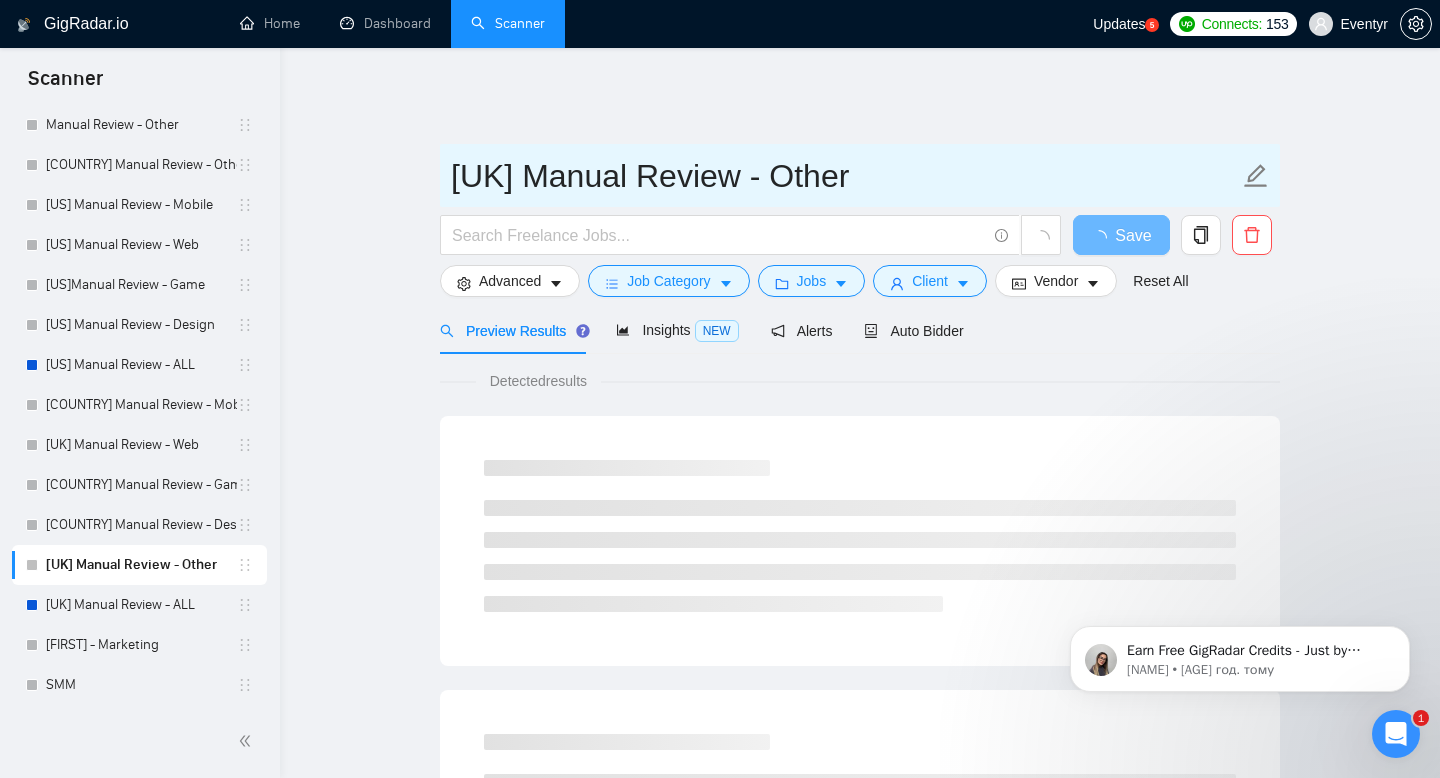 click on "[UK] Manual Review - Other" at bounding box center [845, 176] 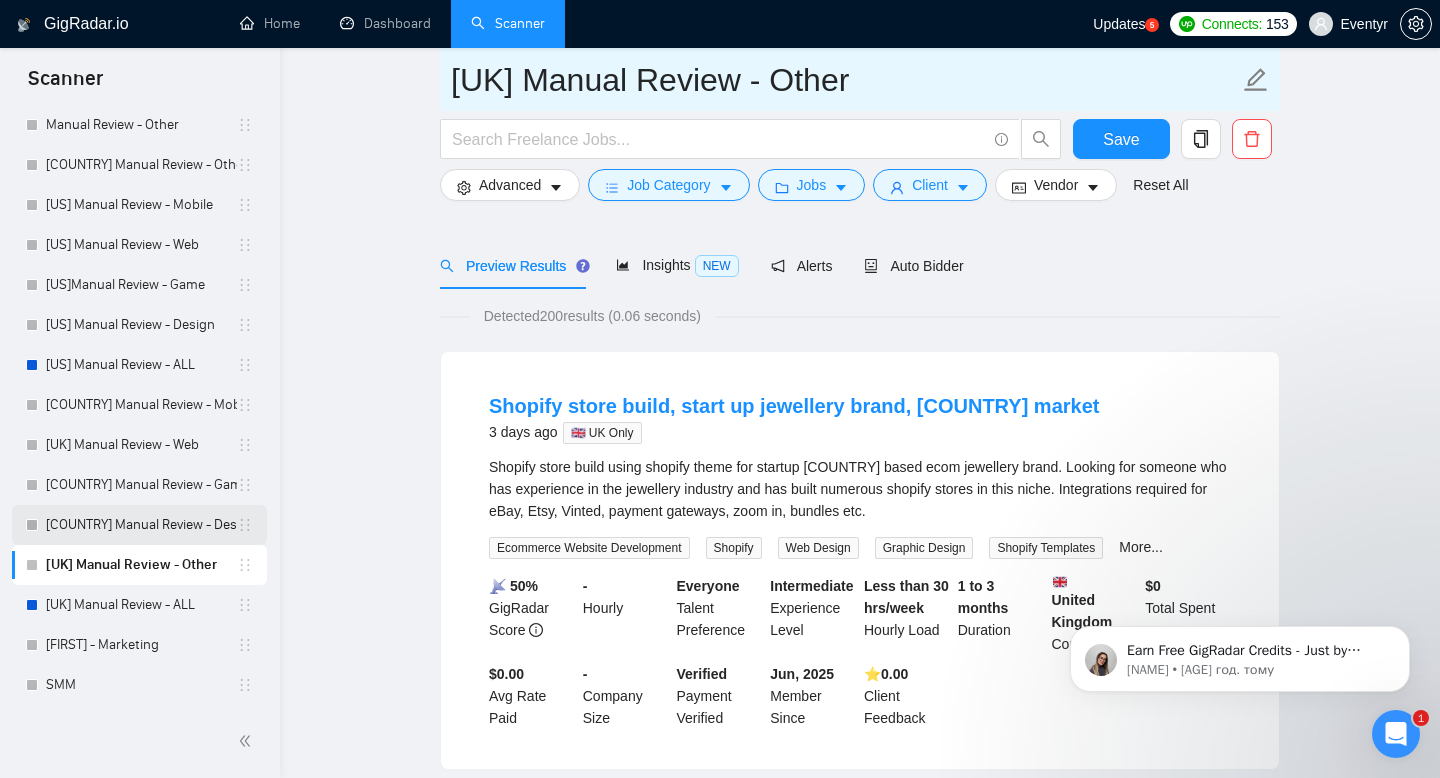 scroll, scrollTop: 133, scrollLeft: 0, axis: vertical 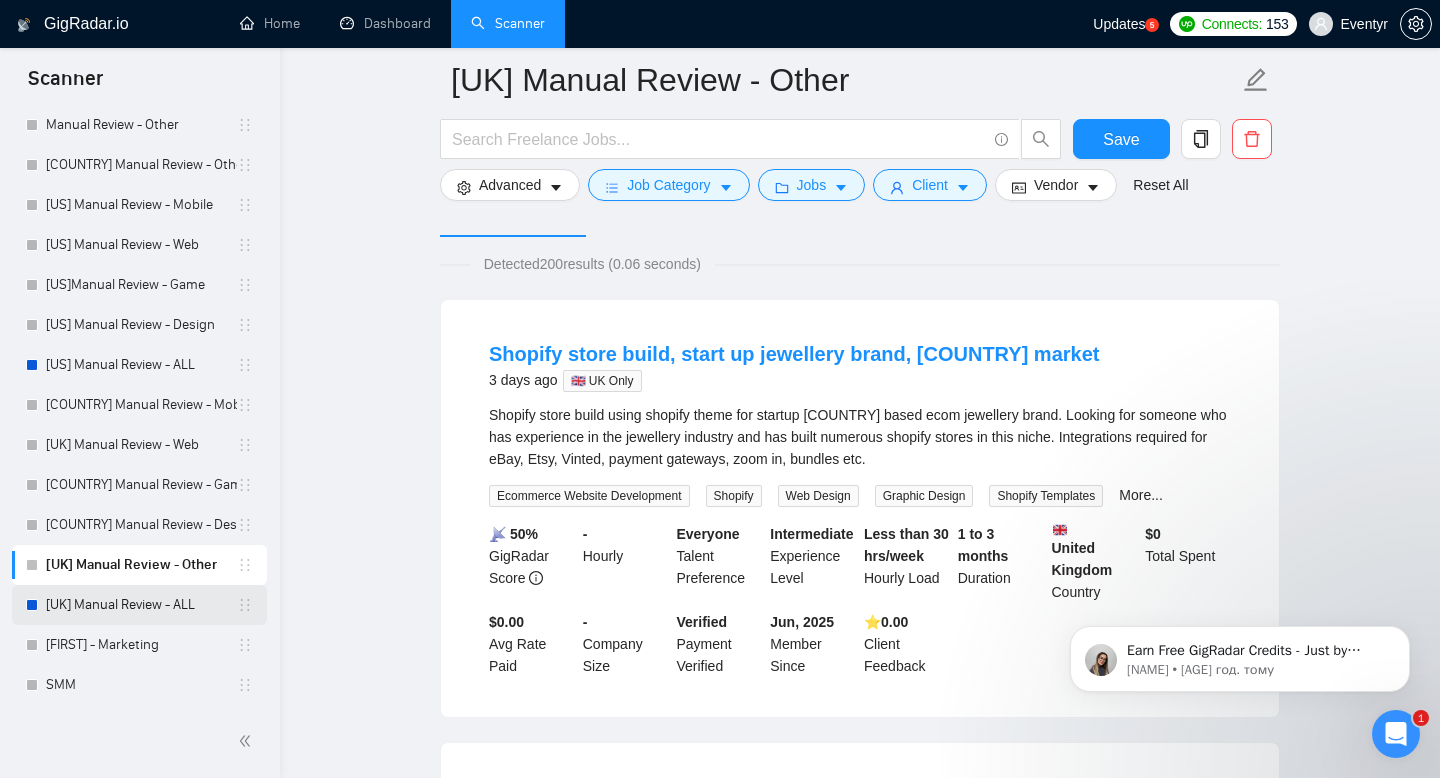 click on "[UK] Manual Review - ALL" at bounding box center [141, 605] 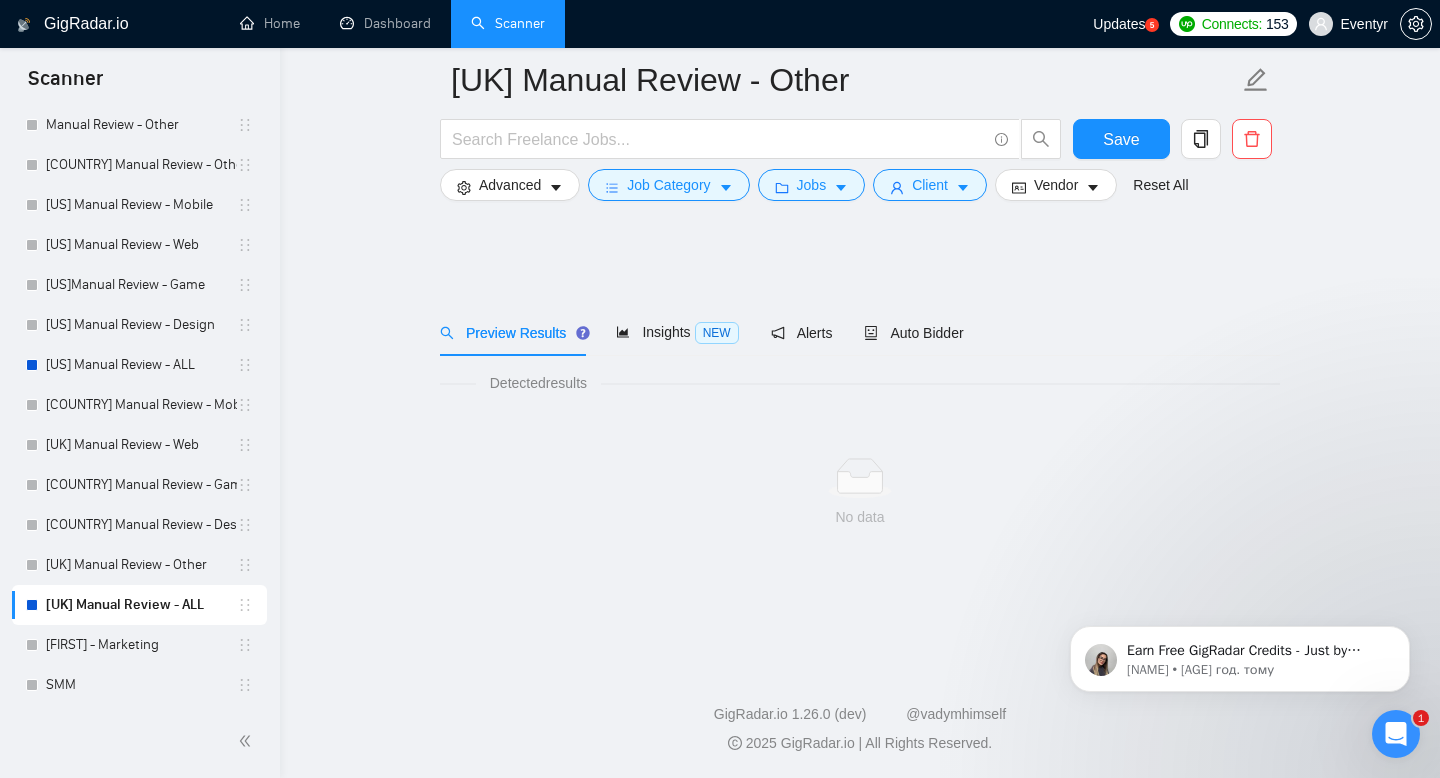 scroll, scrollTop: 0, scrollLeft: 0, axis: both 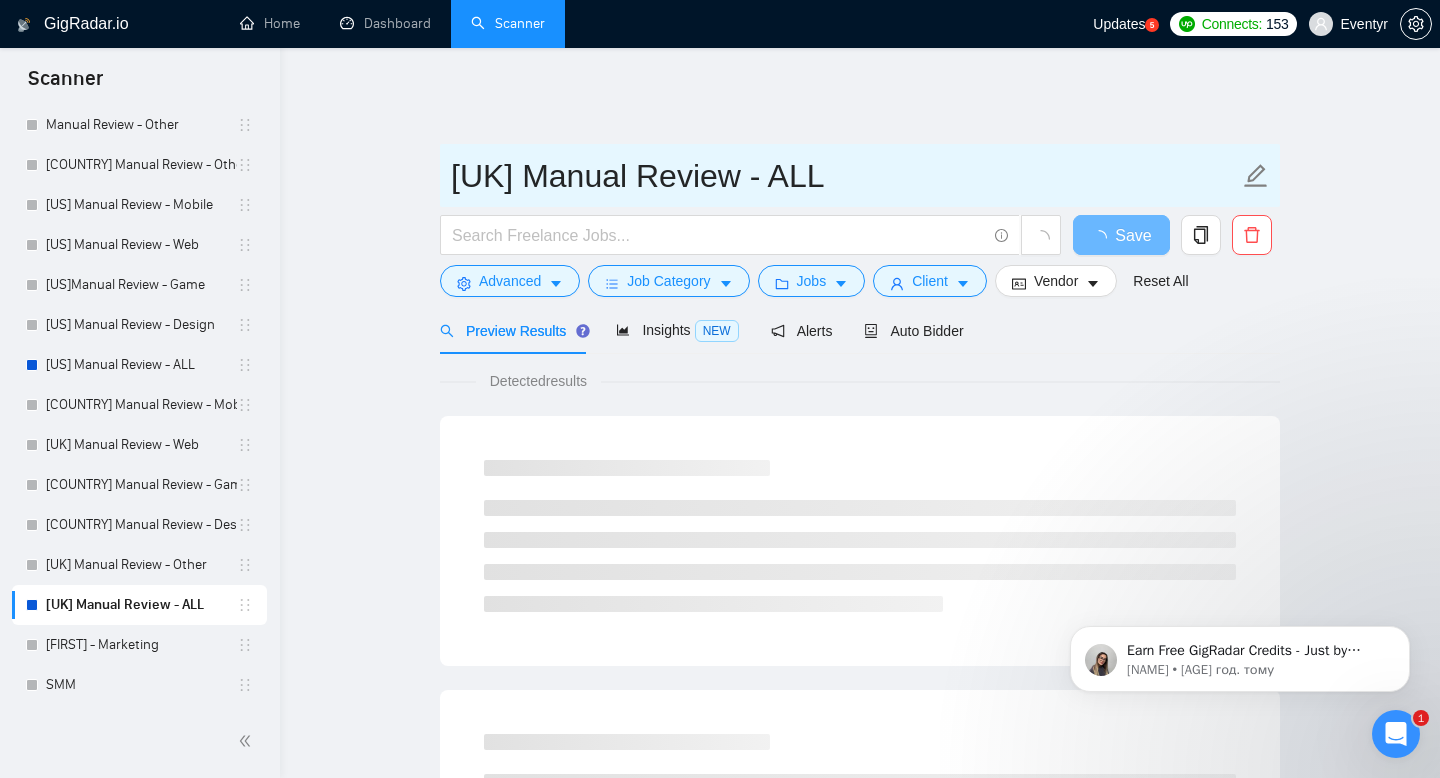 click on "[UK] Manual Review - ALL" at bounding box center [845, 176] 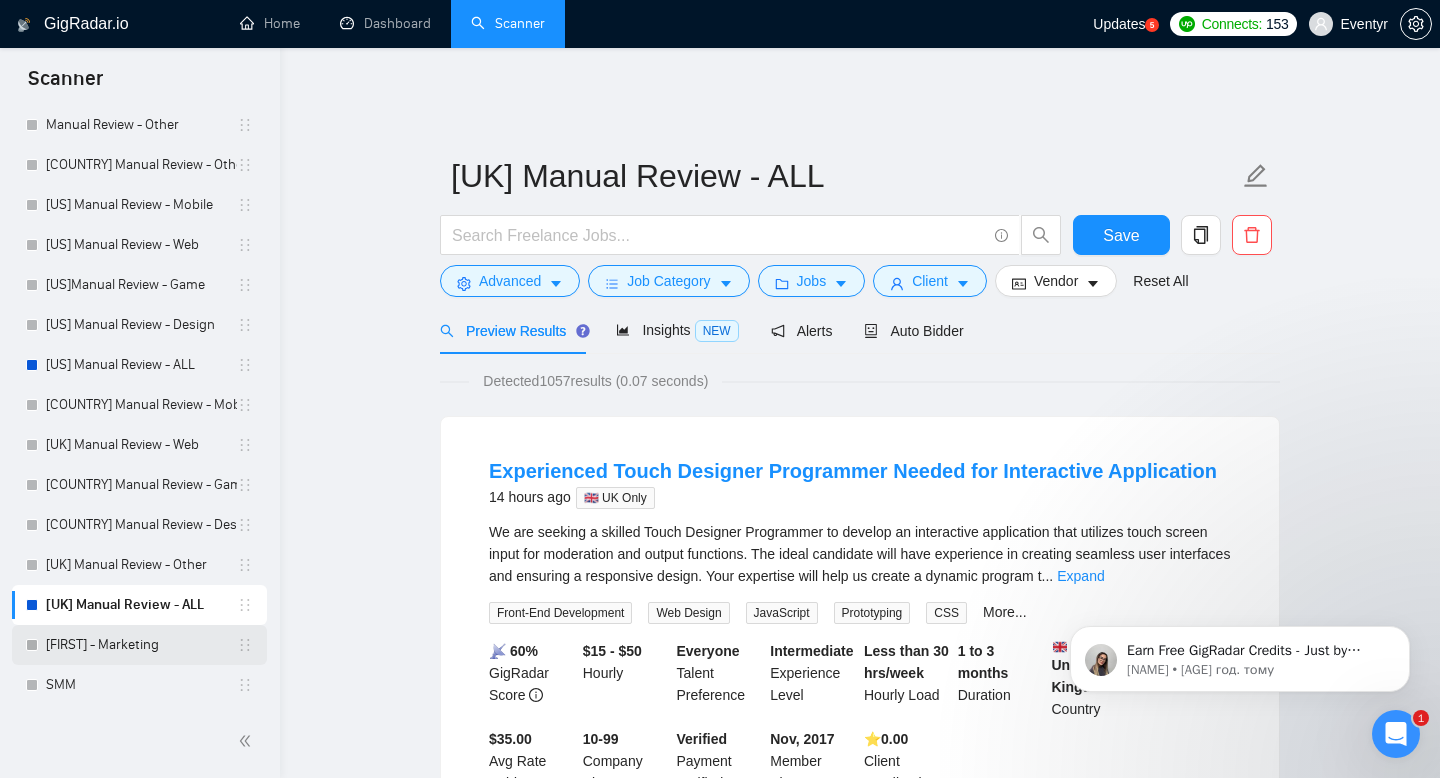 click on "[FIRST] - Marketing" at bounding box center [141, 645] 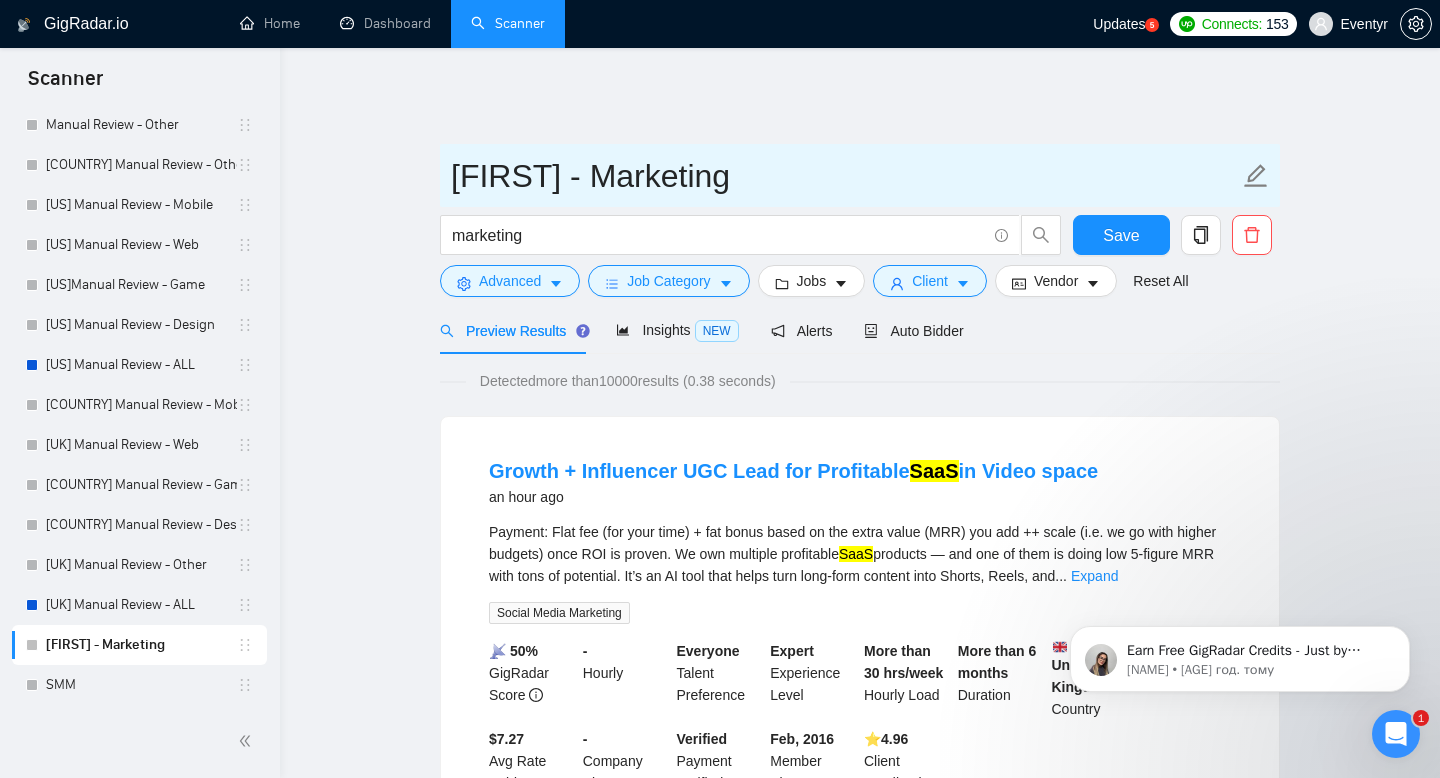 click on "[FIRST] - Marketing" at bounding box center (845, 176) 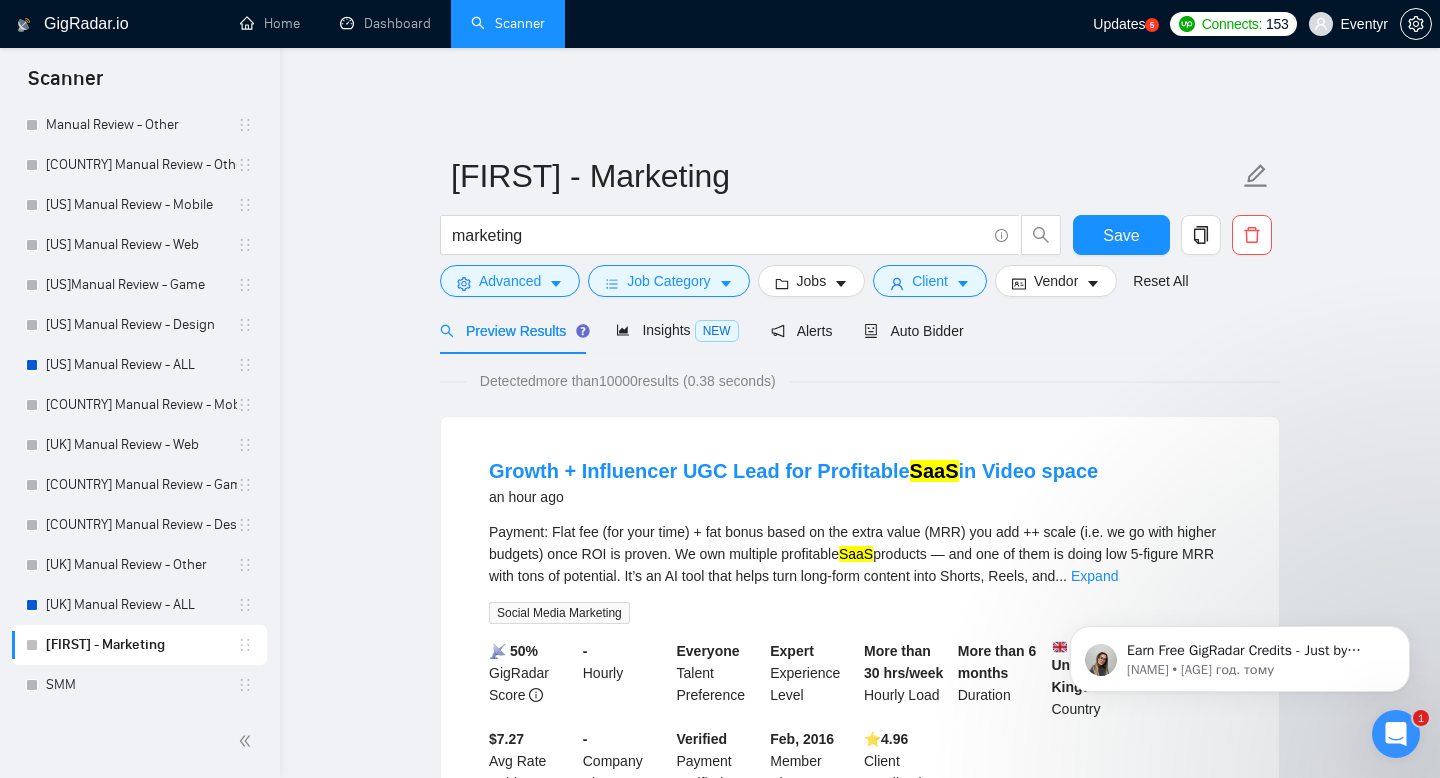 click on "SMM" at bounding box center (141, 685) 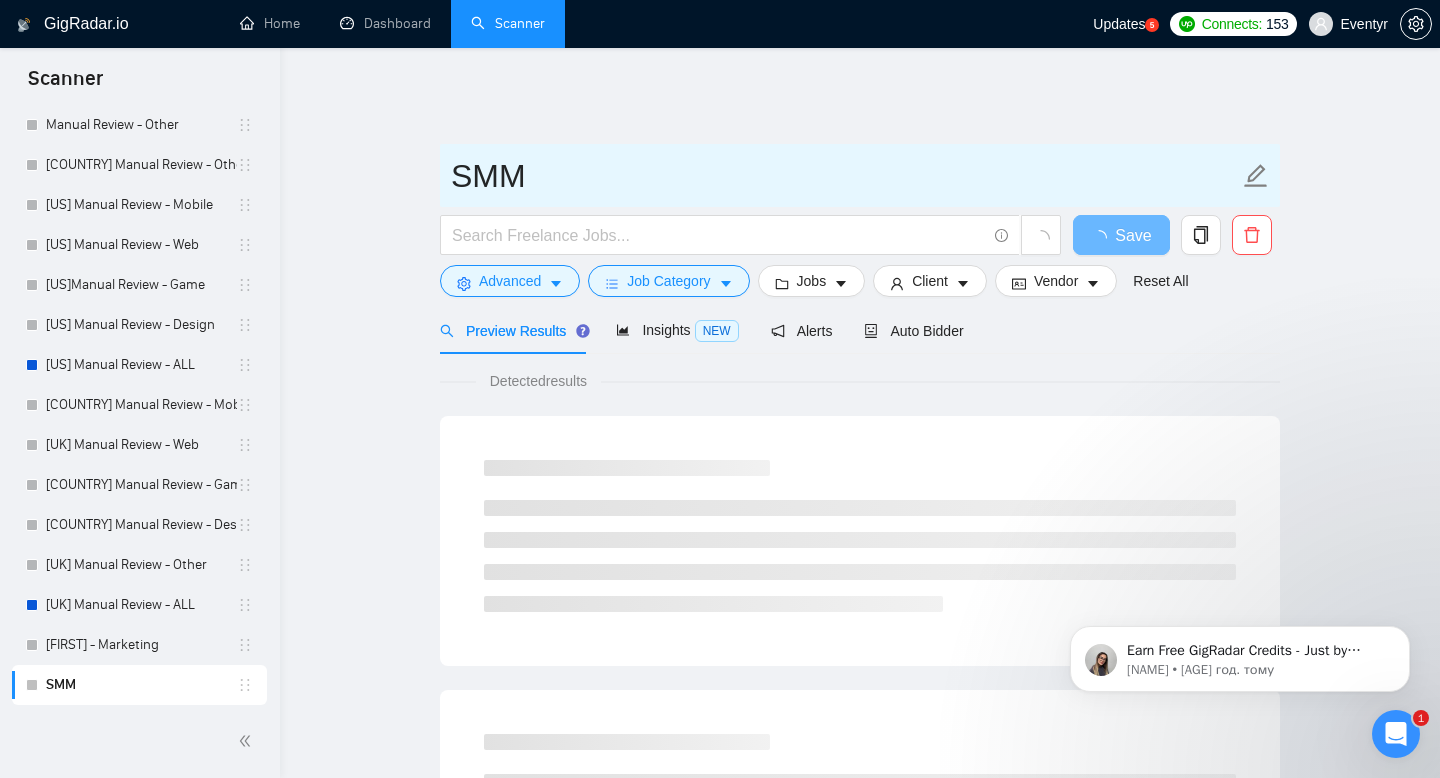 click on "SMM" at bounding box center [845, 176] 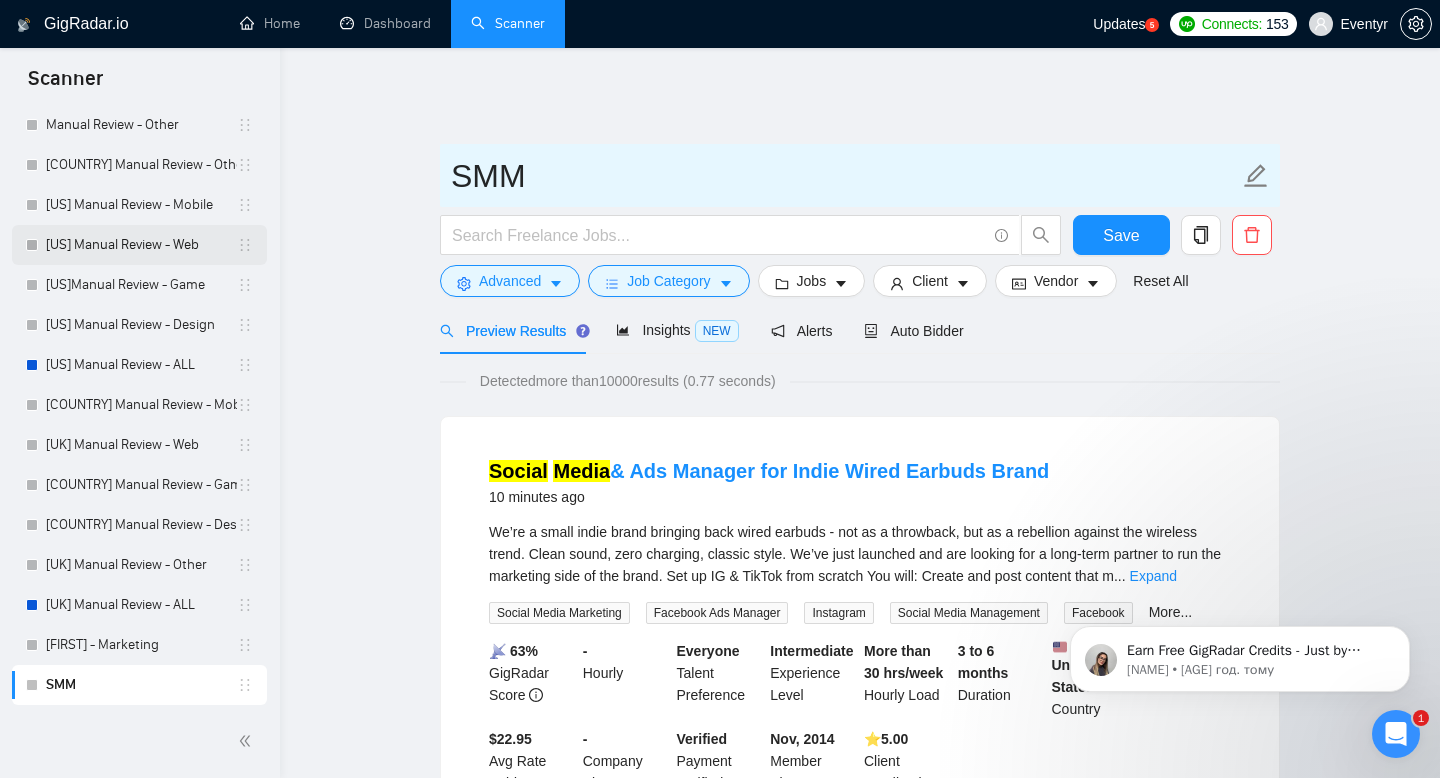 scroll, scrollTop: 0, scrollLeft: 0, axis: both 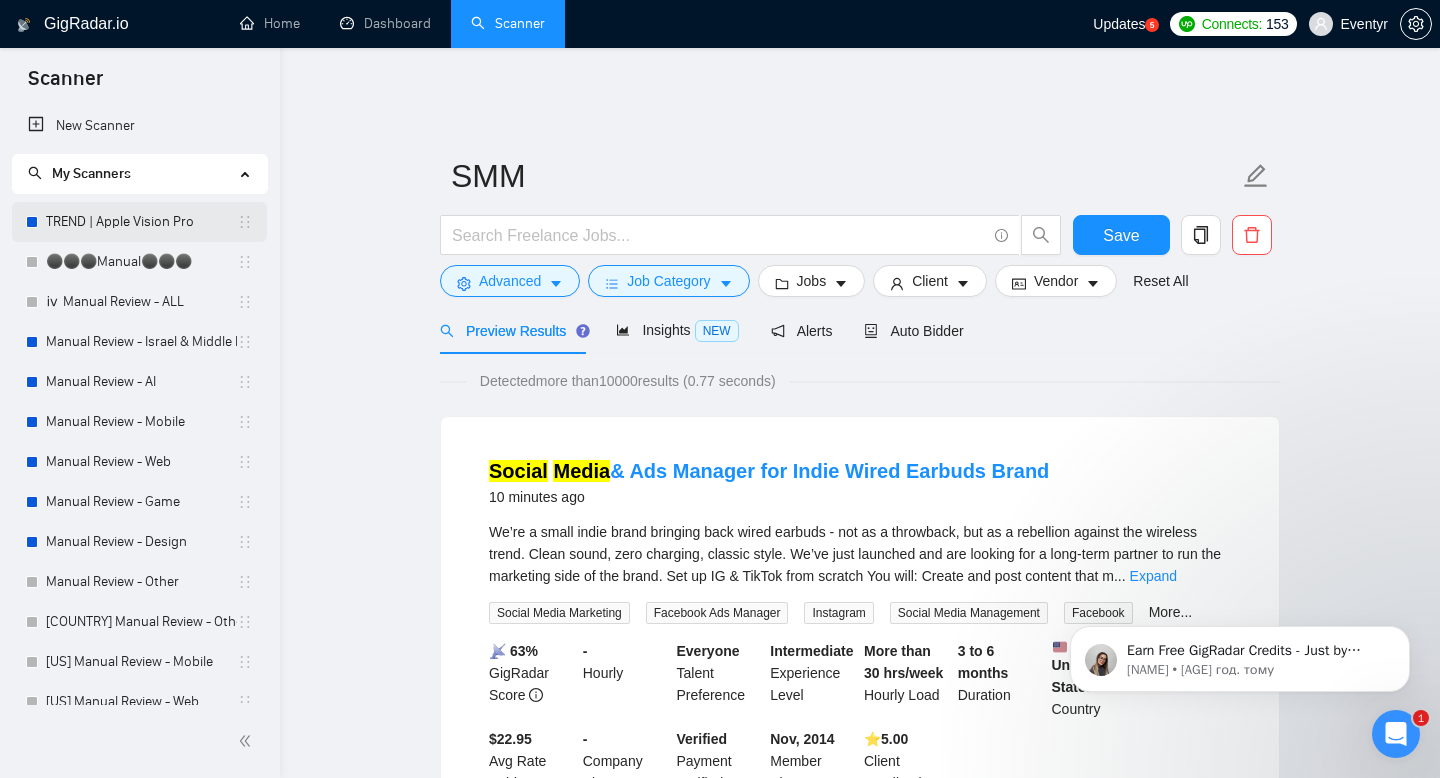 click on "TREND | Apple Vision Pro" at bounding box center (141, 222) 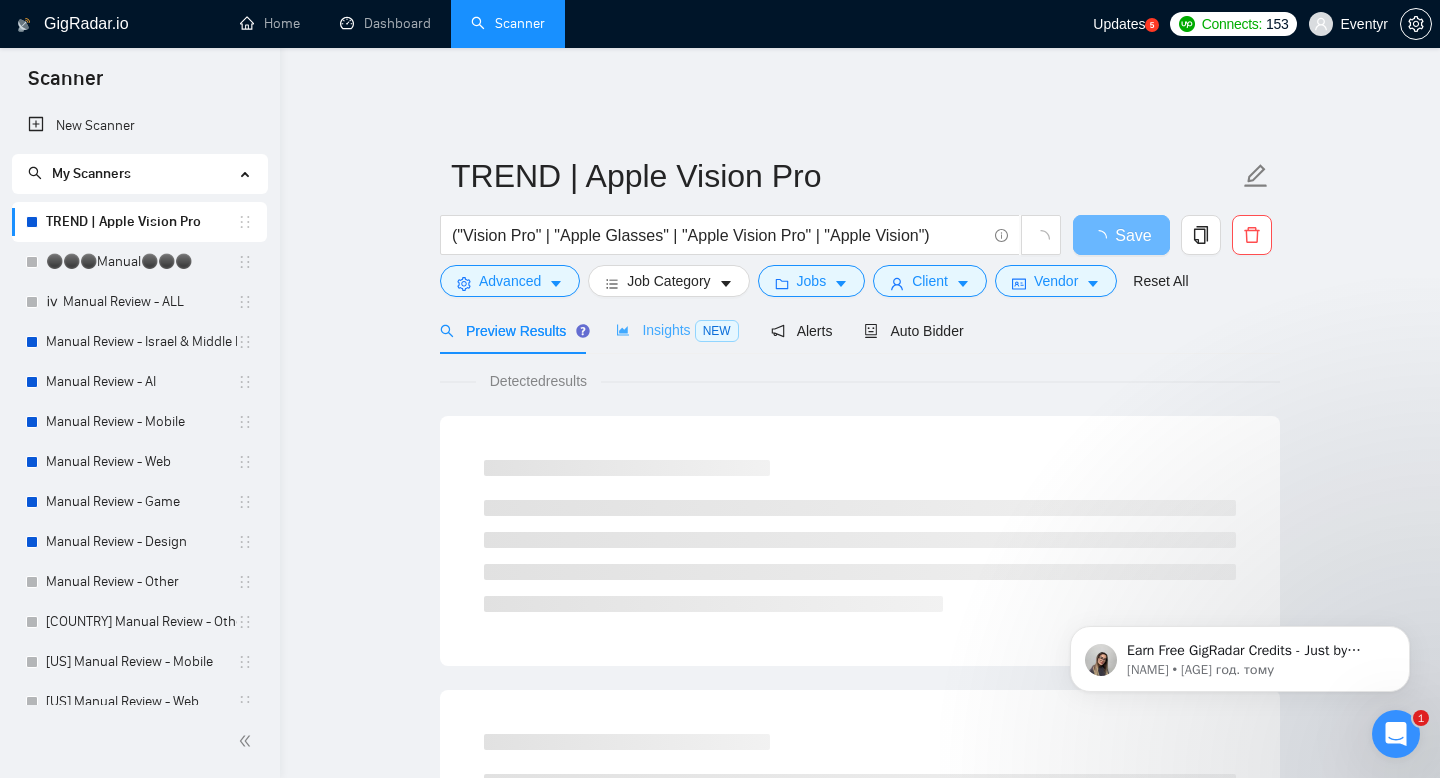 click on "Insights NEW" at bounding box center [677, 330] 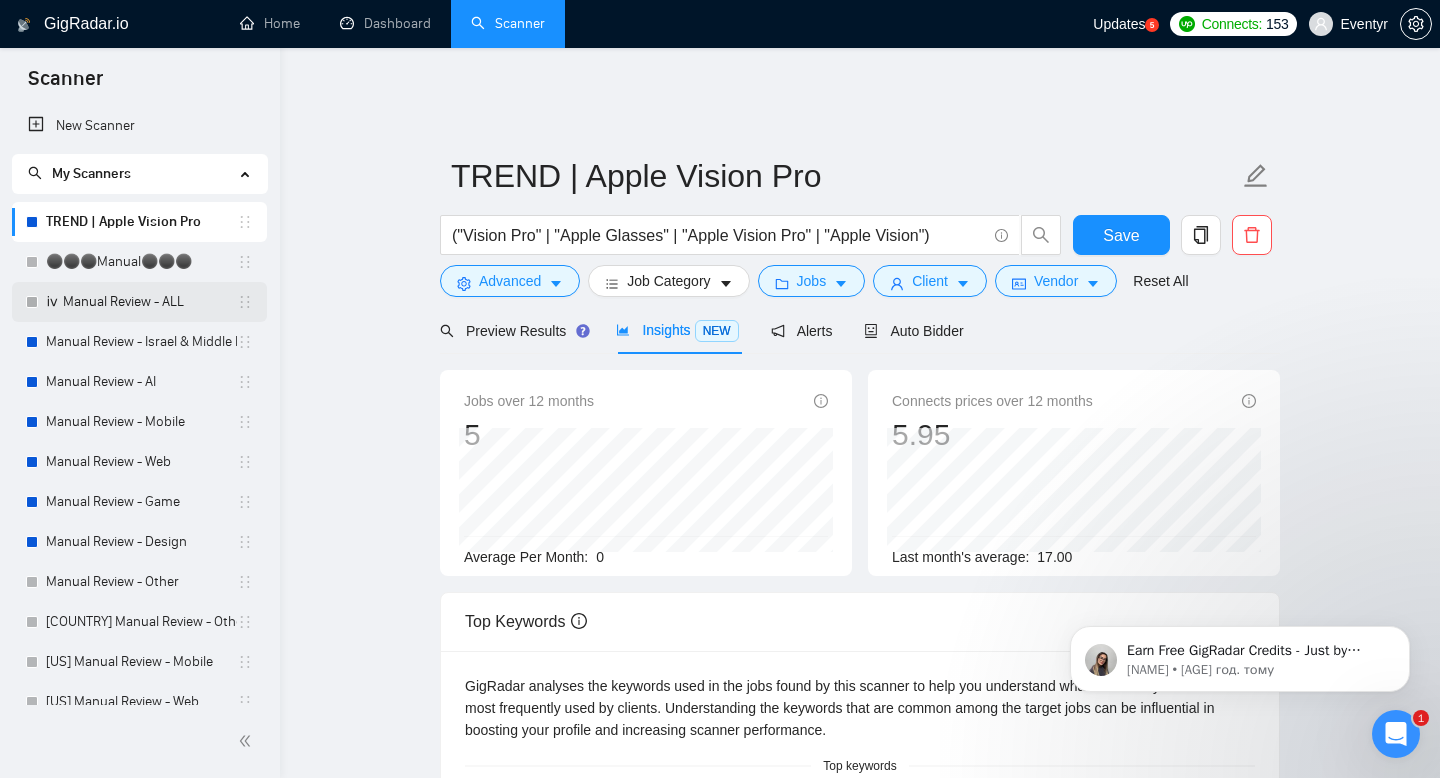 click on "ⅳ Manual Review - ALL" at bounding box center (141, 302) 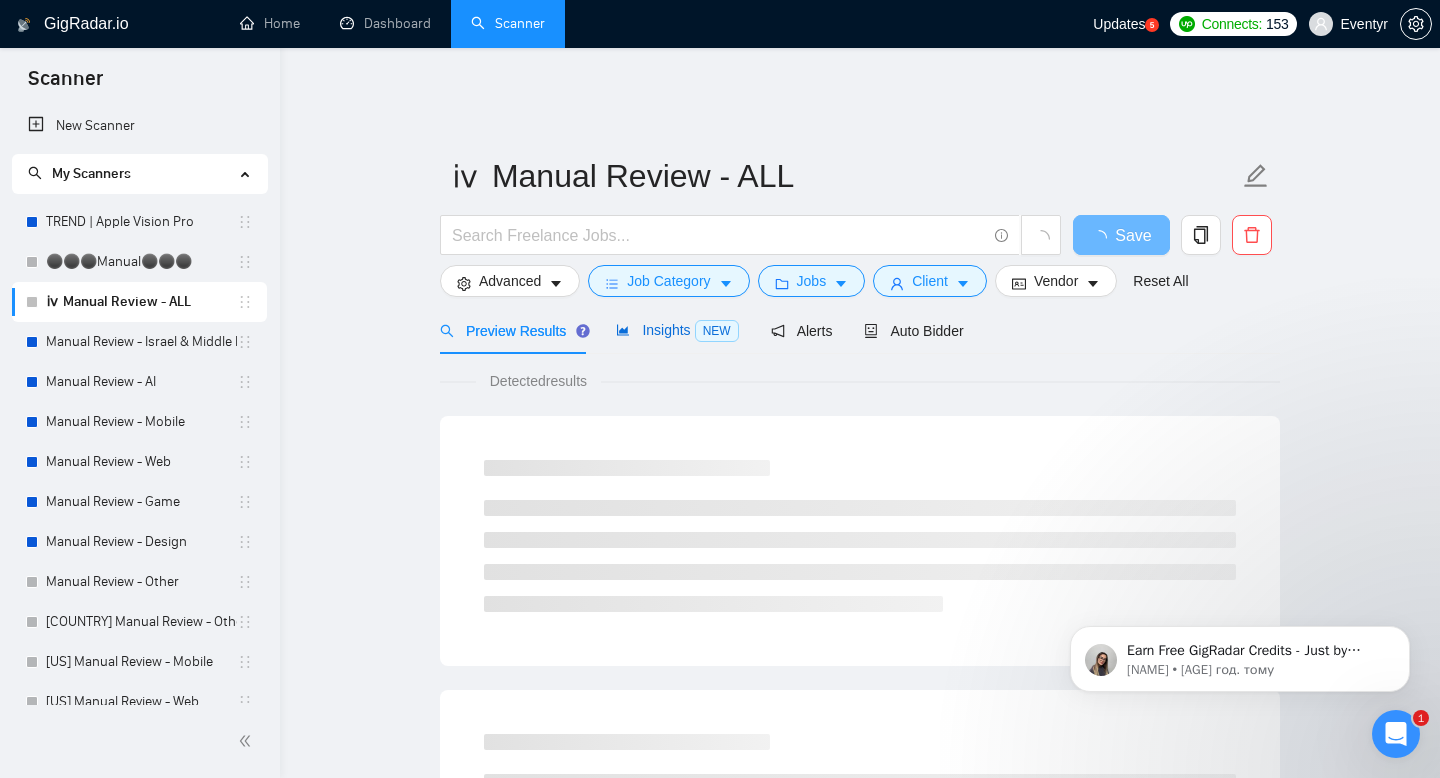 click on "Insights NEW" at bounding box center [677, 330] 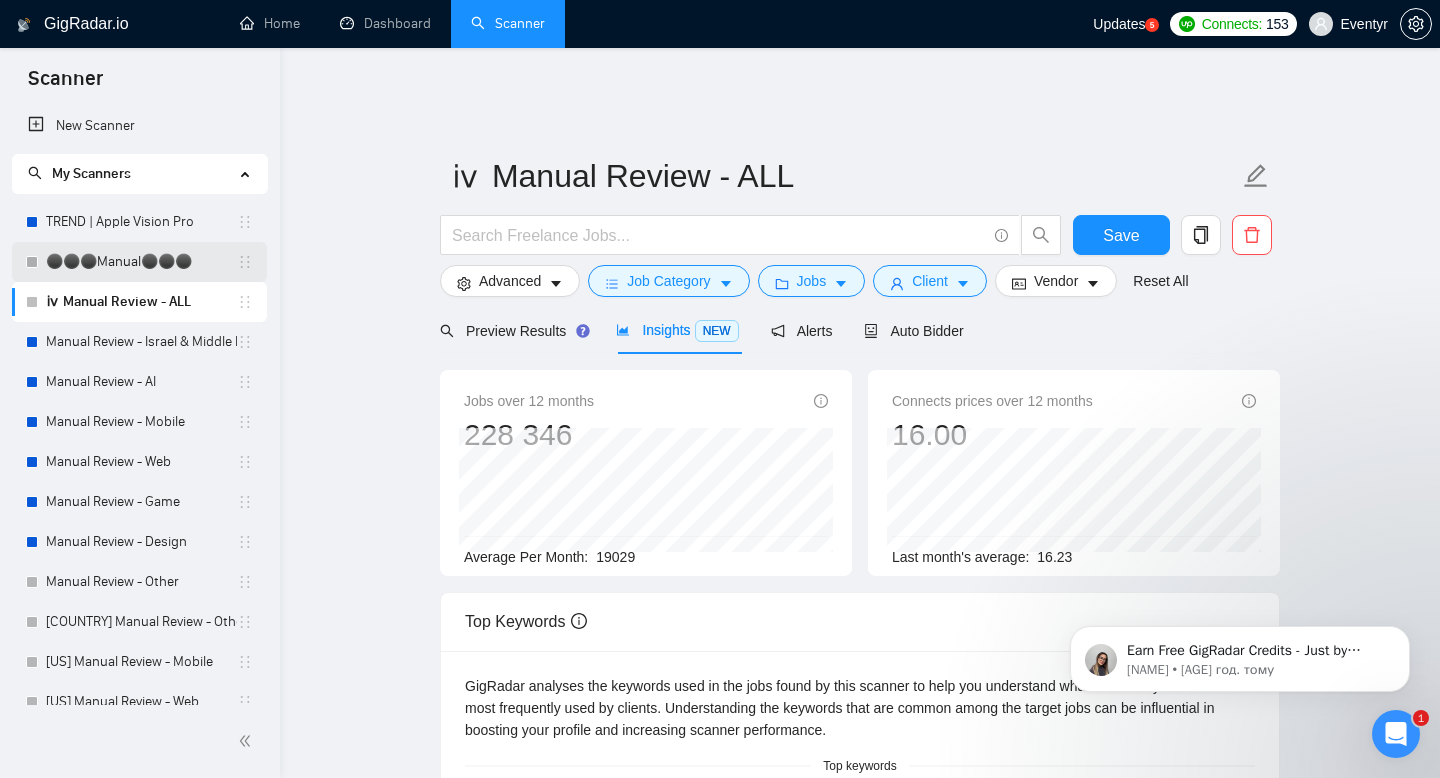 click on "⚫⚫⚫Manual⚫⚫⚫" at bounding box center (141, 262) 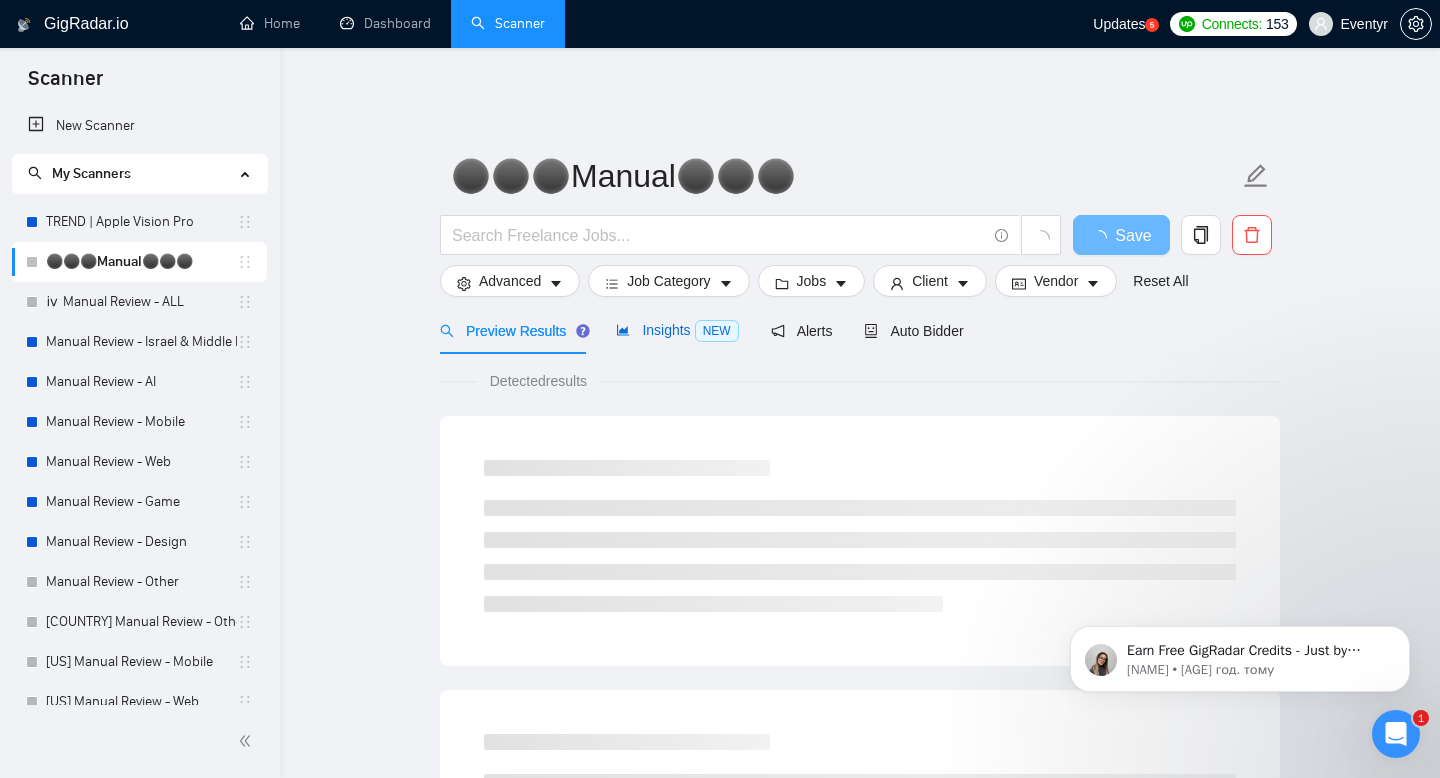 click on "Insights NEW" at bounding box center [677, 330] 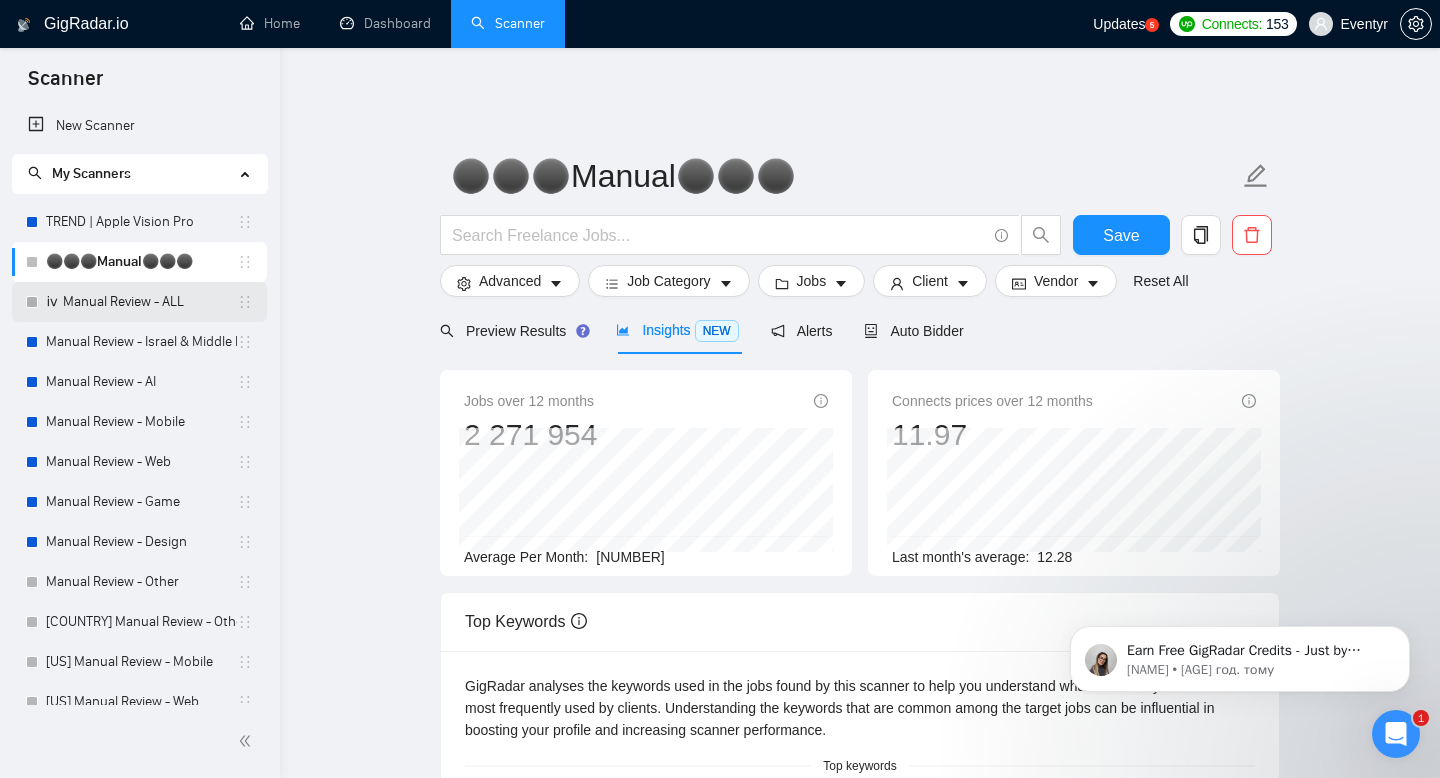 click on "ⅳ Manual Review - ALL" at bounding box center (141, 302) 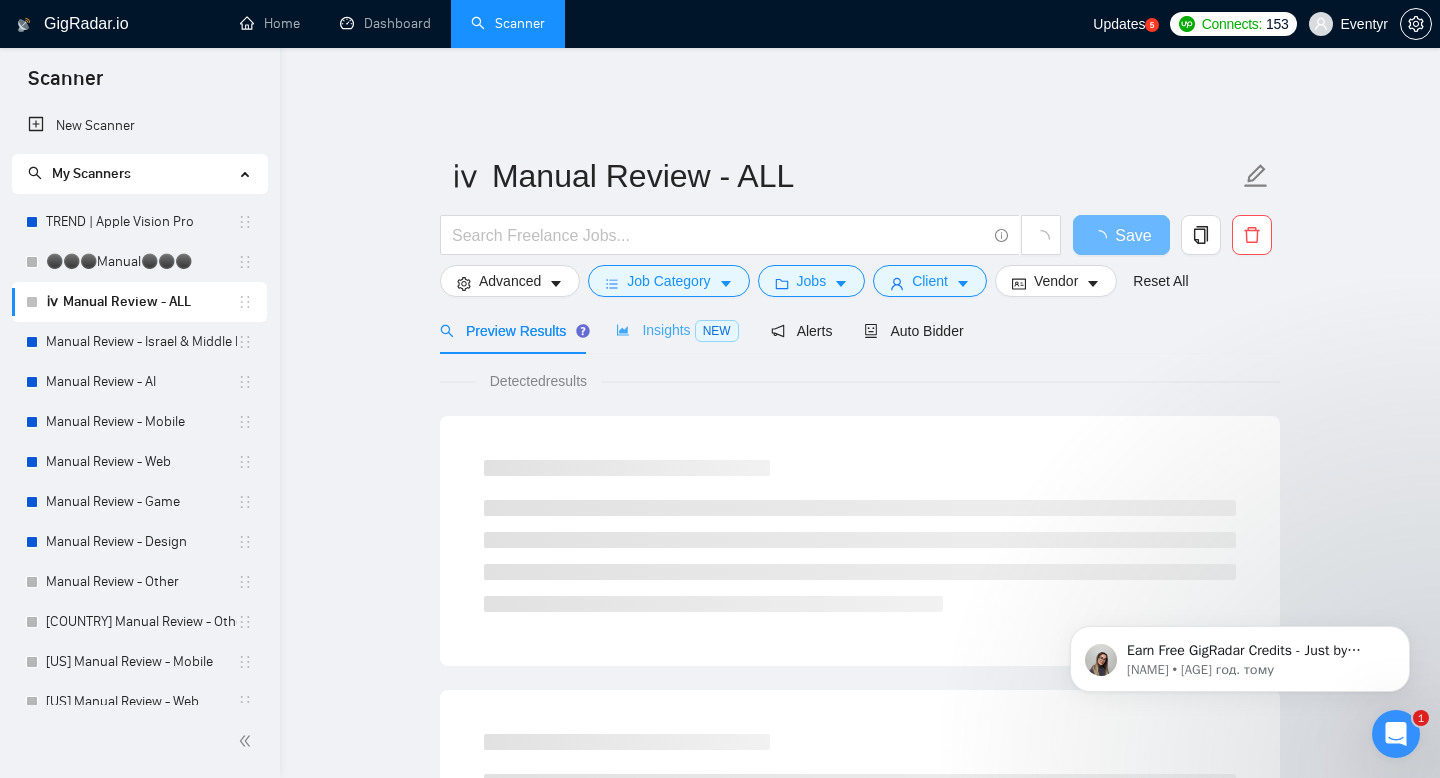 click on "Insights NEW" at bounding box center (677, 330) 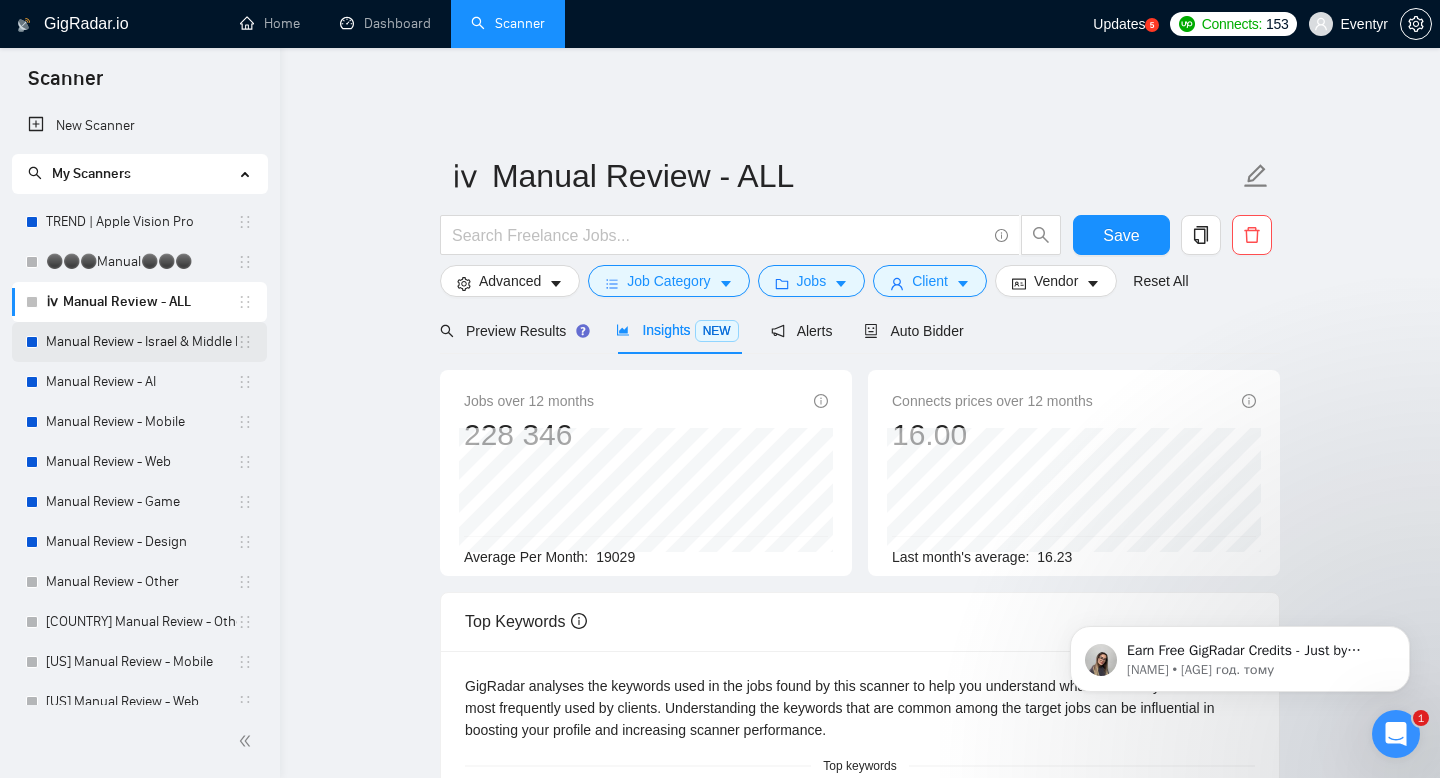 click on "Manual Review - Israel & Middle East" at bounding box center (141, 342) 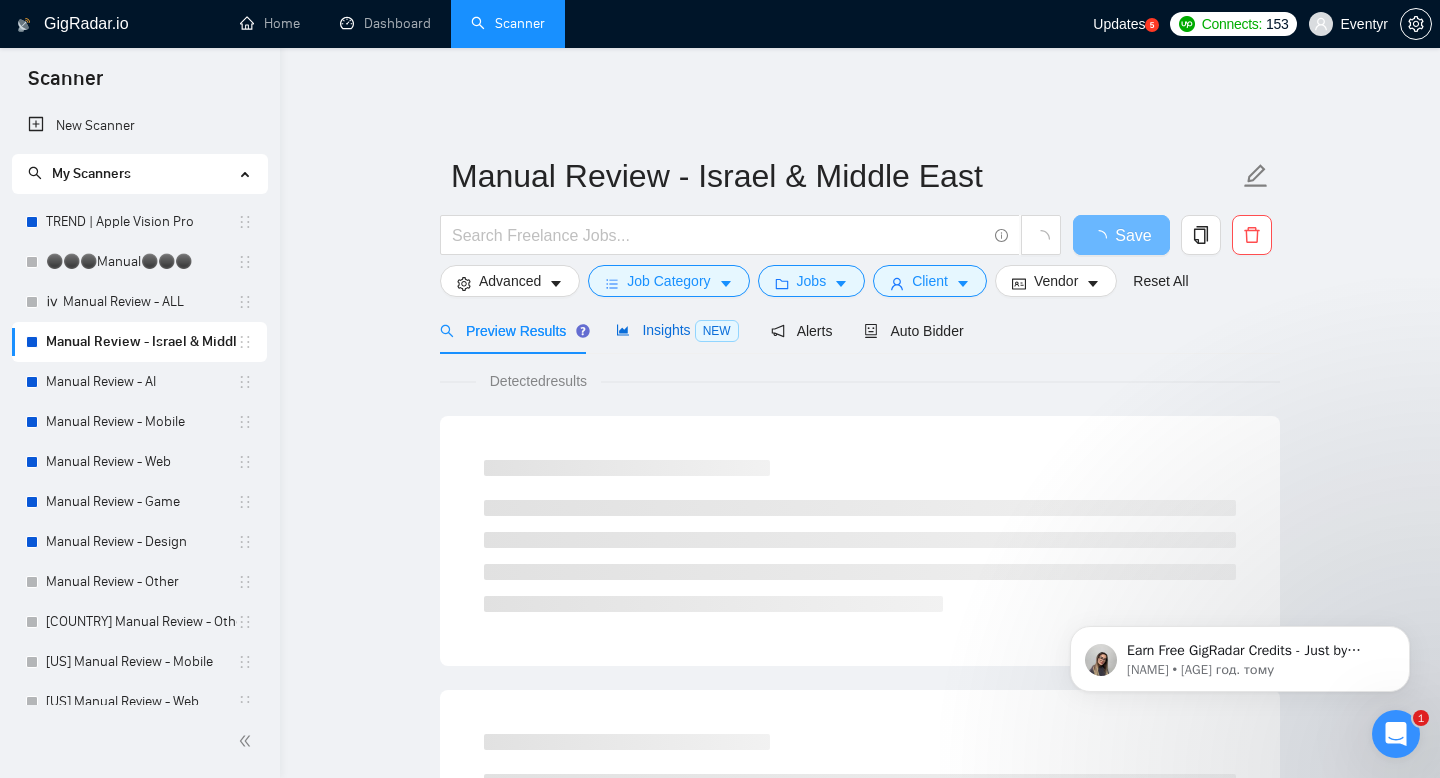 click on "Insights NEW" at bounding box center [677, 330] 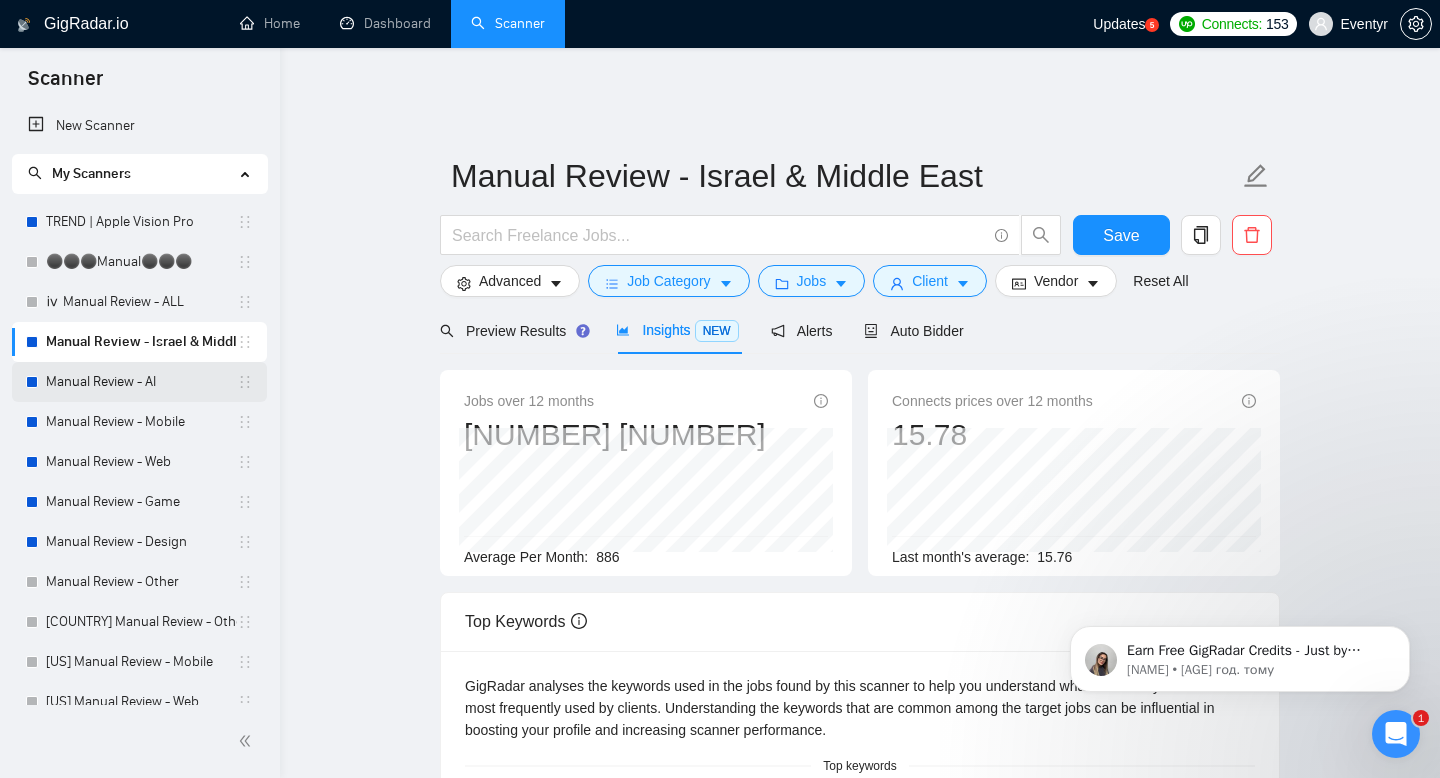 click on "Manual Review - AI" at bounding box center [141, 382] 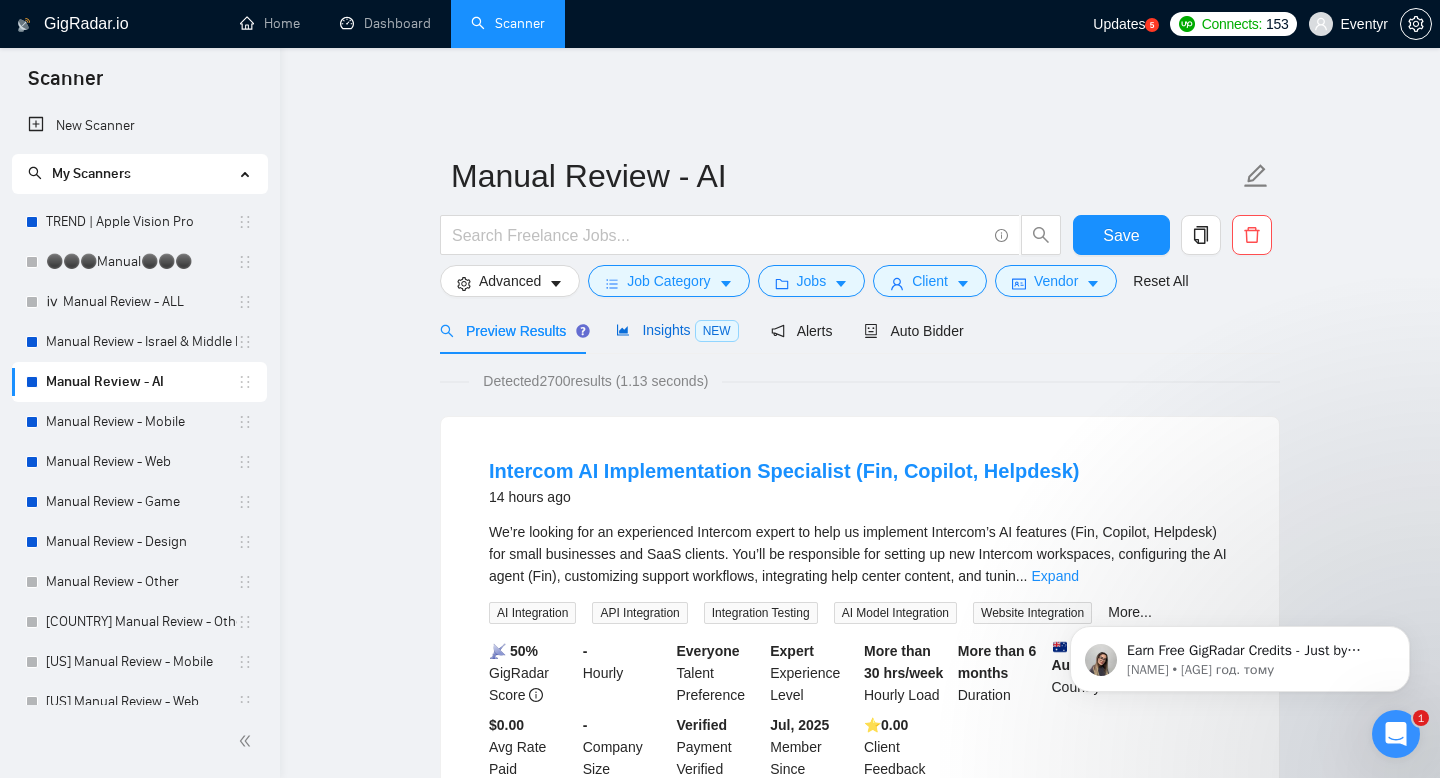 click 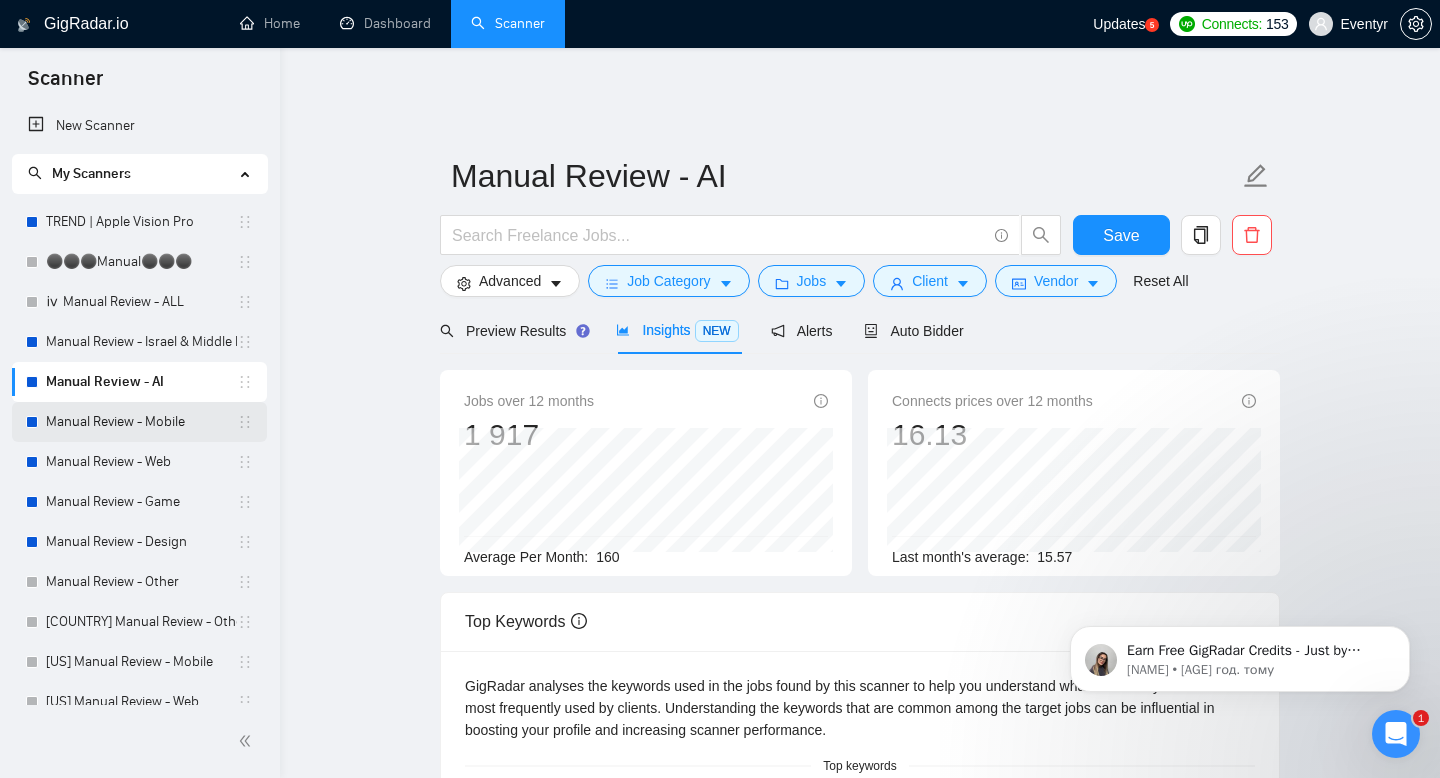 click on "Manual Review - Mobile" at bounding box center [141, 422] 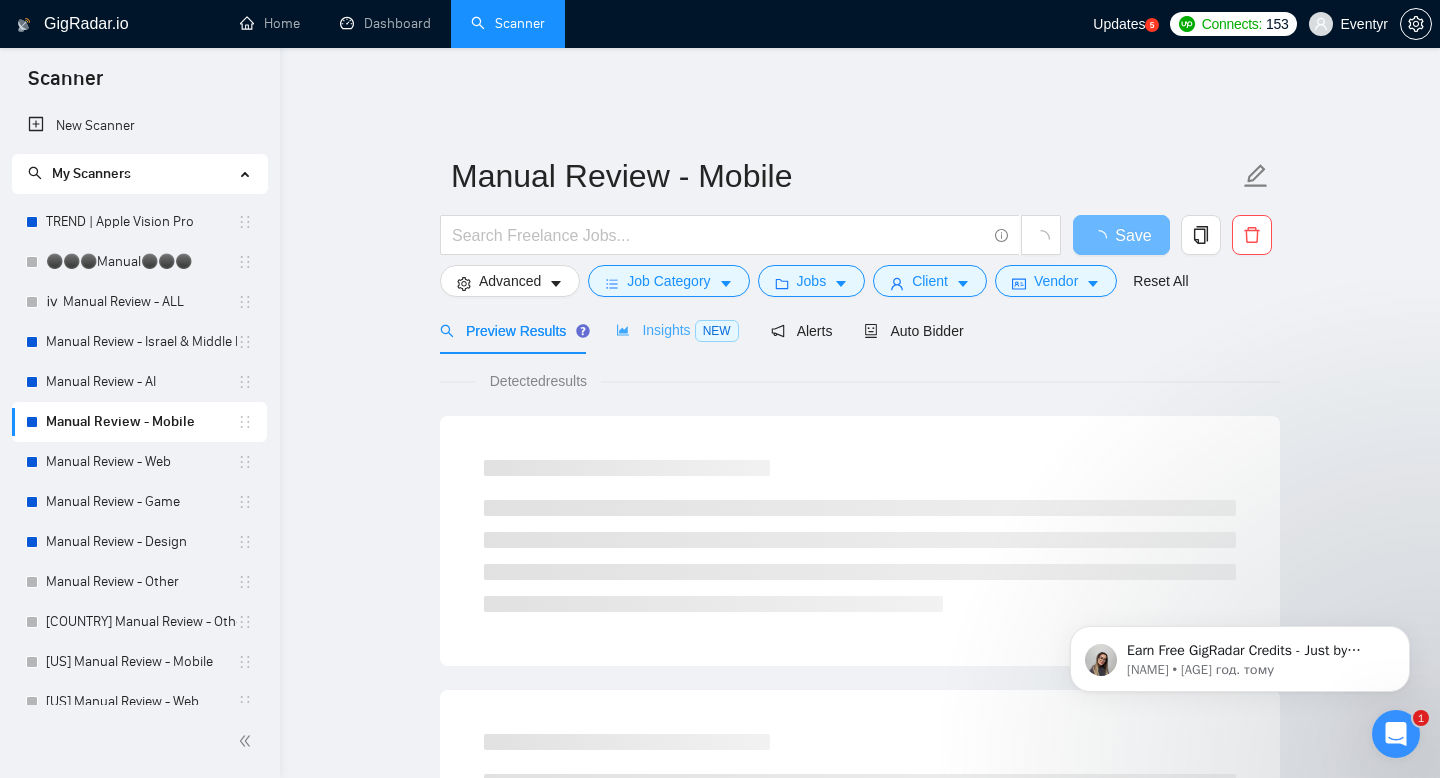 click on "Insights NEW" at bounding box center [677, 330] 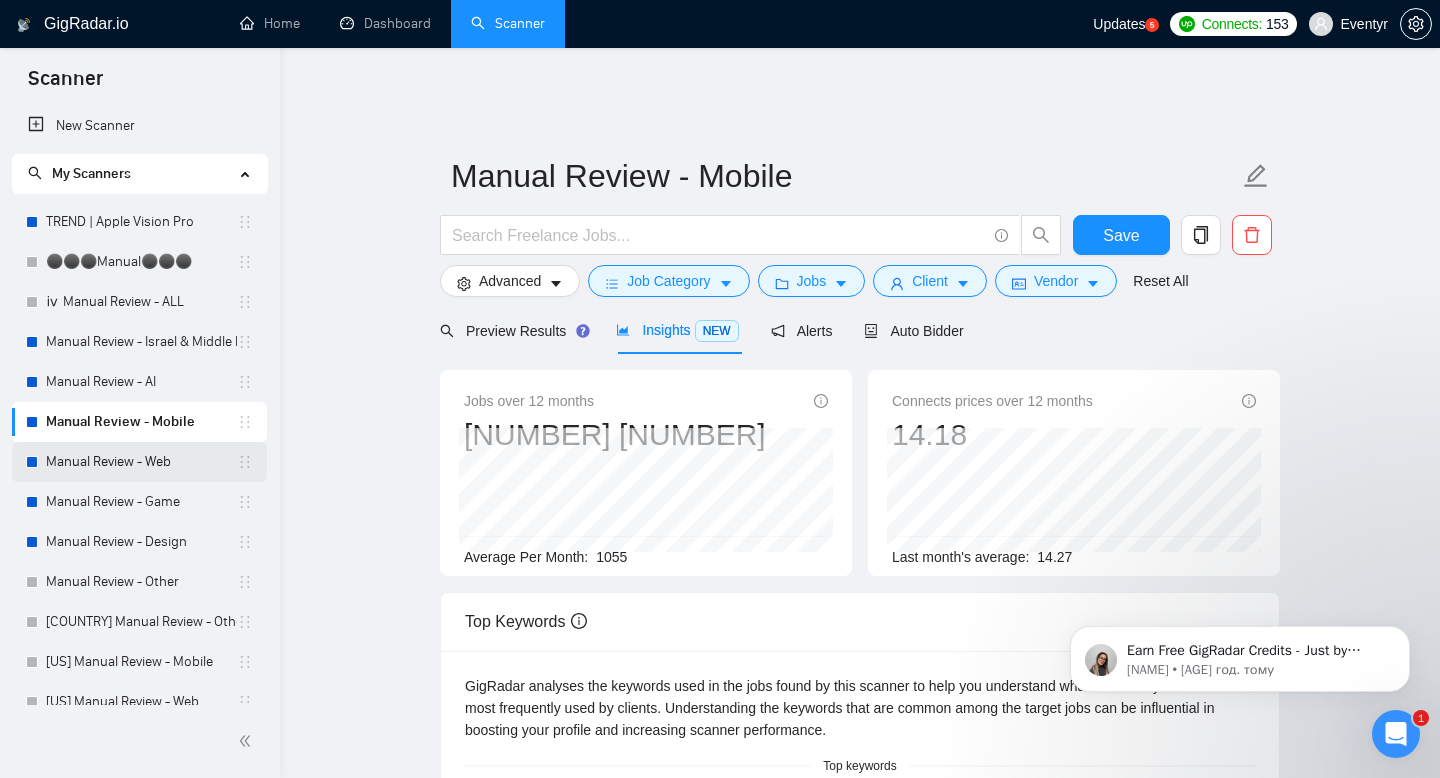 click on "Manual Review - Web" at bounding box center (141, 462) 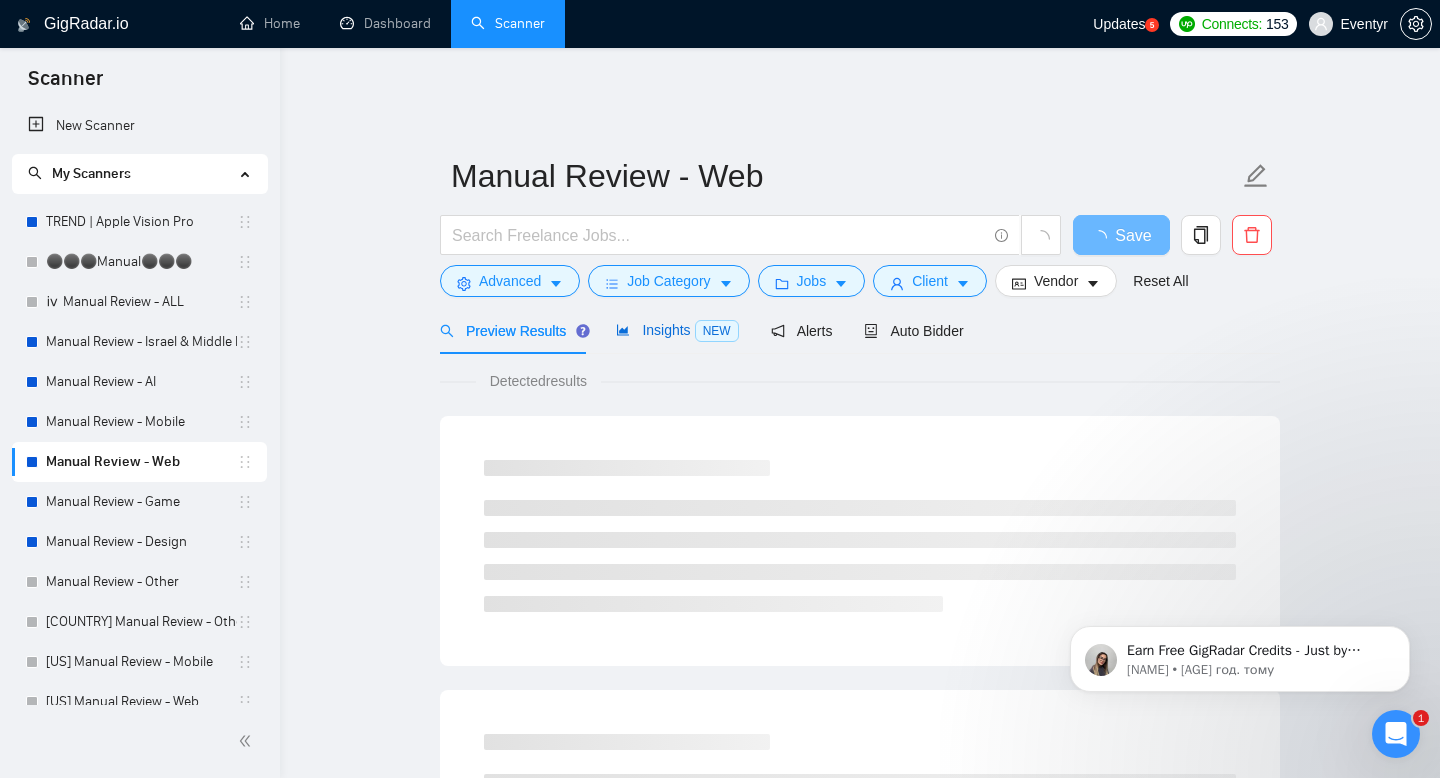 click on "Insights NEW" at bounding box center [677, 330] 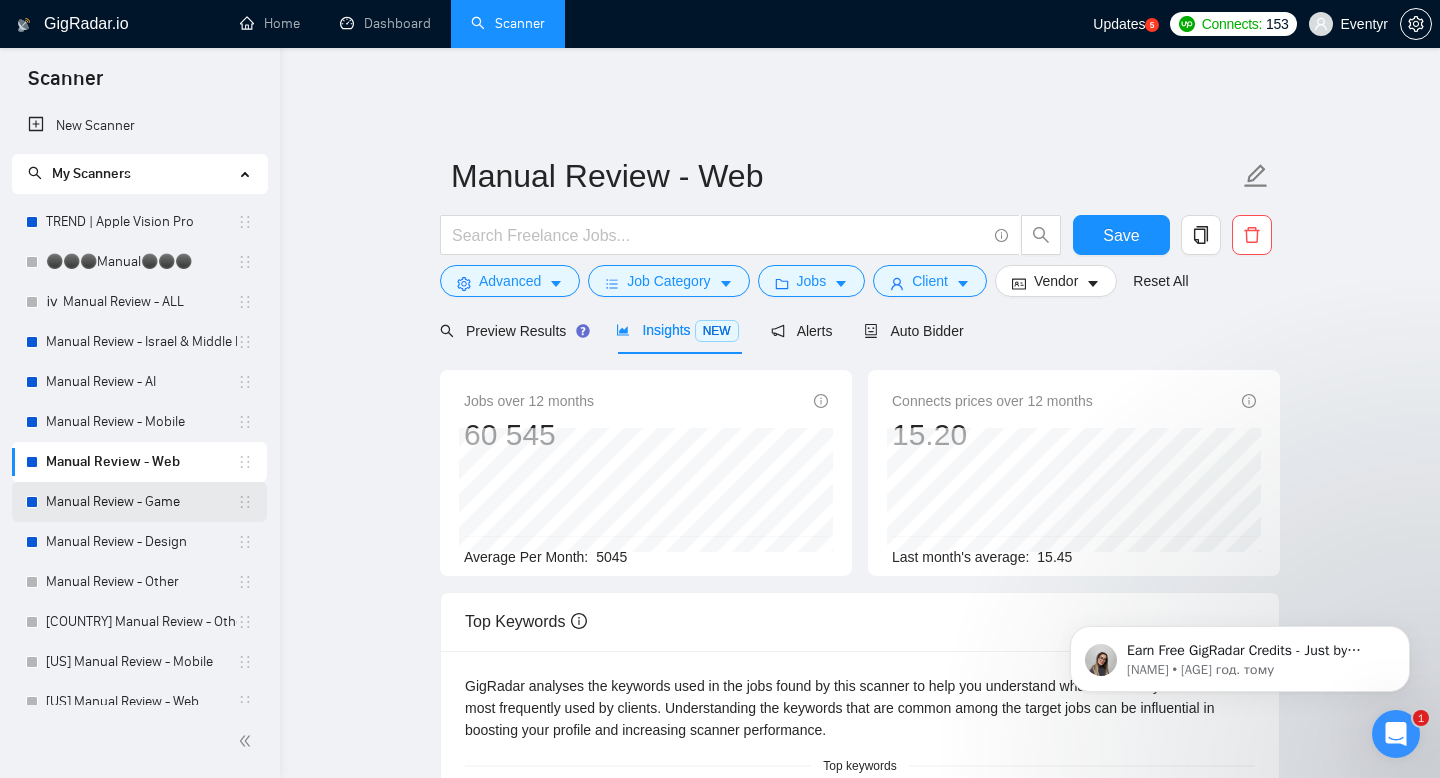 click on "Manual Review - Game" at bounding box center (141, 502) 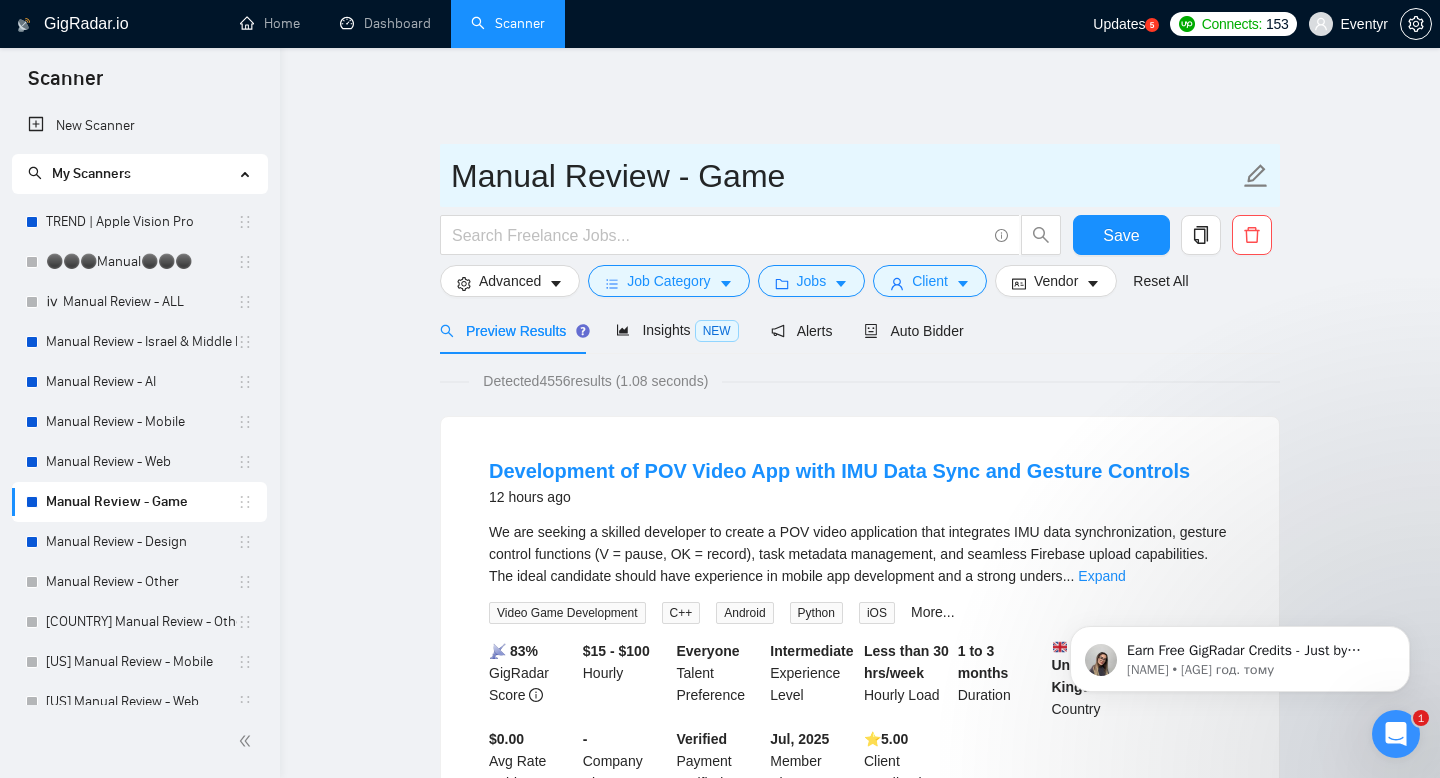 drag, startPoint x: 454, startPoint y: 160, endPoint x: 925, endPoint y: 155, distance: 471.02655 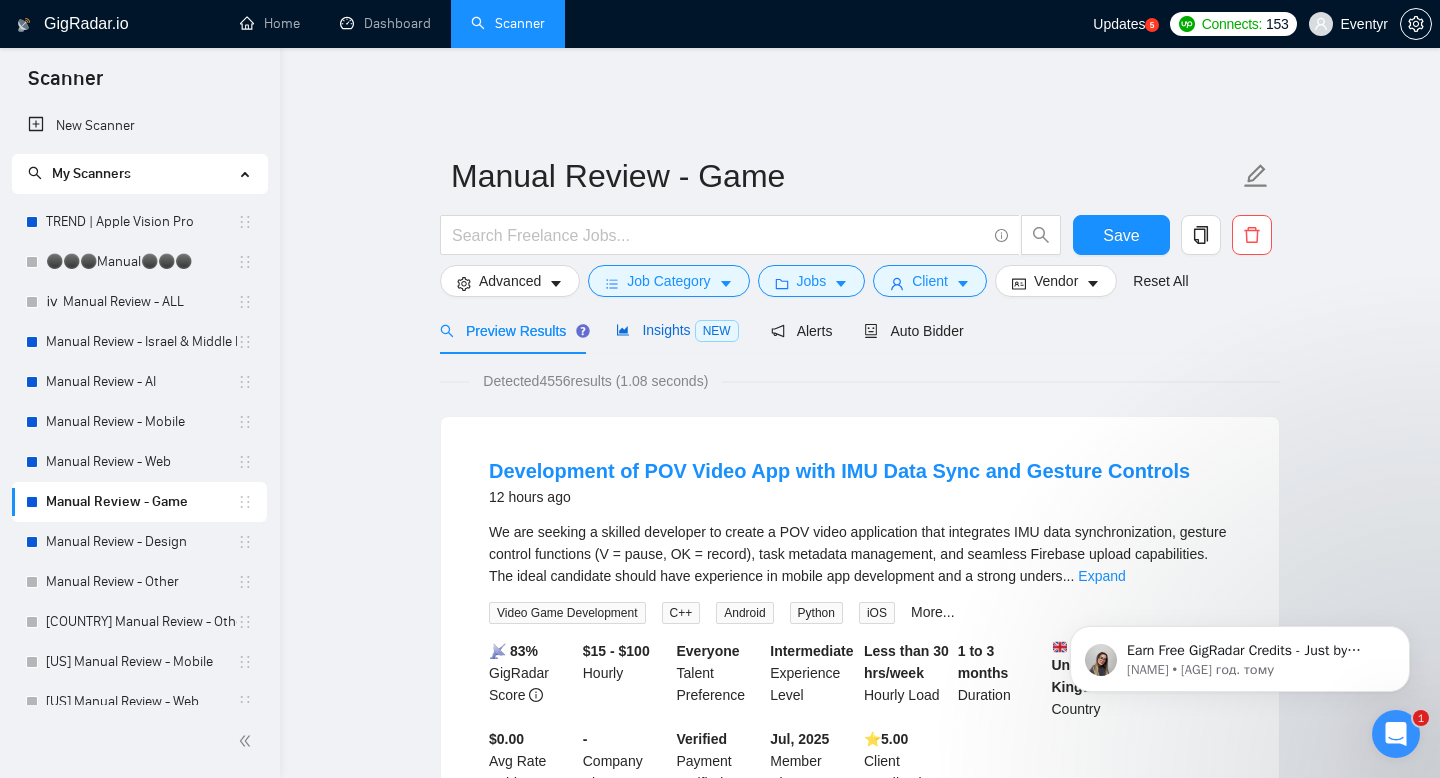 click on "Insights NEW" at bounding box center [677, 330] 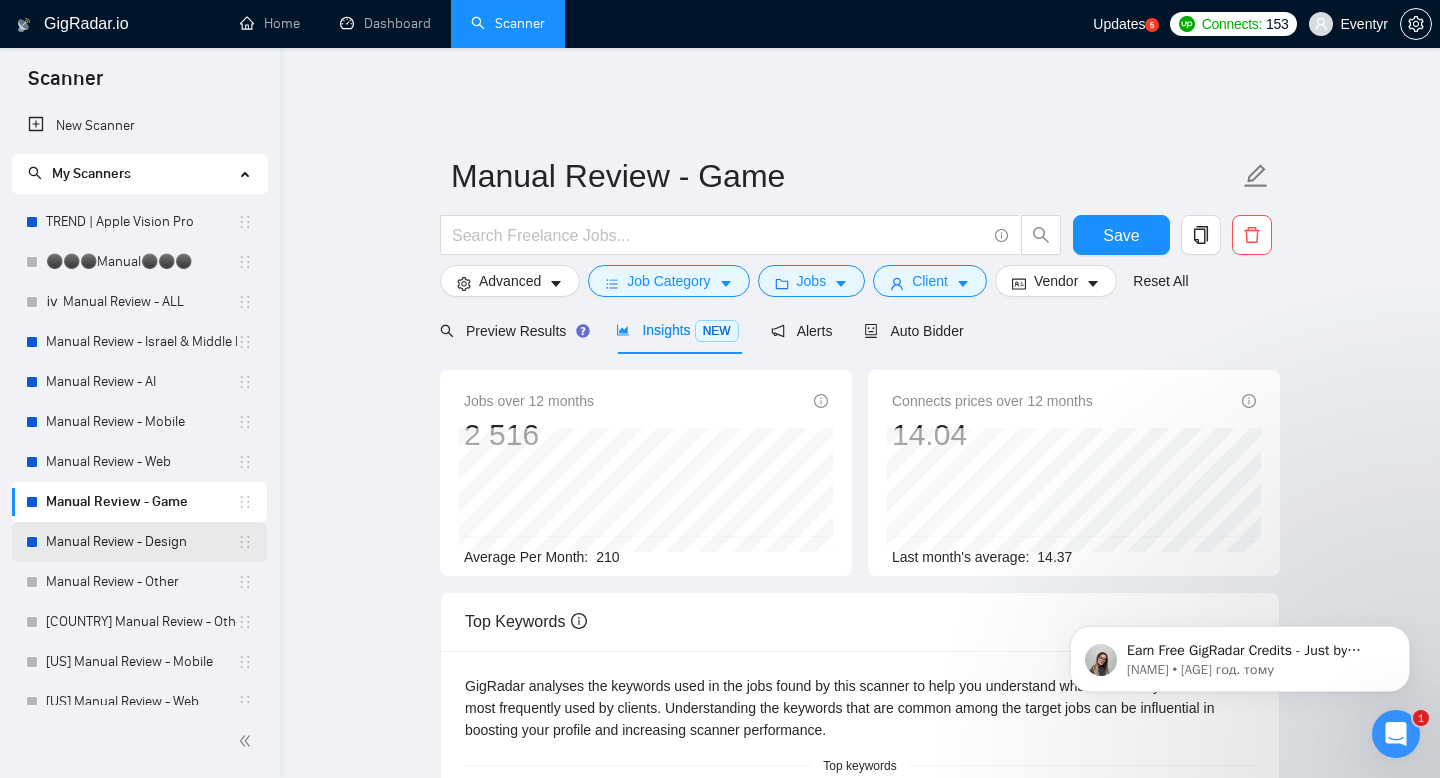 click on "Manual Review - Design" at bounding box center (141, 542) 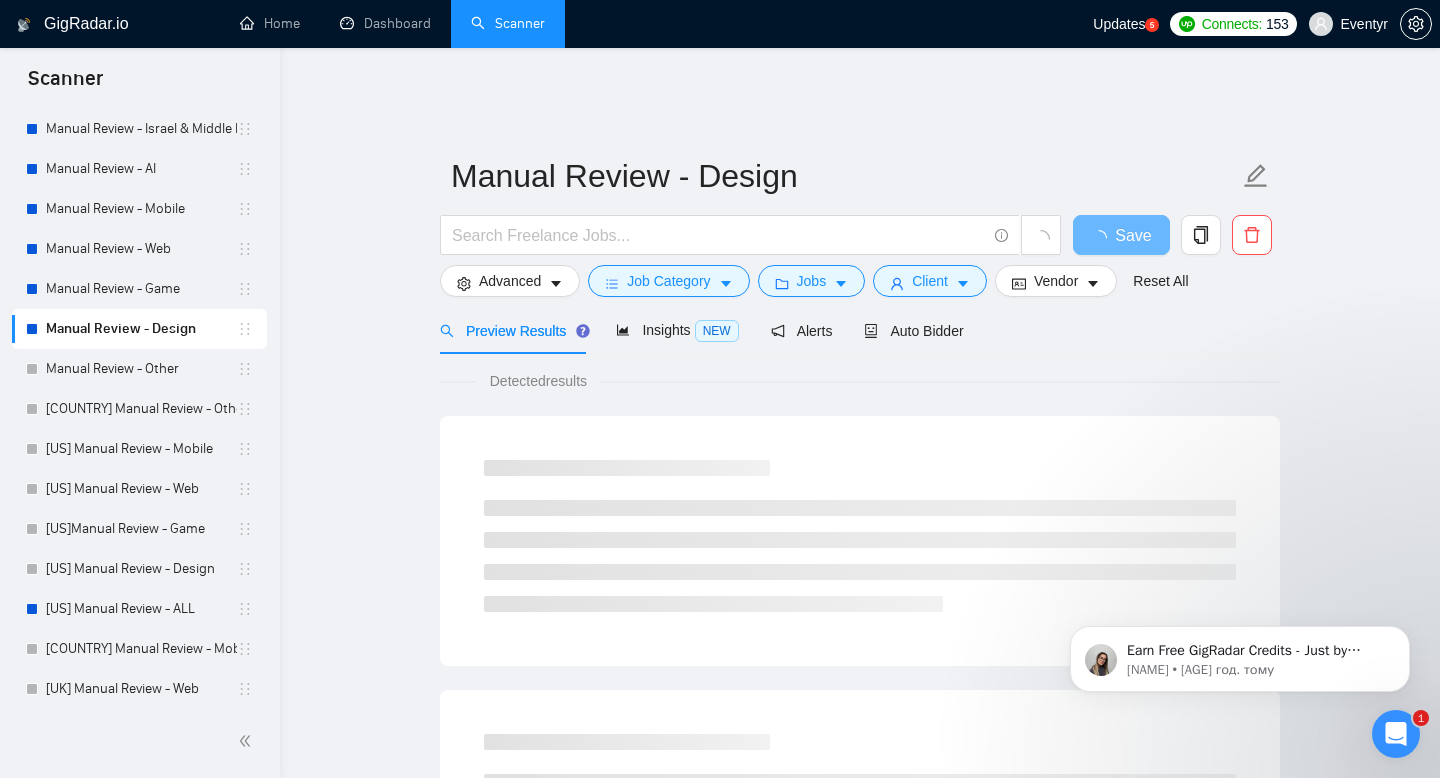 scroll, scrollTop: 230, scrollLeft: 0, axis: vertical 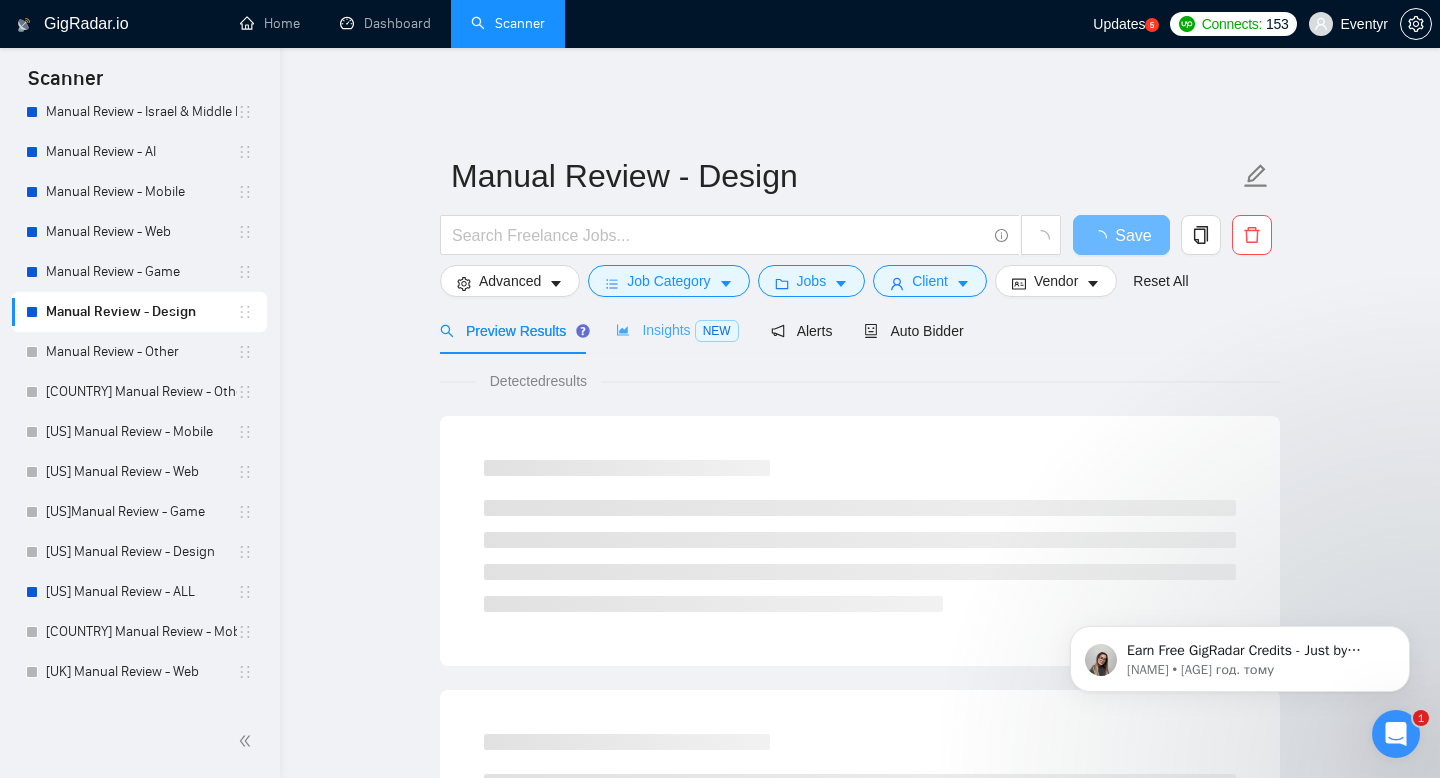 click on "Insights NEW" at bounding box center [677, 330] 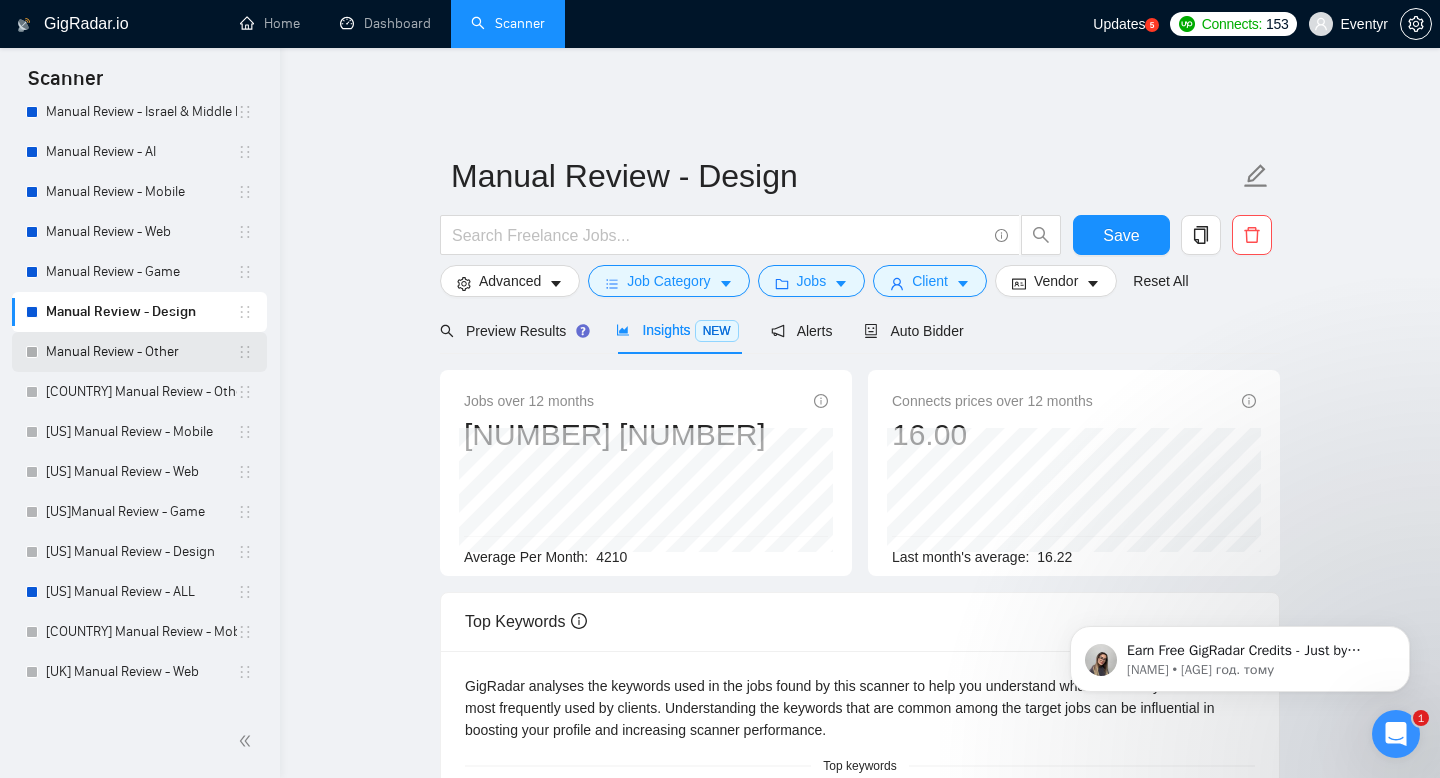 click on "Manual Review - Other" at bounding box center [141, 352] 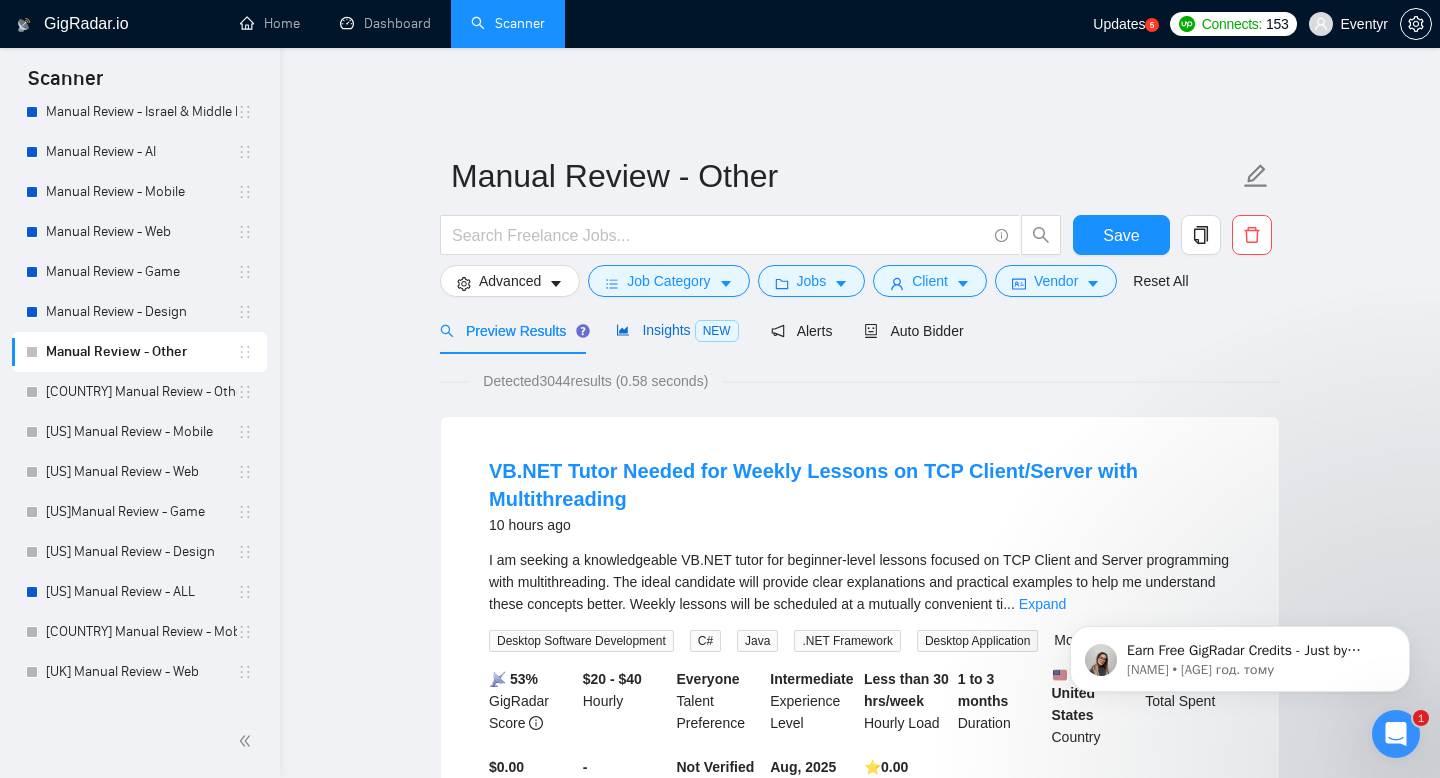 click on "Insights NEW" at bounding box center (677, 330) 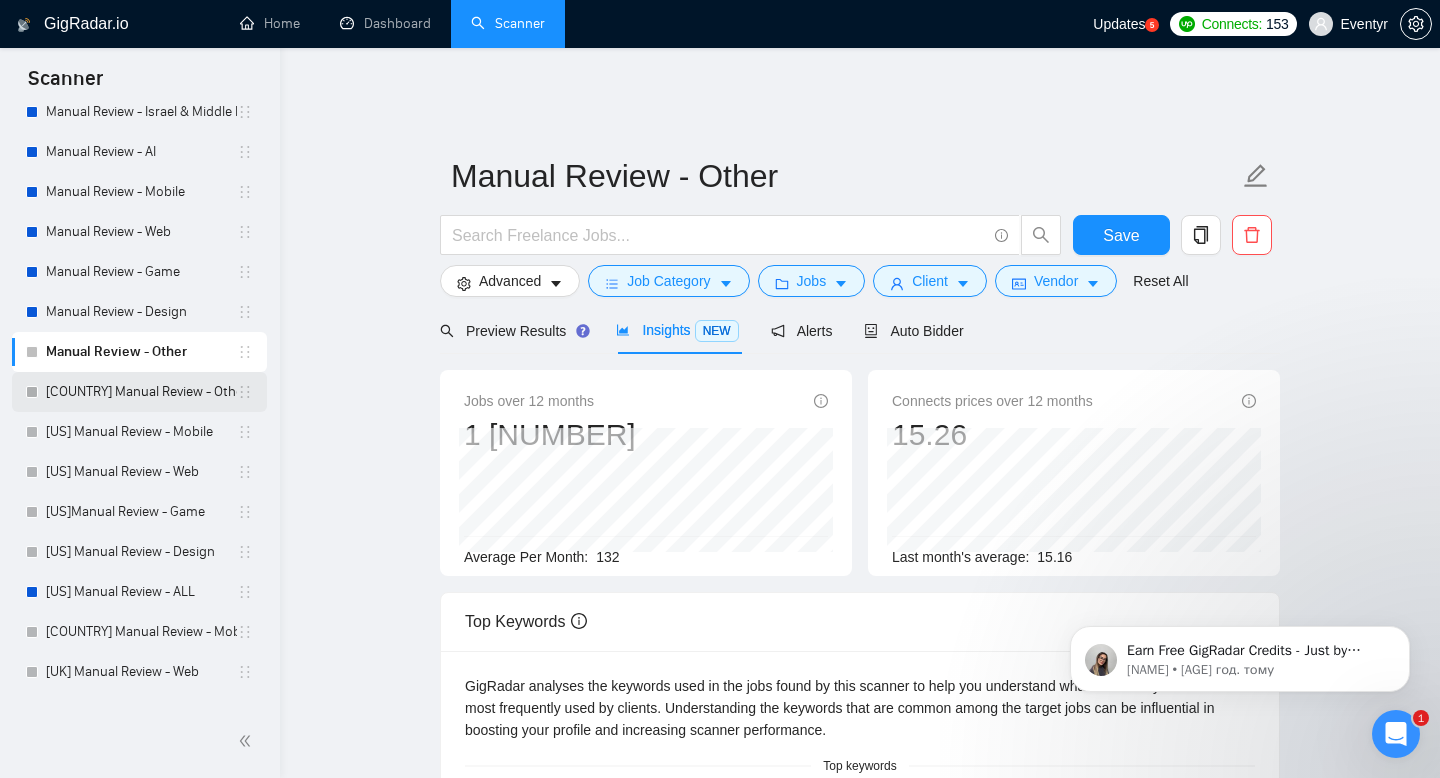 click on "[COUNTRY] Manual Review - Other" at bounding box center [141, 392] 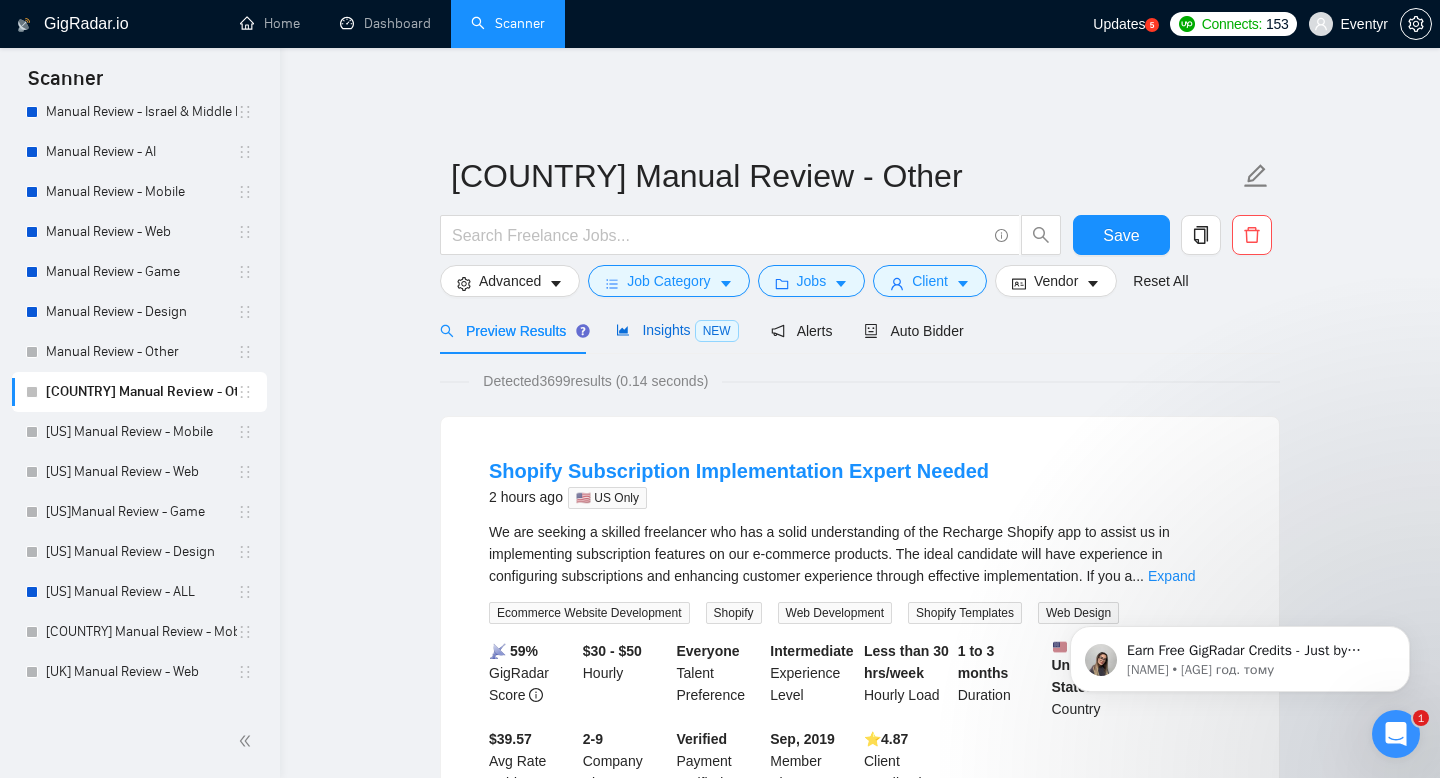 click on "Insights NEW" at bounding box center (677, 330) 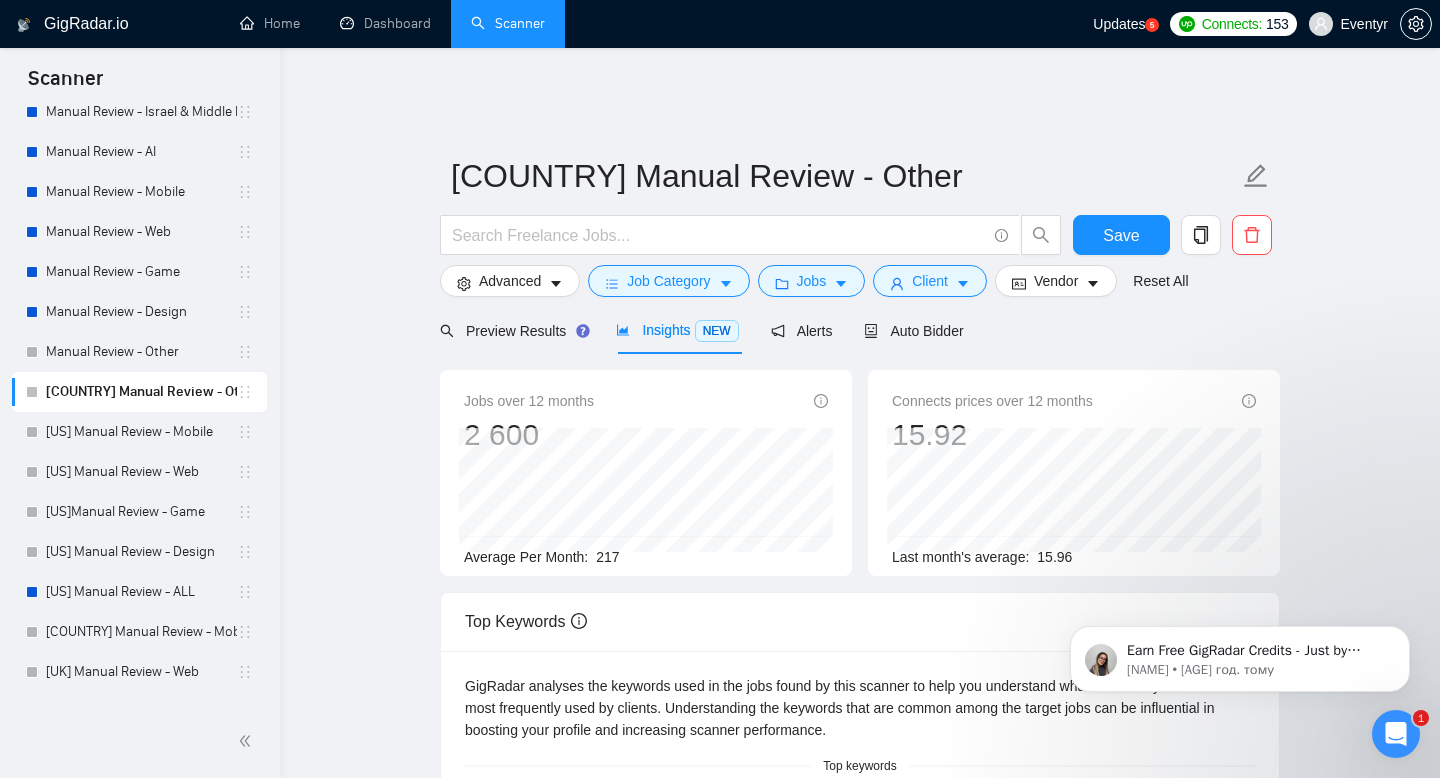 scroll, scrollTop: 62, scrollLeft: 0, axis: vertical 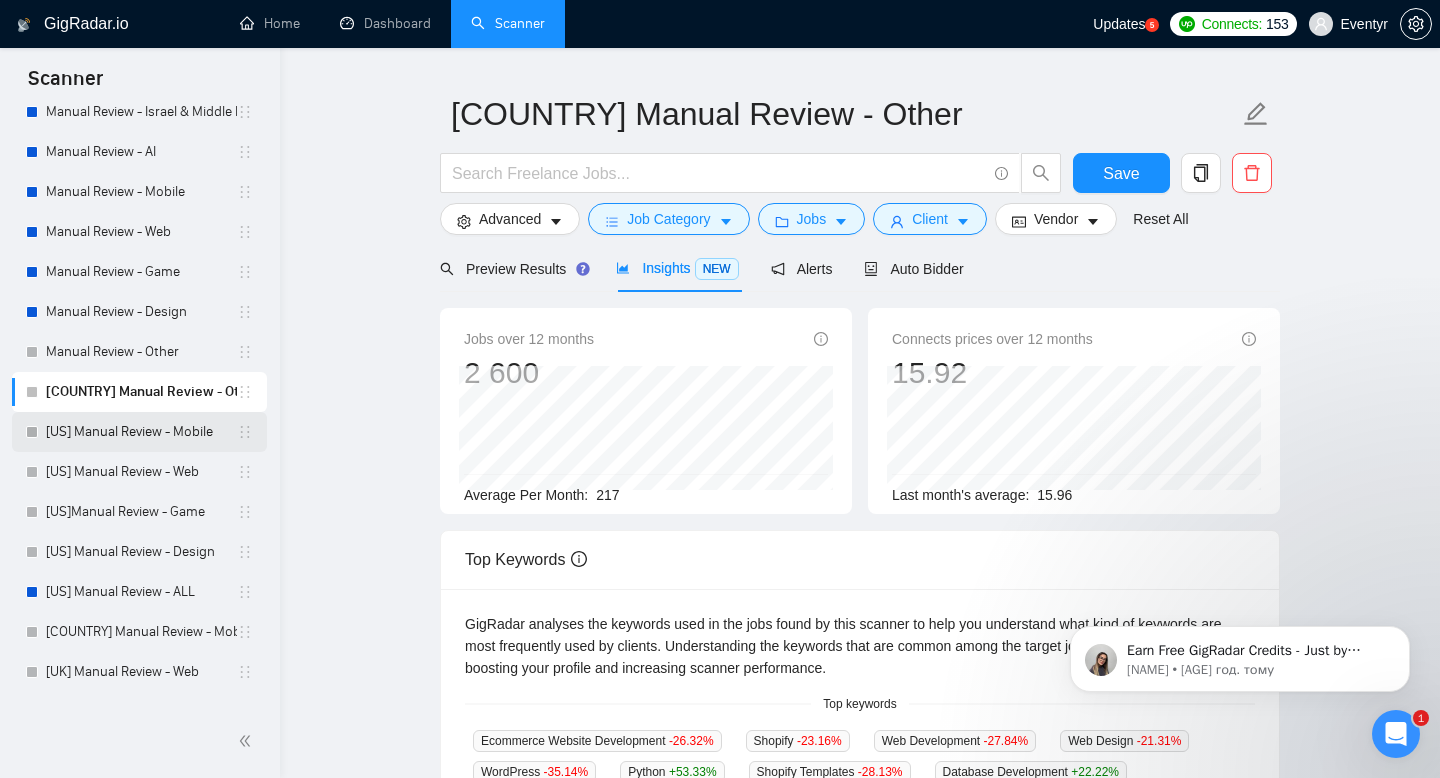 click on "[US] Manual Review - Mobile" at bounding box center [141, 432] 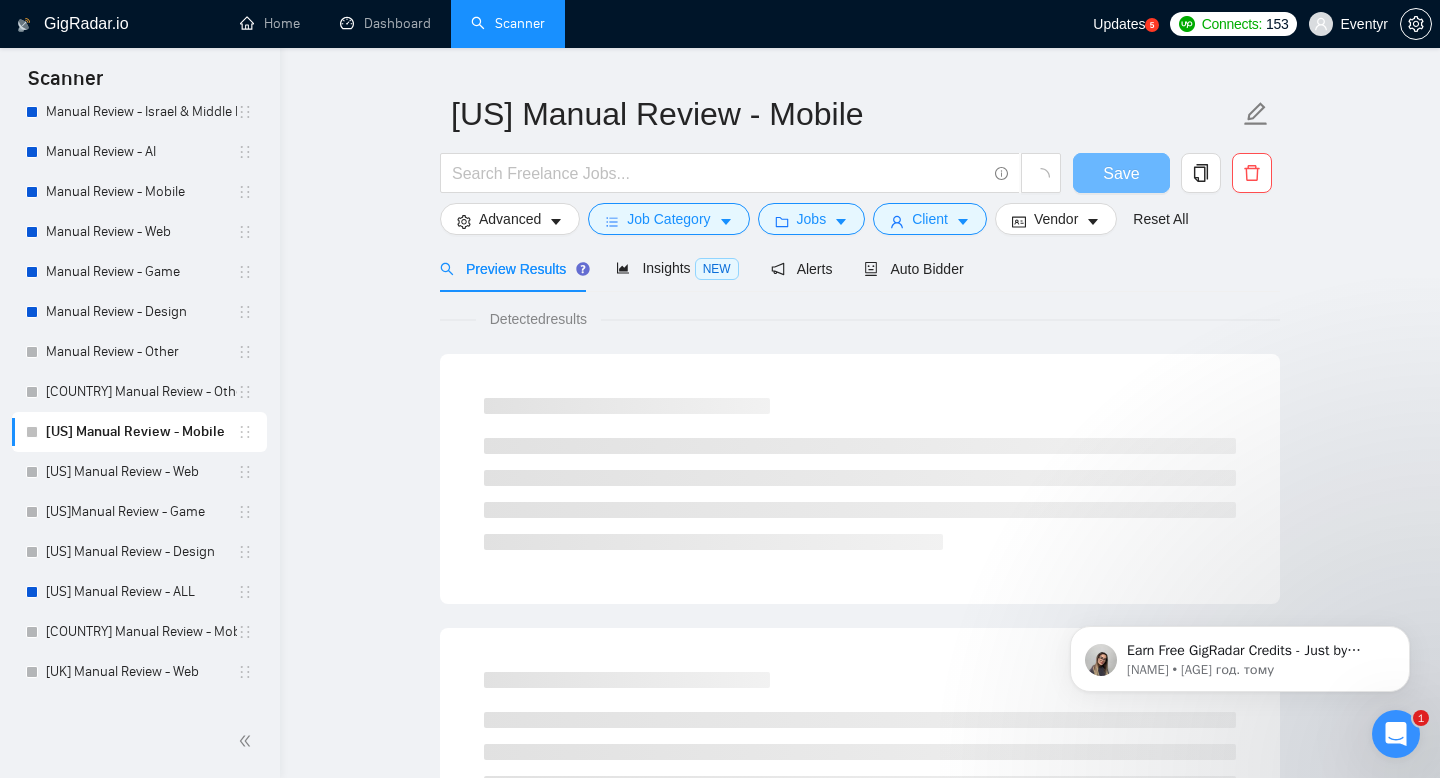 scroll, scrollTop: 0, scrollLeft: 0, axis: both 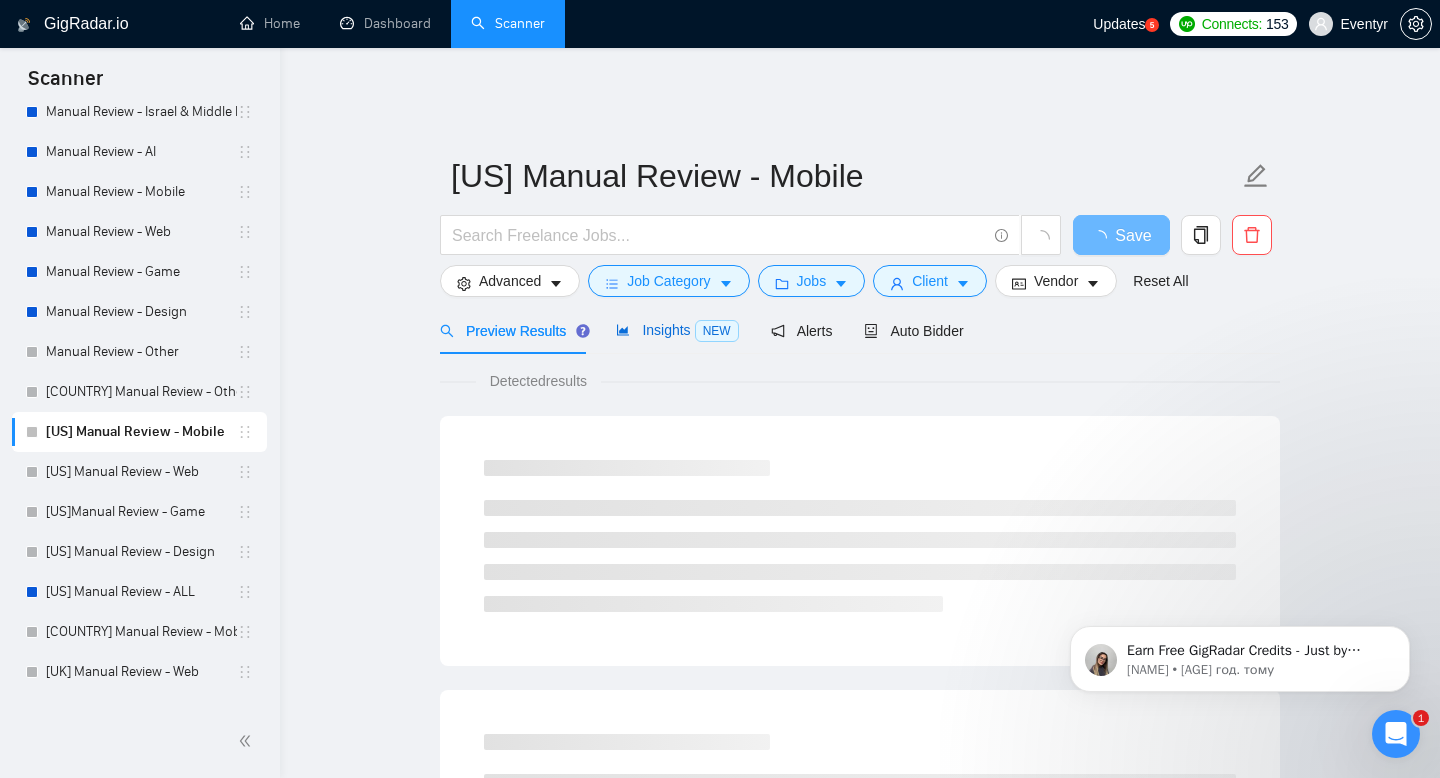 click on "Insights NEW" at bounding box center (677, 330) 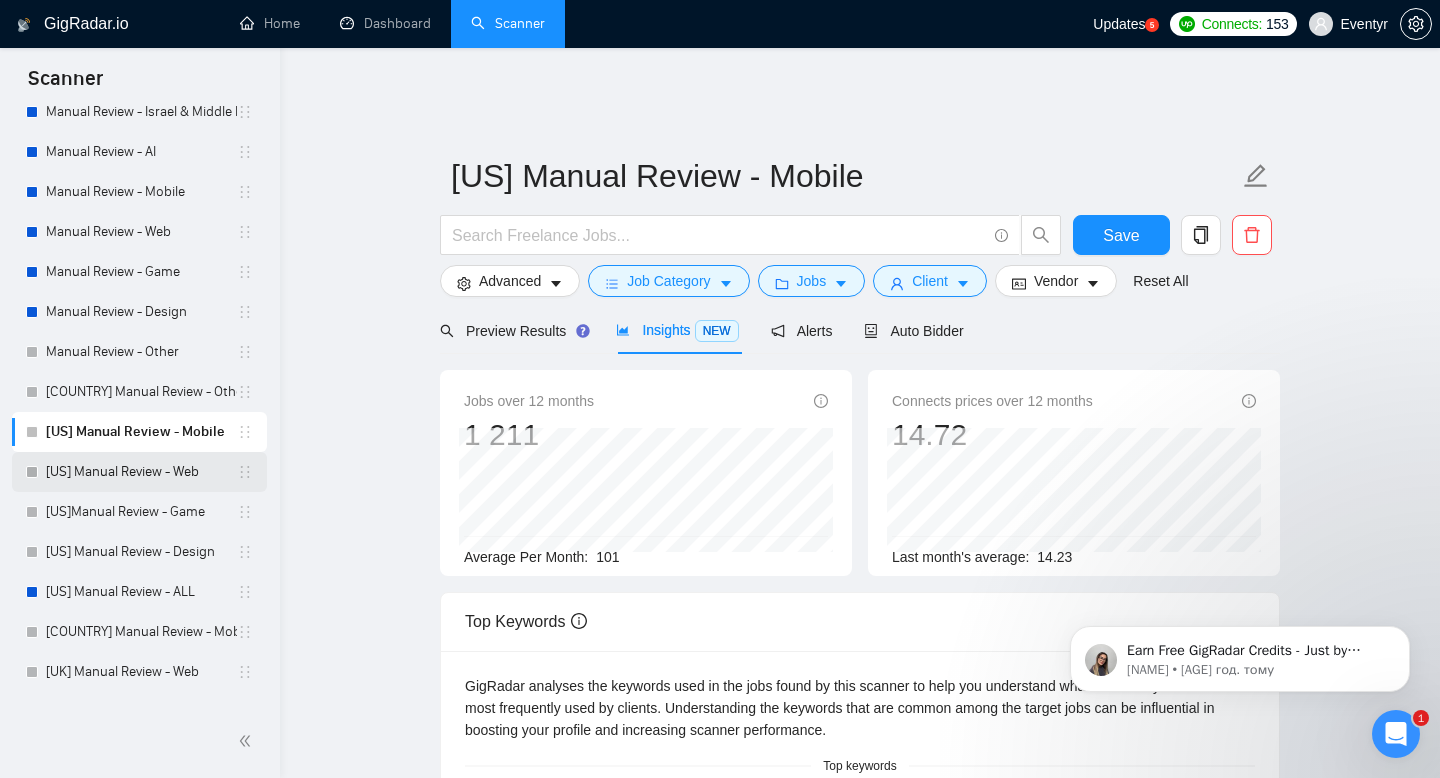 click on "[US] Manual Review - Web" at bounding box center [141, 472] 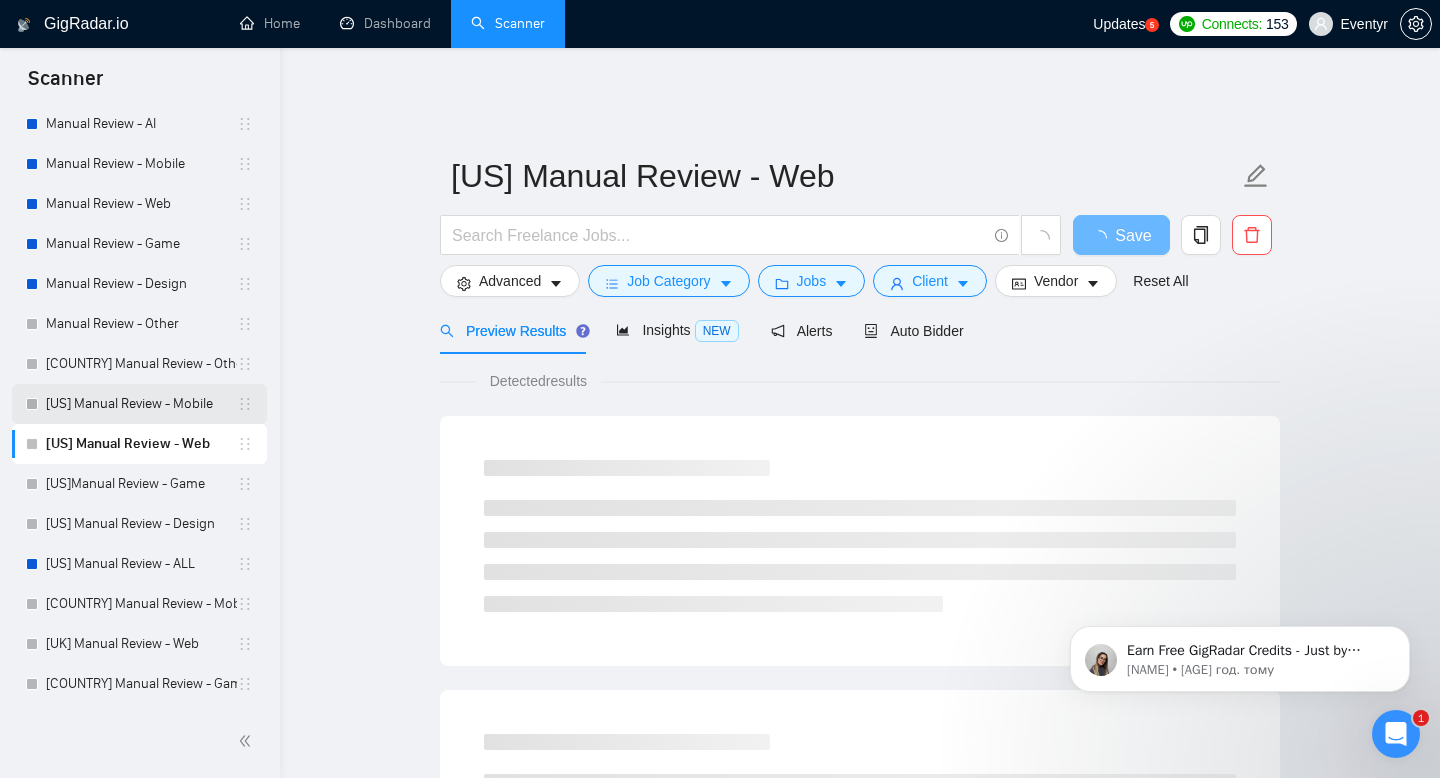 scroll, scrollTop: 457, scrollLeft: 0, axis: vertical 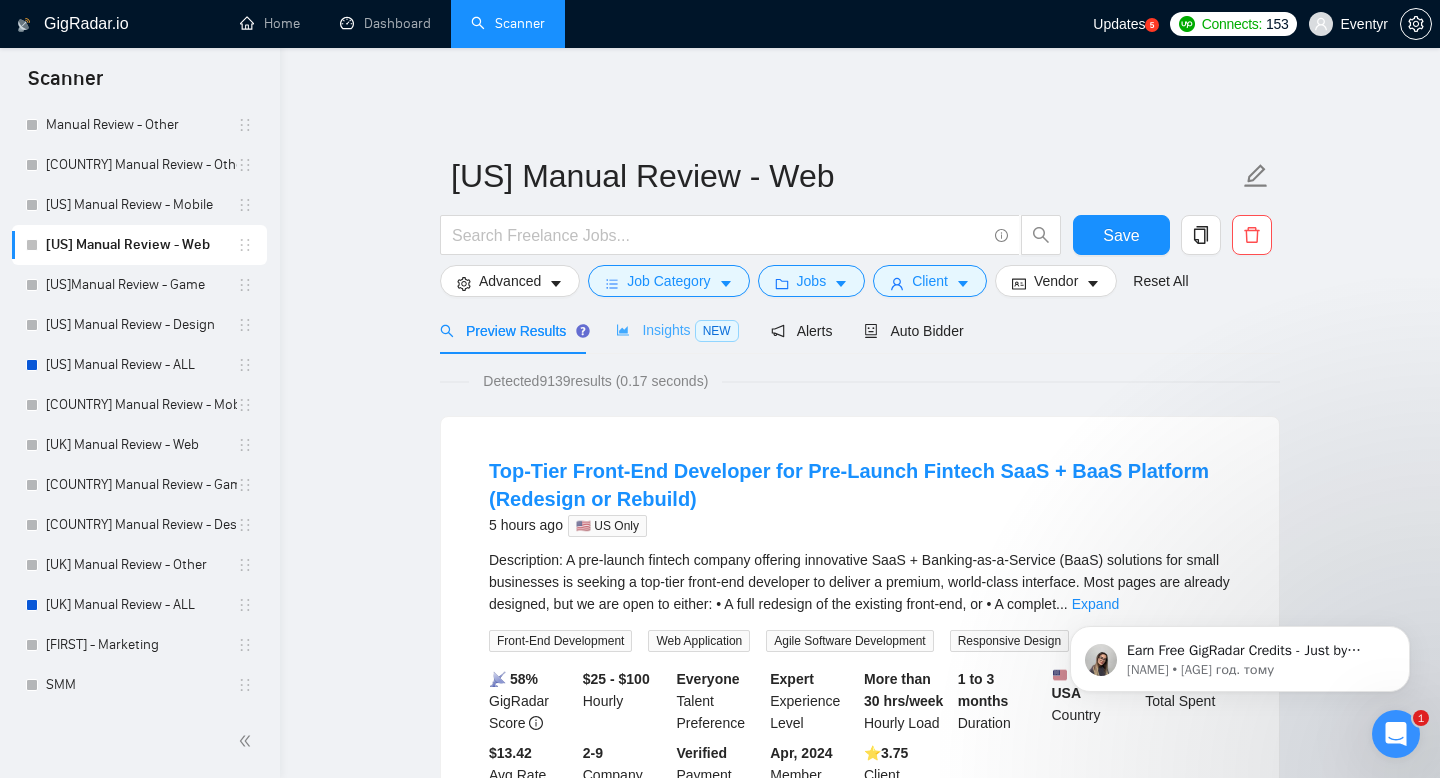 click on "Insights NEW" at bounding box center (677, 330) 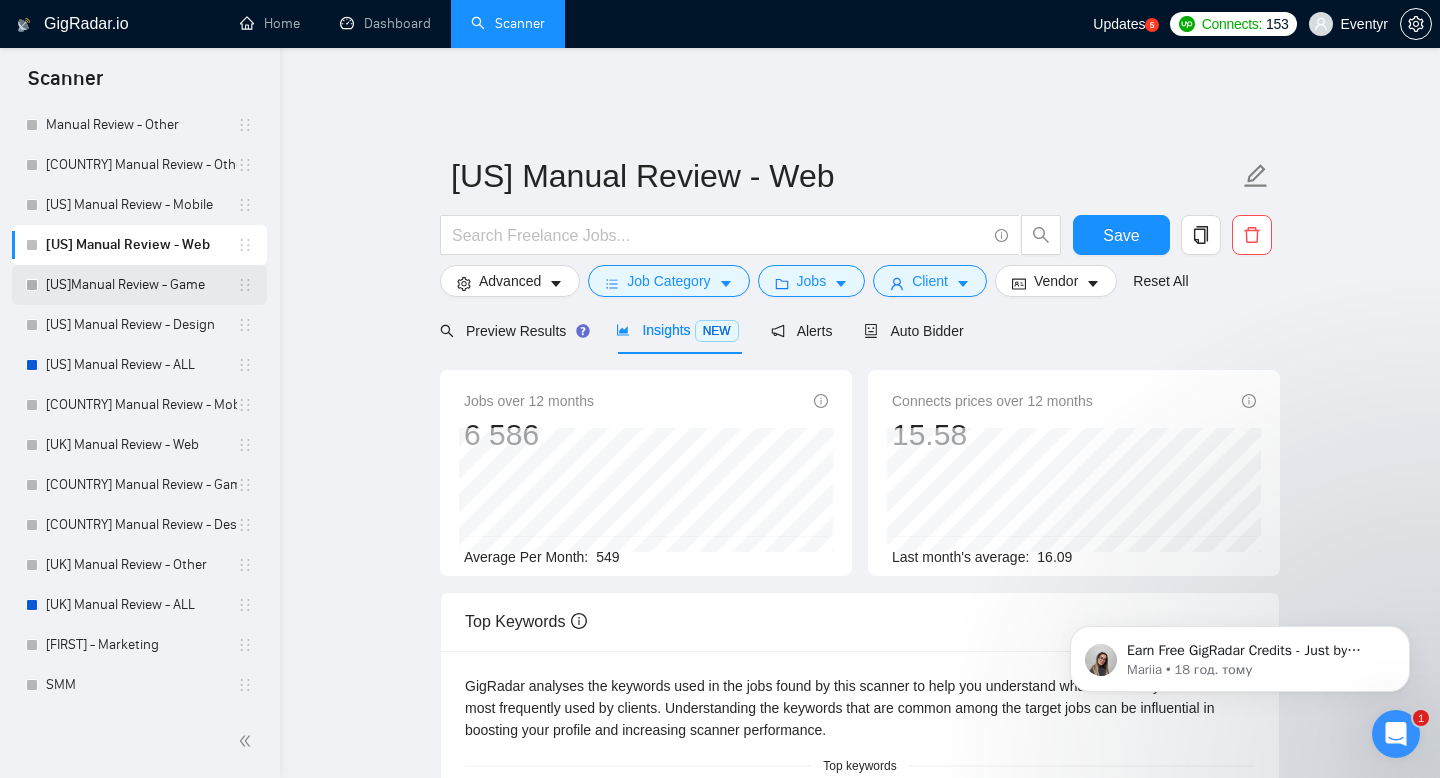 click on "[US]Manual Review - Game" at bounding box center (141, 285) 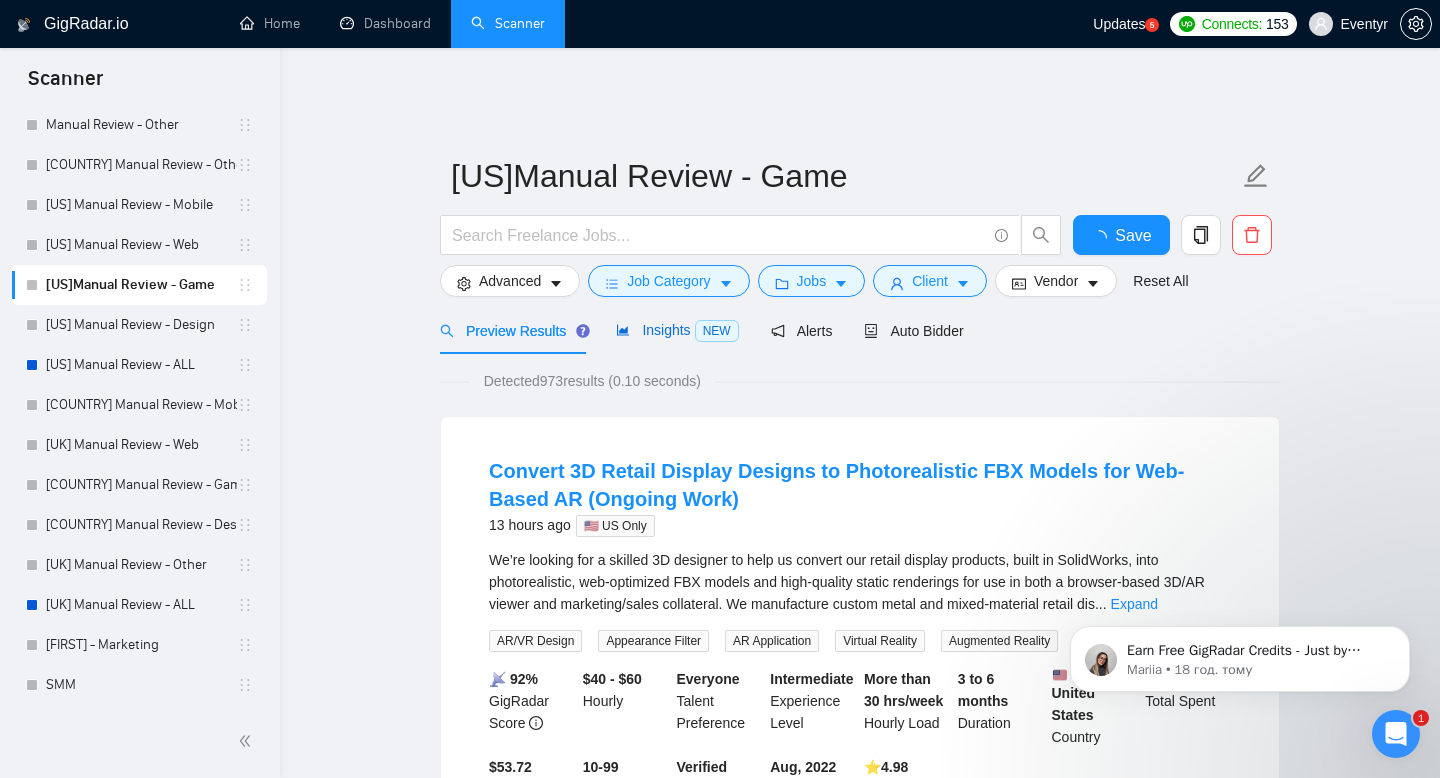 click on "Insights NEW" at bounding box center (677, 330) 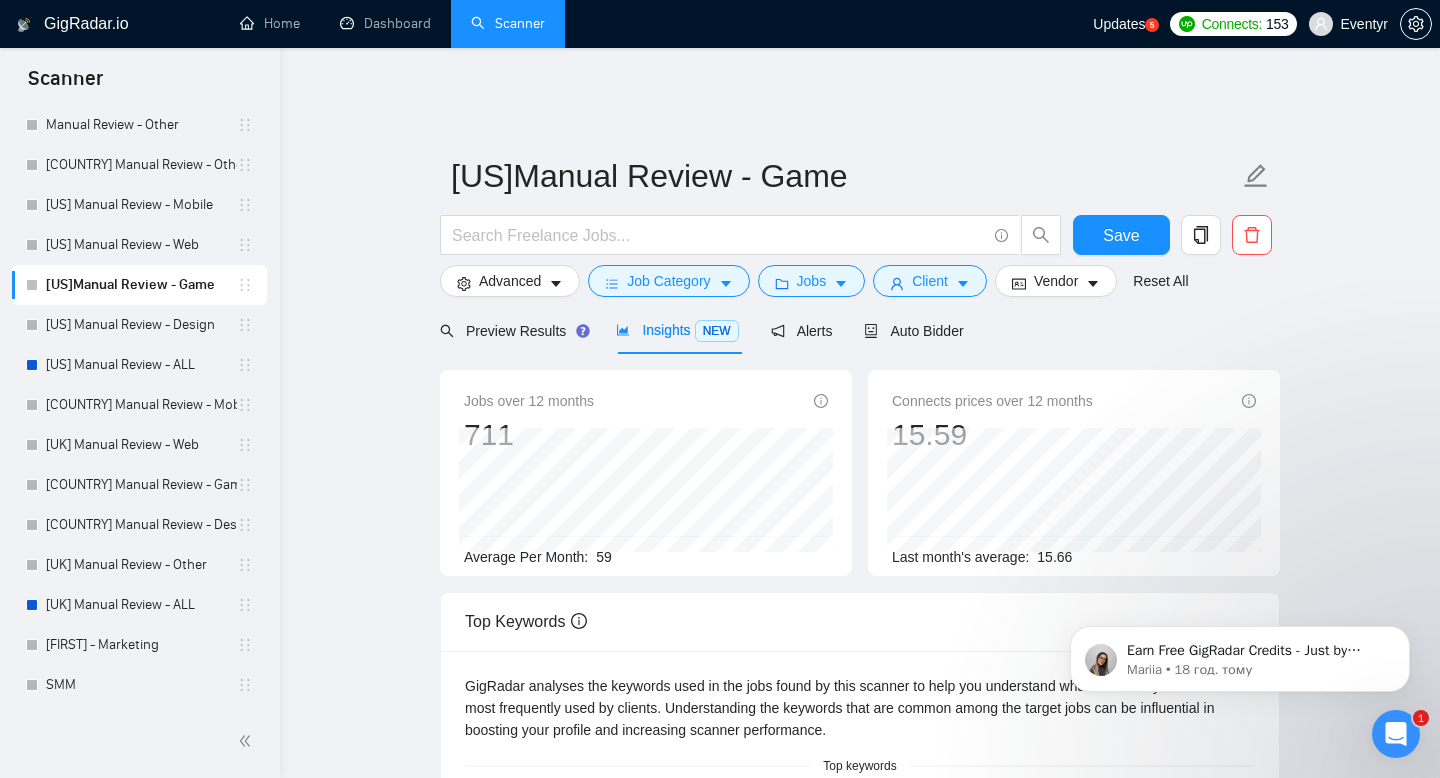 click on "[US] Manual Review - Design" at bounding box center [141, 325] 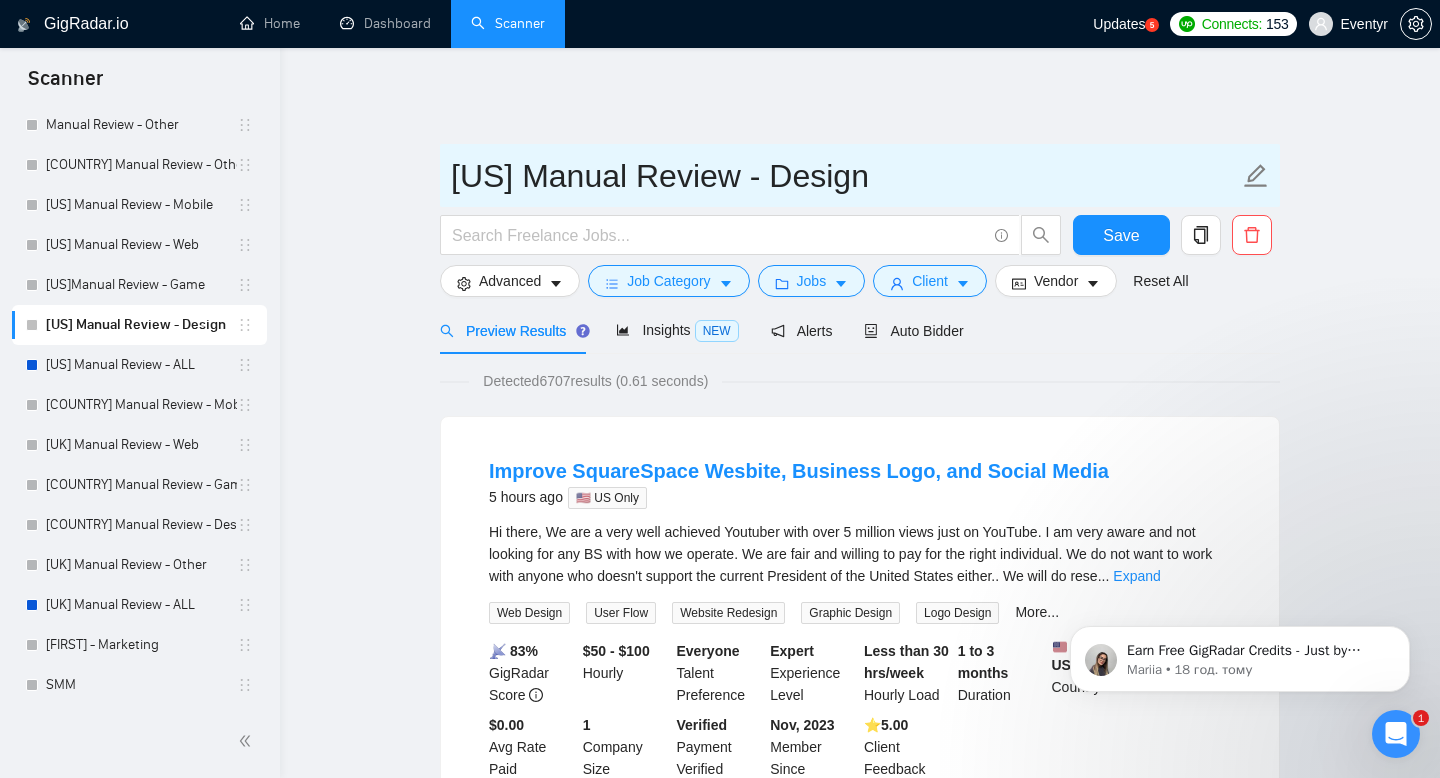 click on "[US] Manual Review - Design" at bounding box center (845, 176) 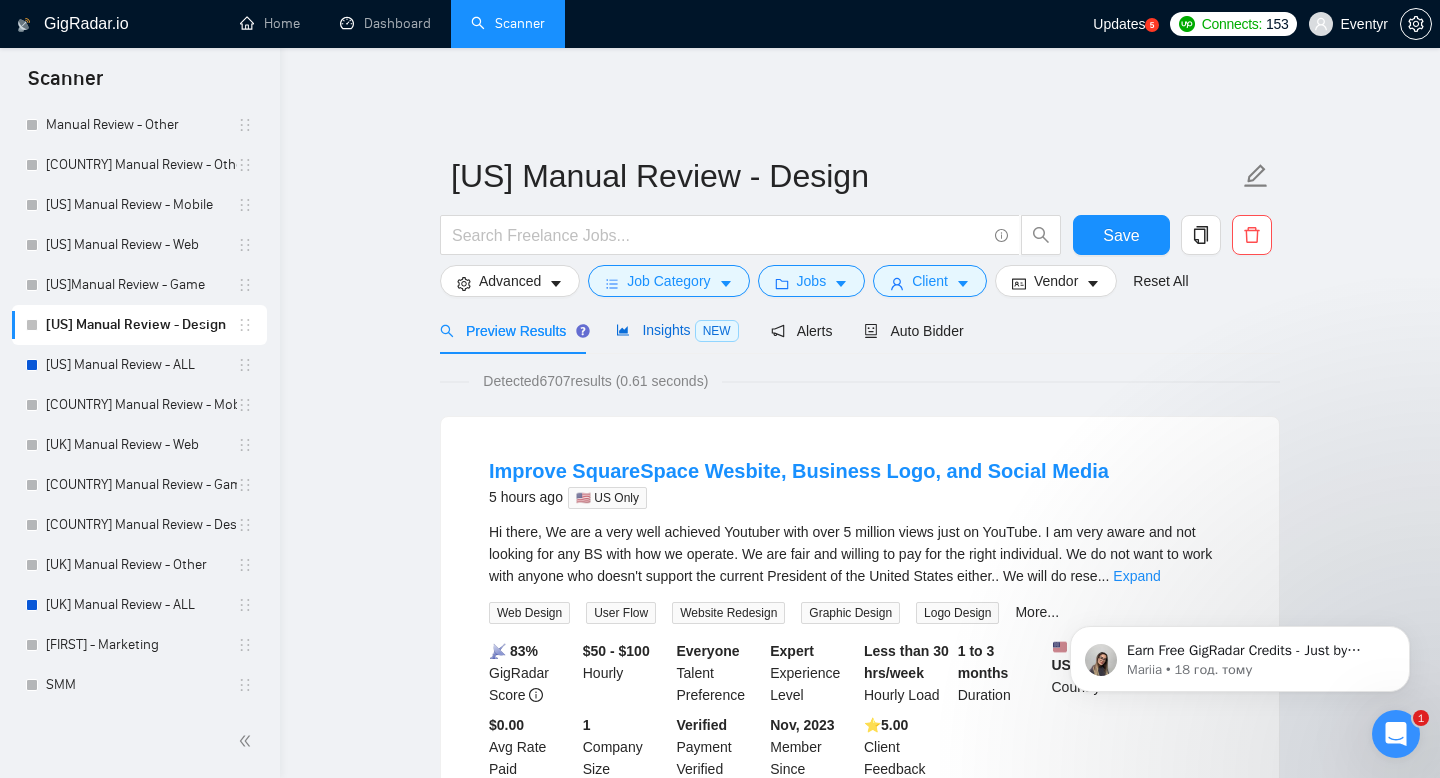 click on "Insights NEW" at bounding box center (677, 330) 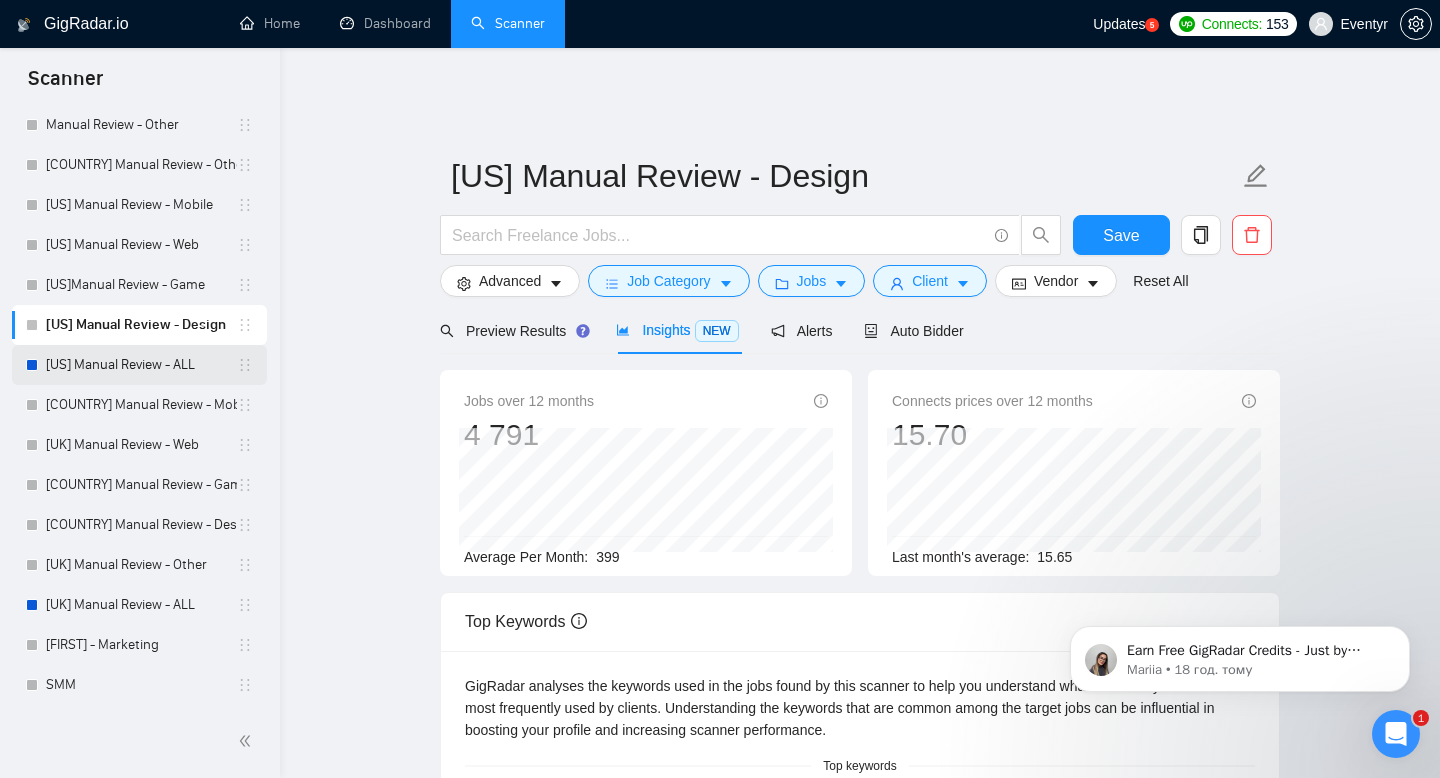 click on "[US] Manual Review - ALL" at bounding box center (141, 365) 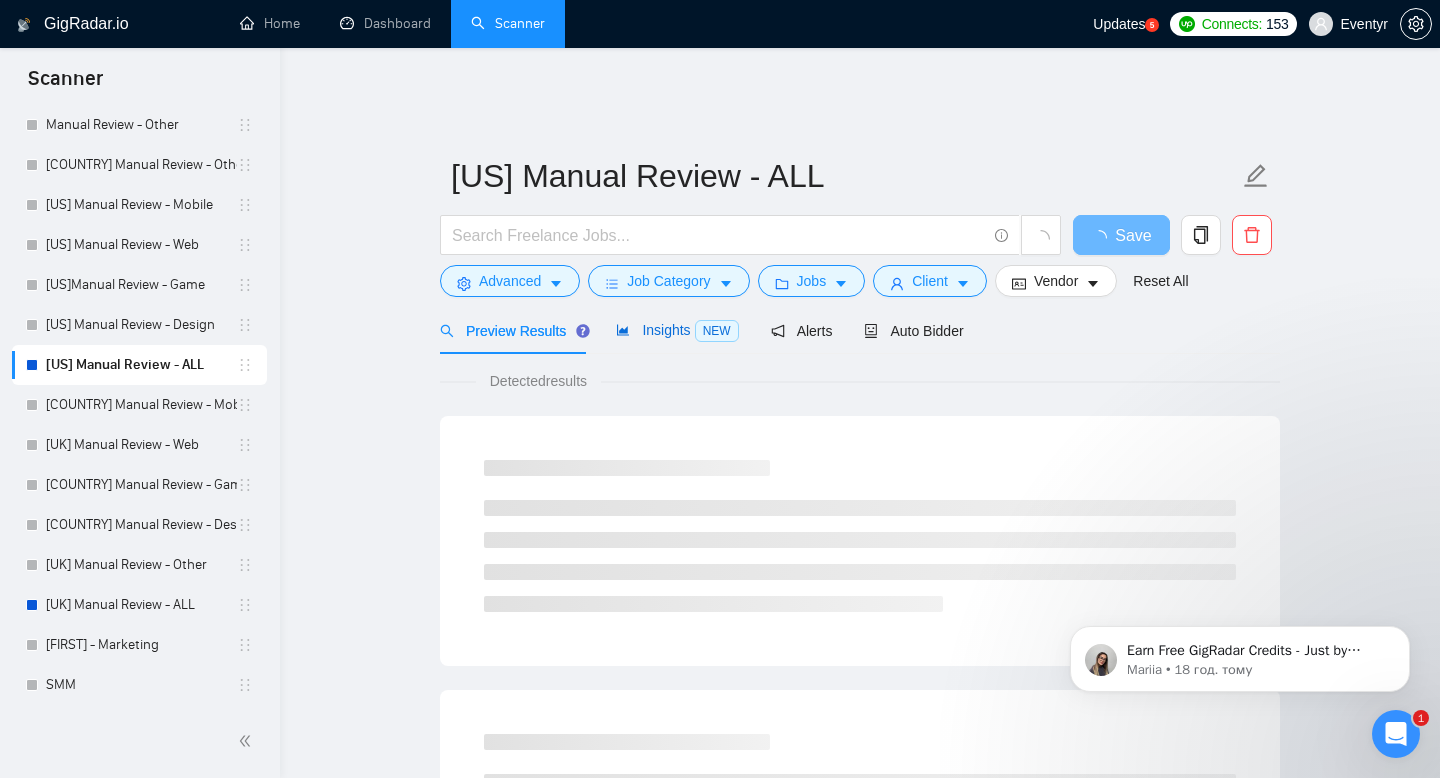 click on "Insights NEW" at bounding box center [677, 330] 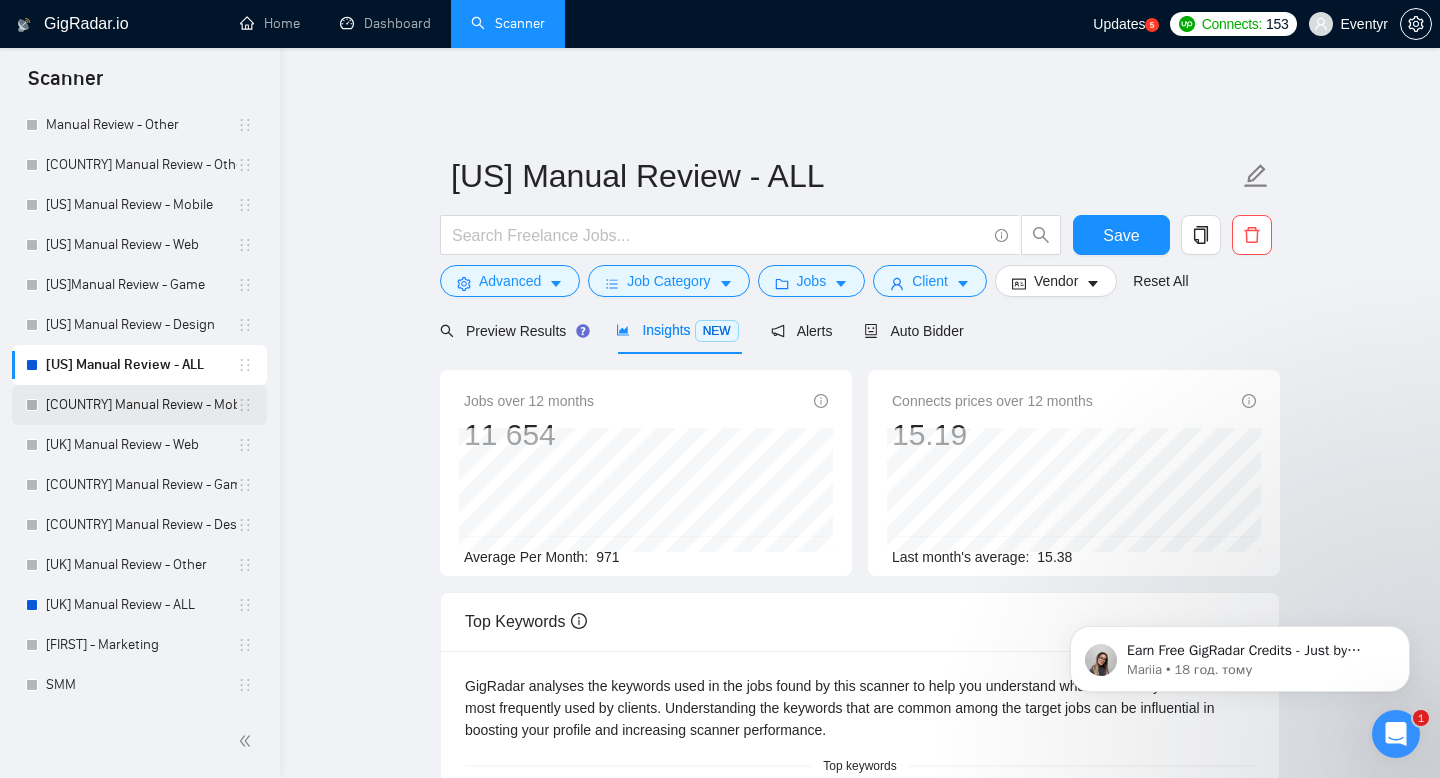click on "[COUNTRY] Manual Review - Mobile" at bounding box center (141, 405) 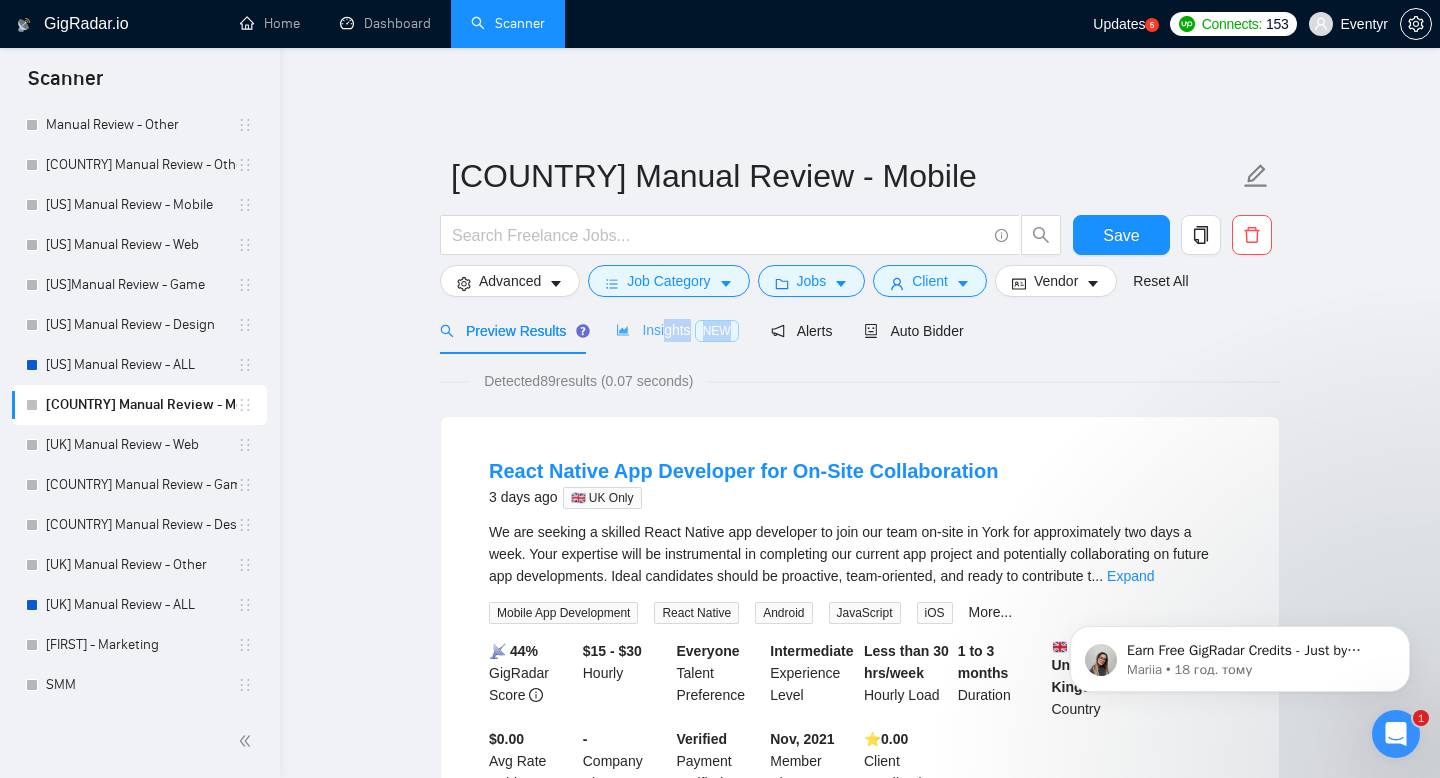 click on "Insights NEW" at bounding box center (677, 330) 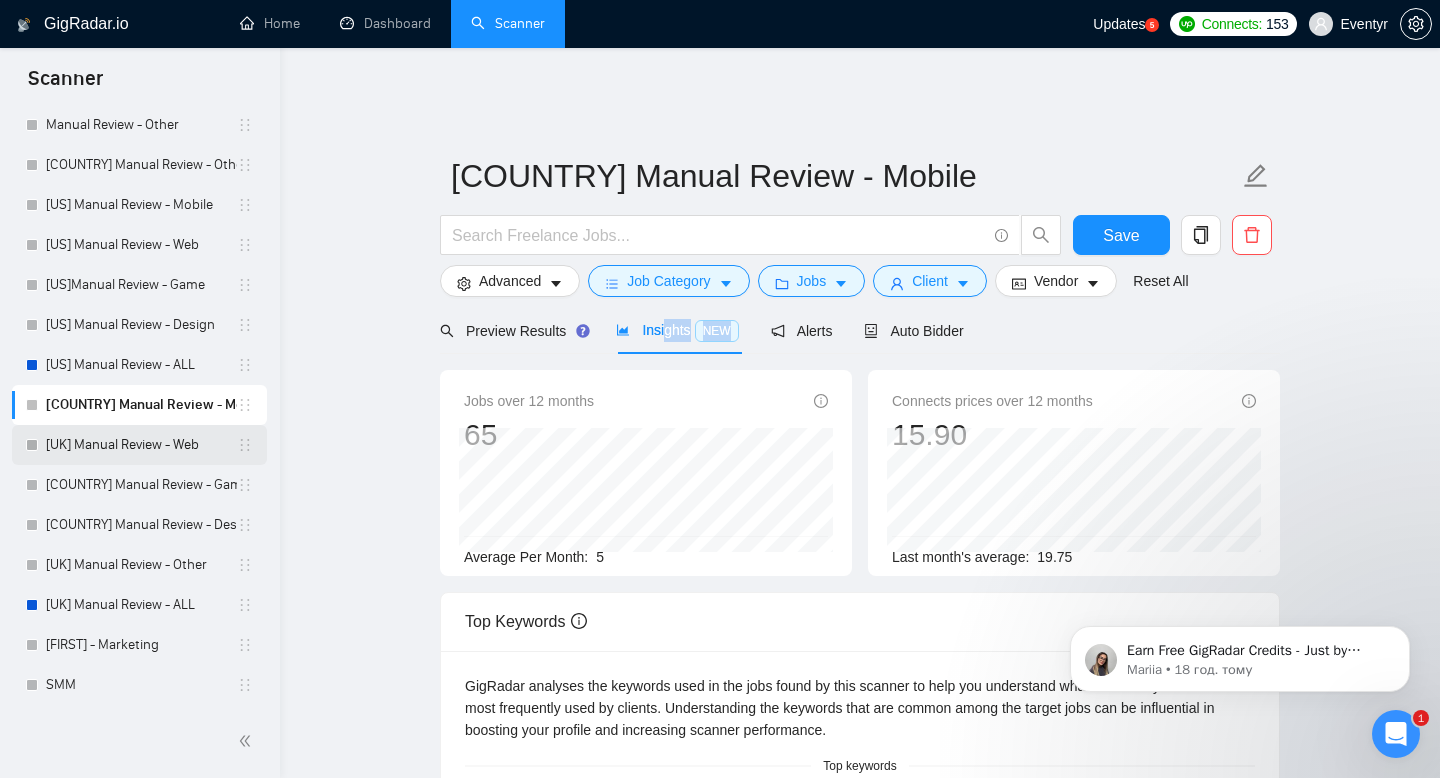 click on "[UK] Manual Review - Web" at bounding box center (141, 445) 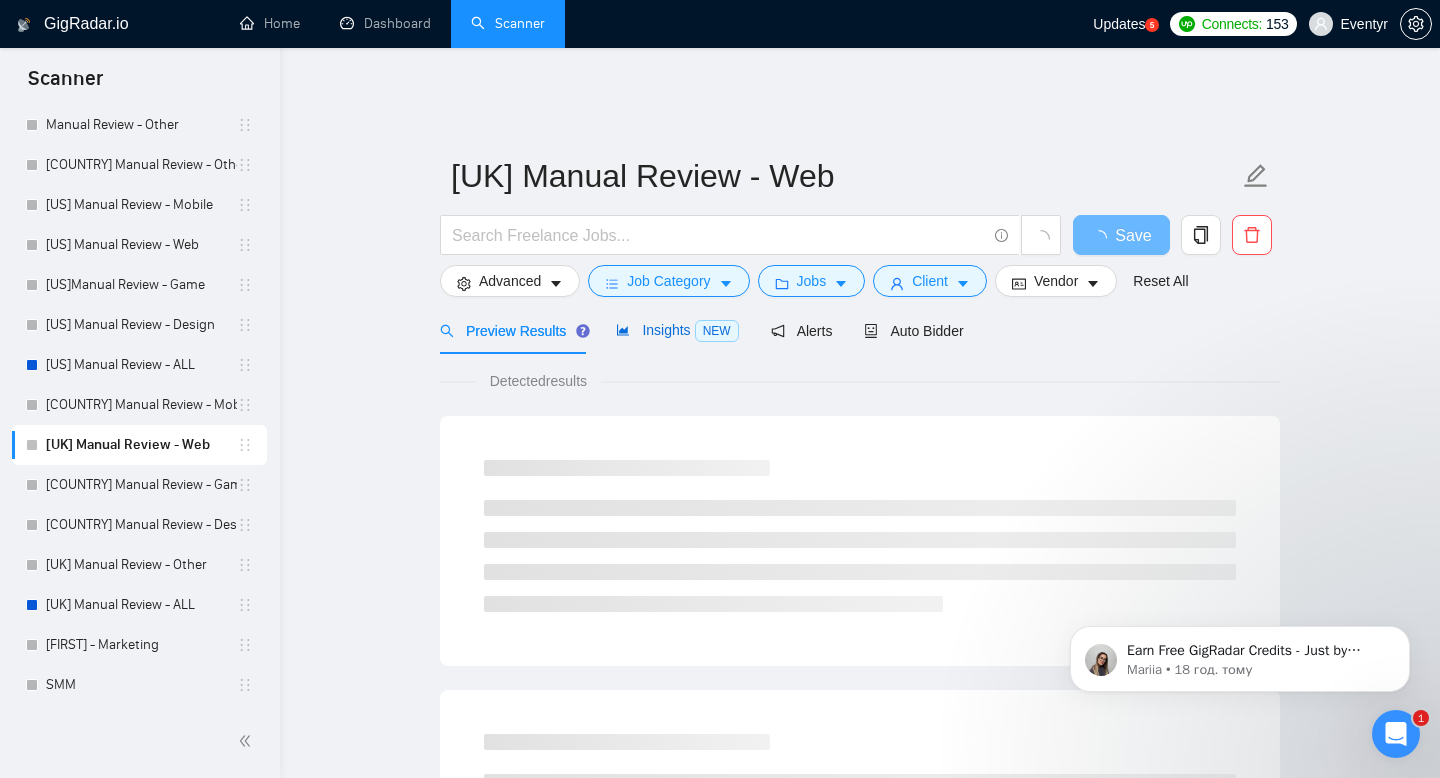 click on "Insights NEW" at bounding box center (677, 330) 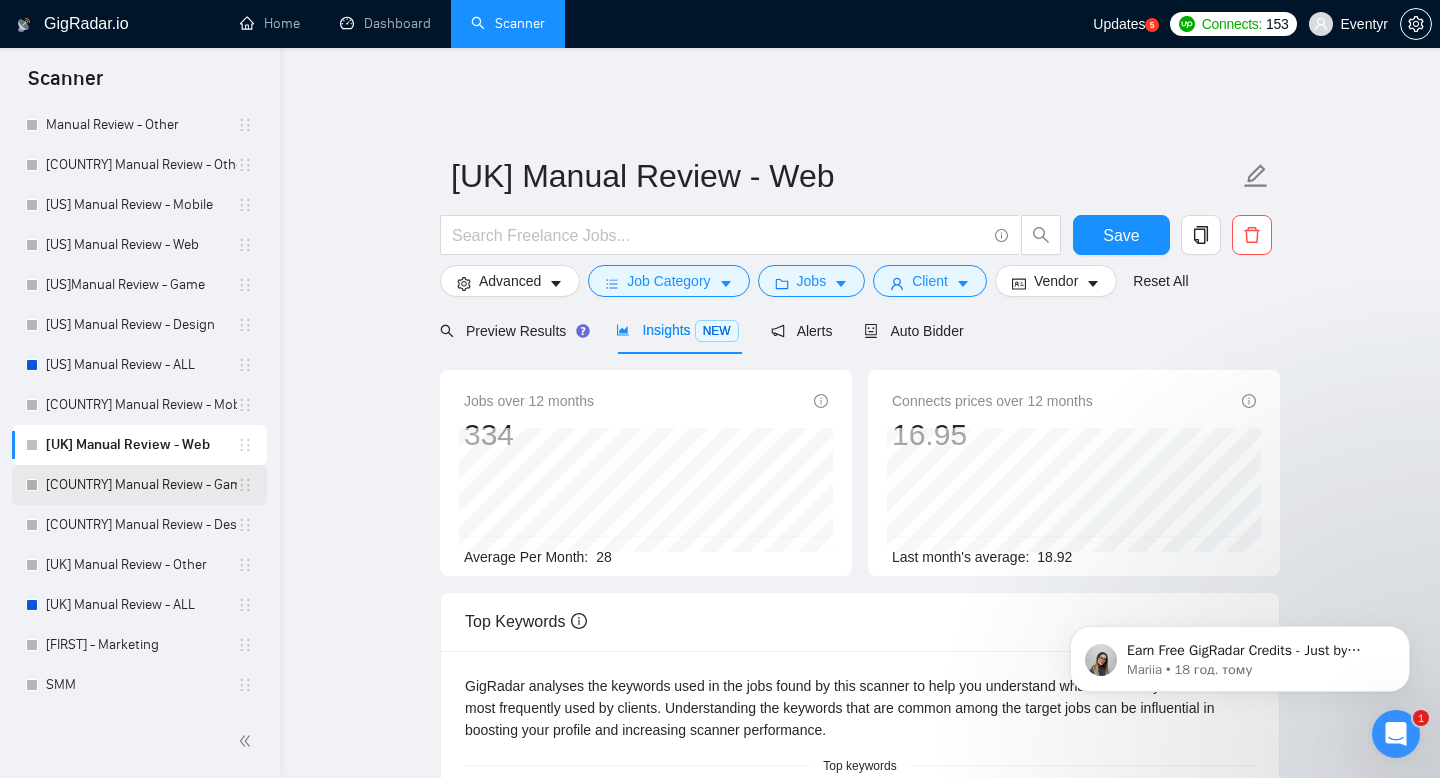 click on "[COUNTRY] Manual Review - Game" at bounding box center (141, 485) 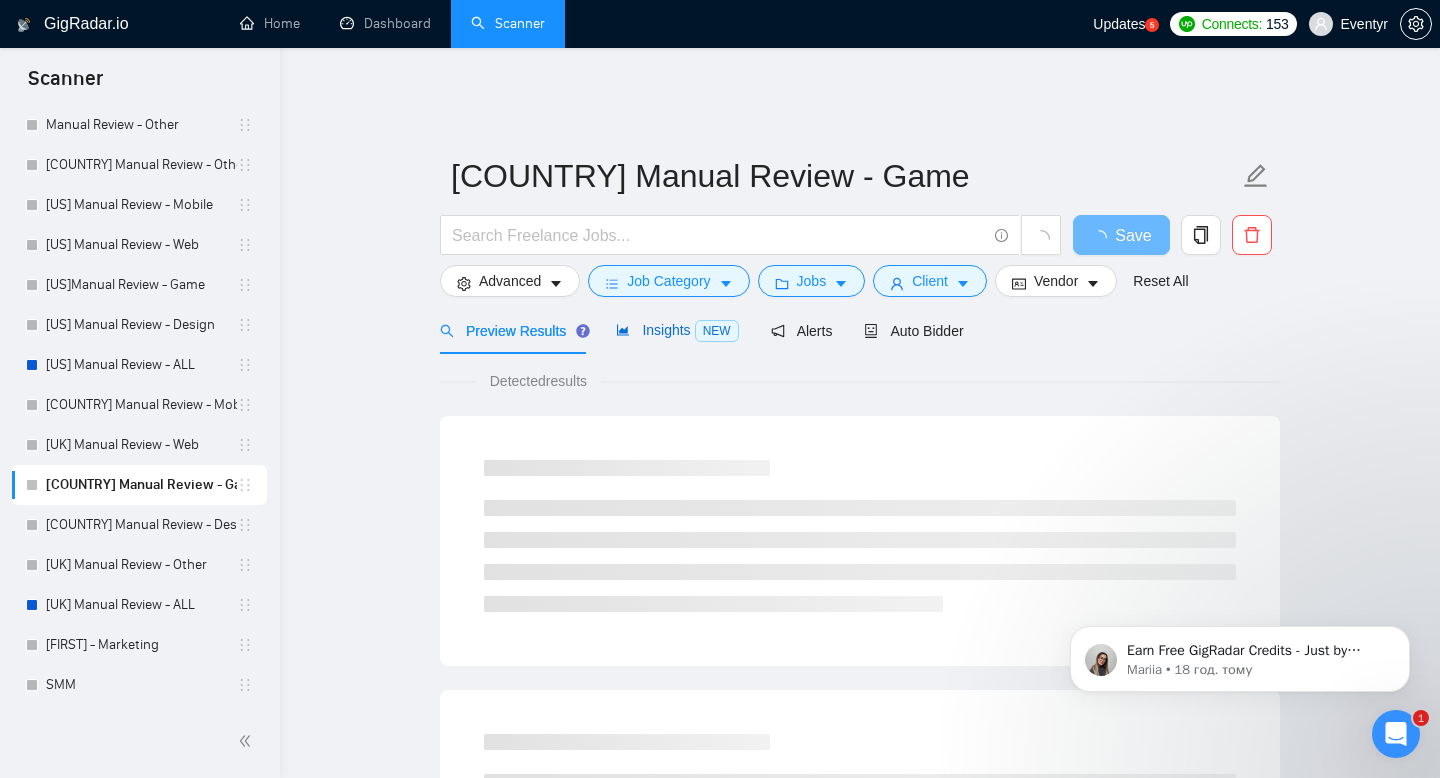 click on "Insights NEW" at bounding box center (677, 330) 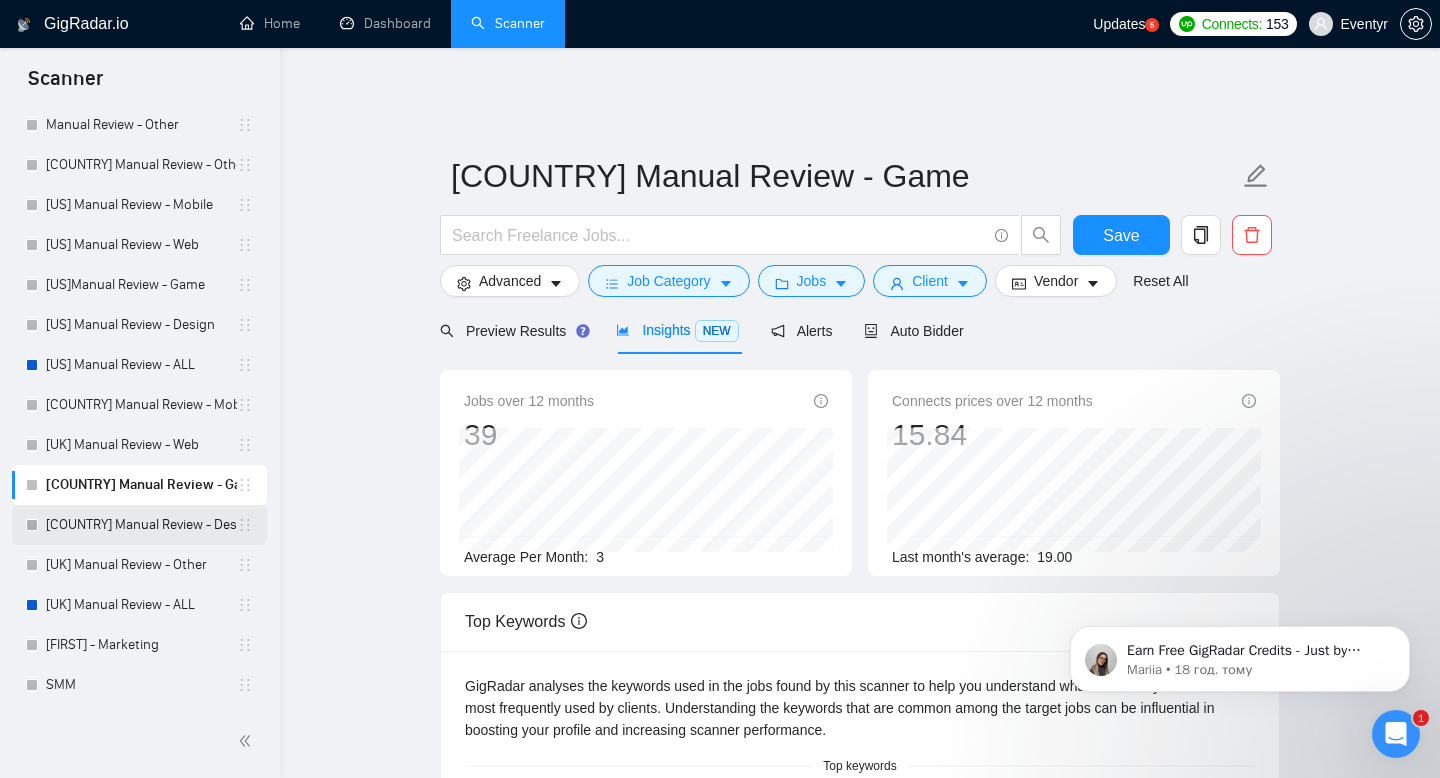 click on "[COUNTRY] Manual Review - Design" at bounding box center (141, 525) 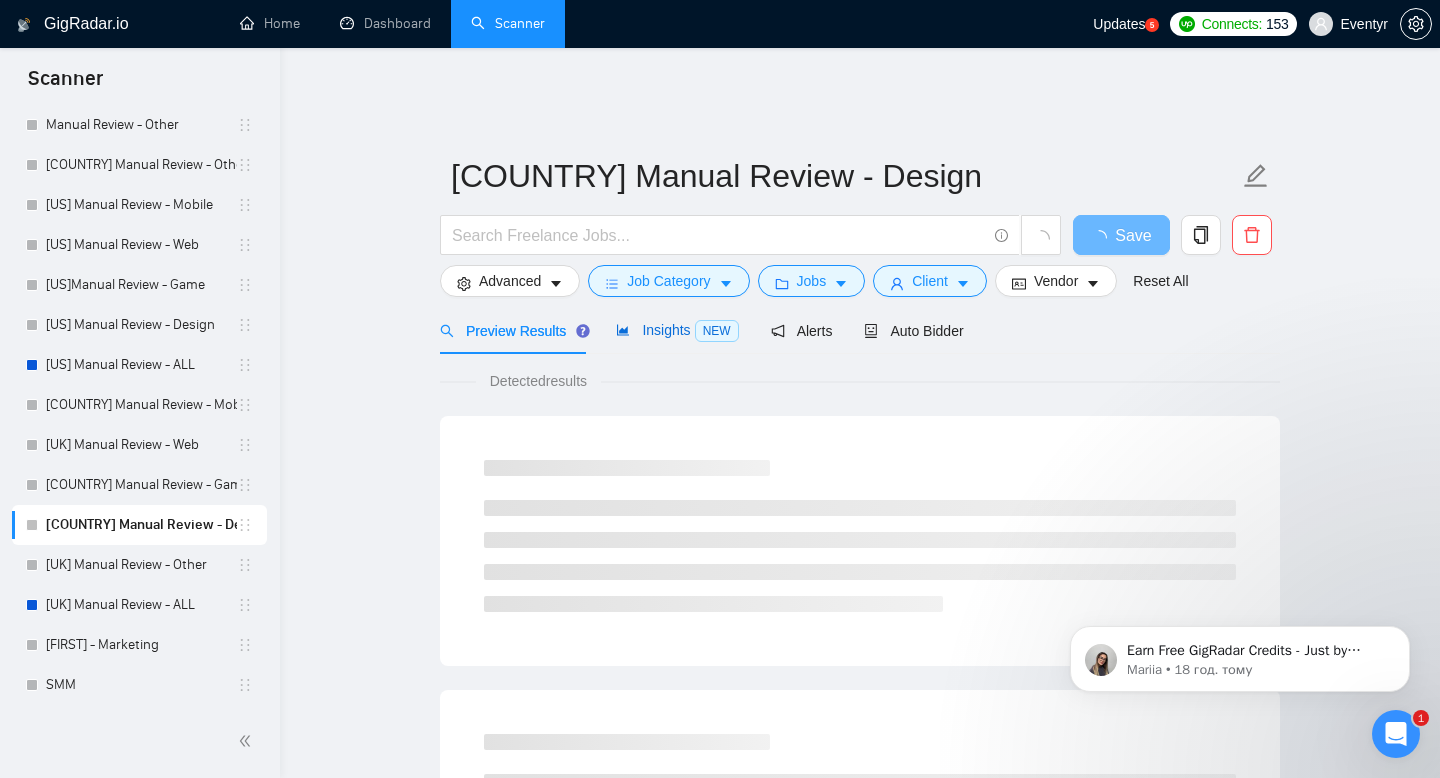 click on "Insights NEW" at bounding box center (677, 330) 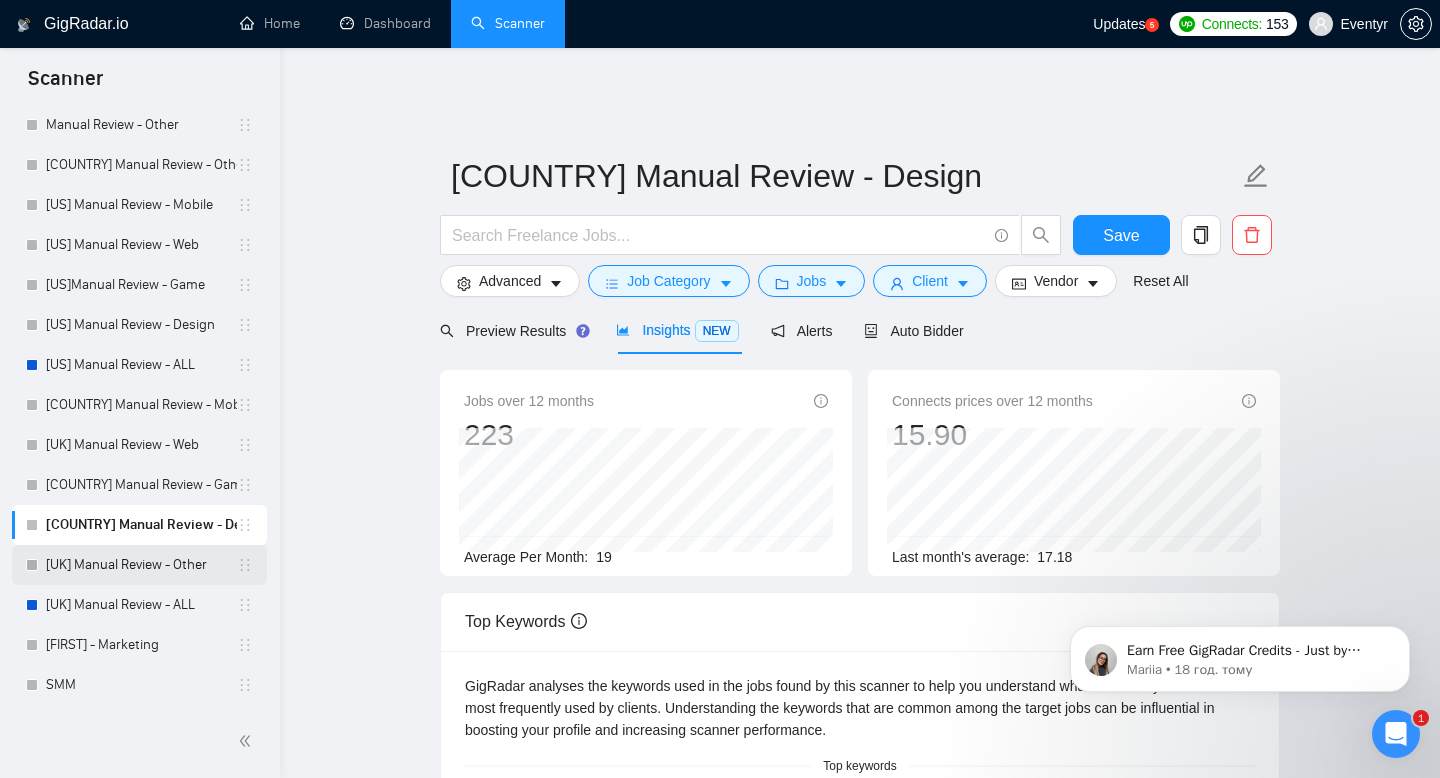click on "[UK] Manual Review - Other" at bounding box center (141, 565) 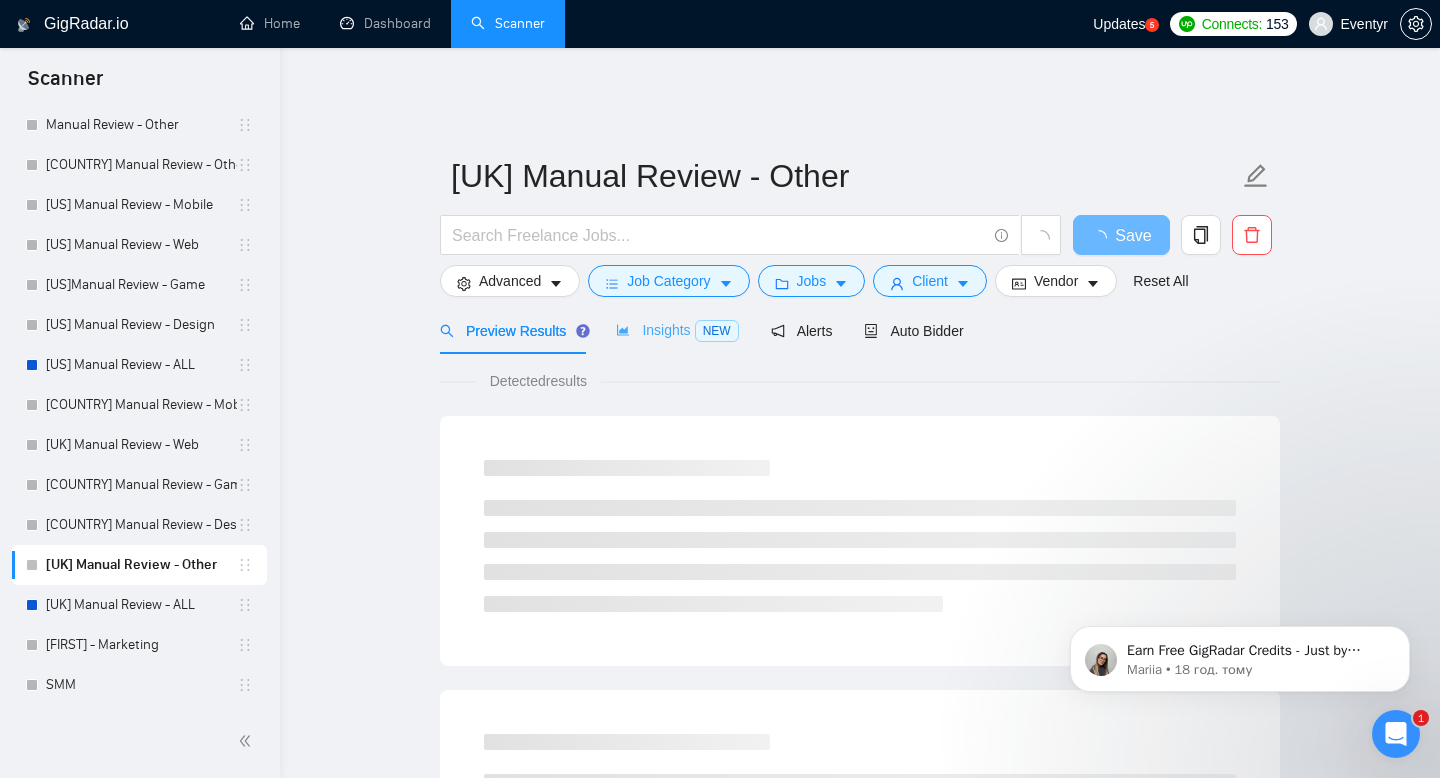 click on "Insights NEW" at bounding box center (677, 330) 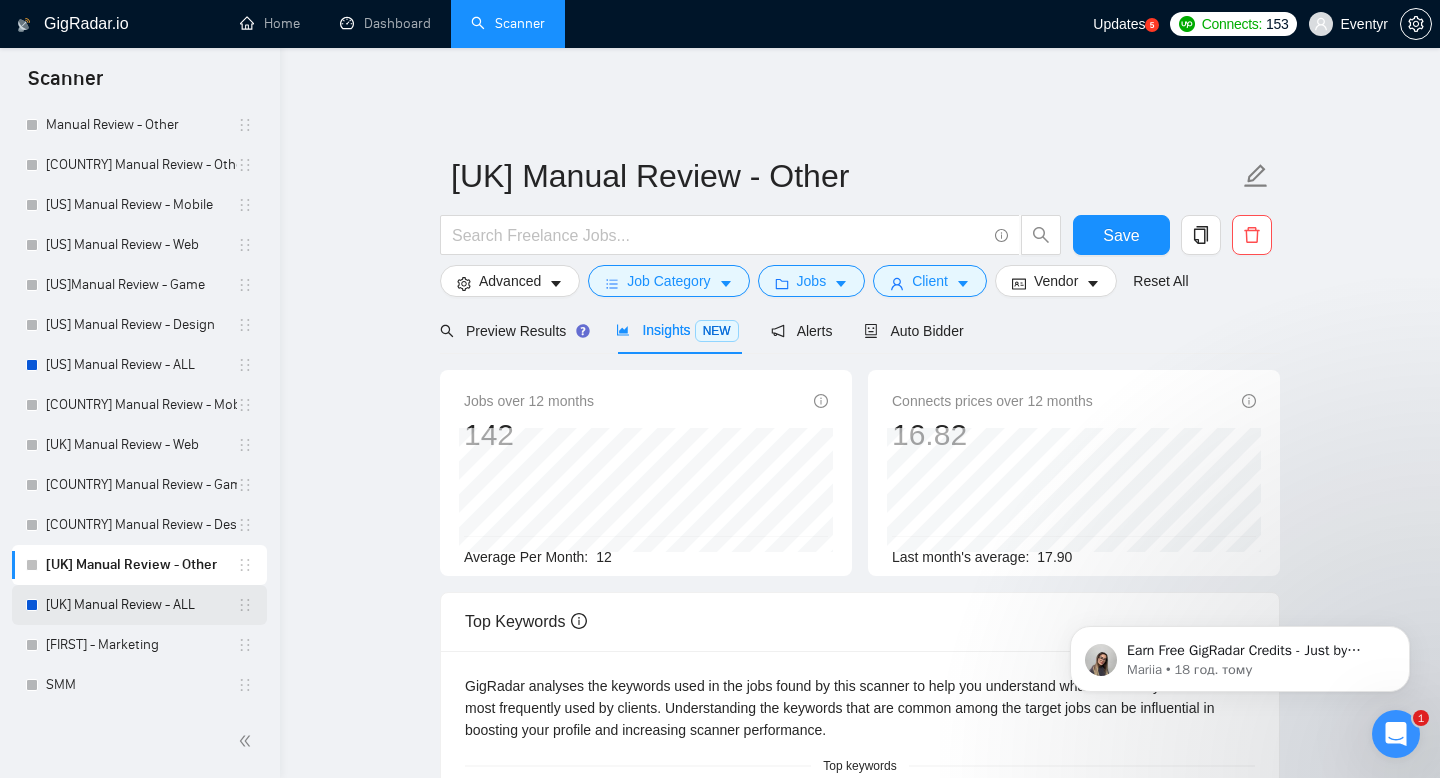 click on "[UK] Manual Review - ALL" at bounding box center [141, 605] 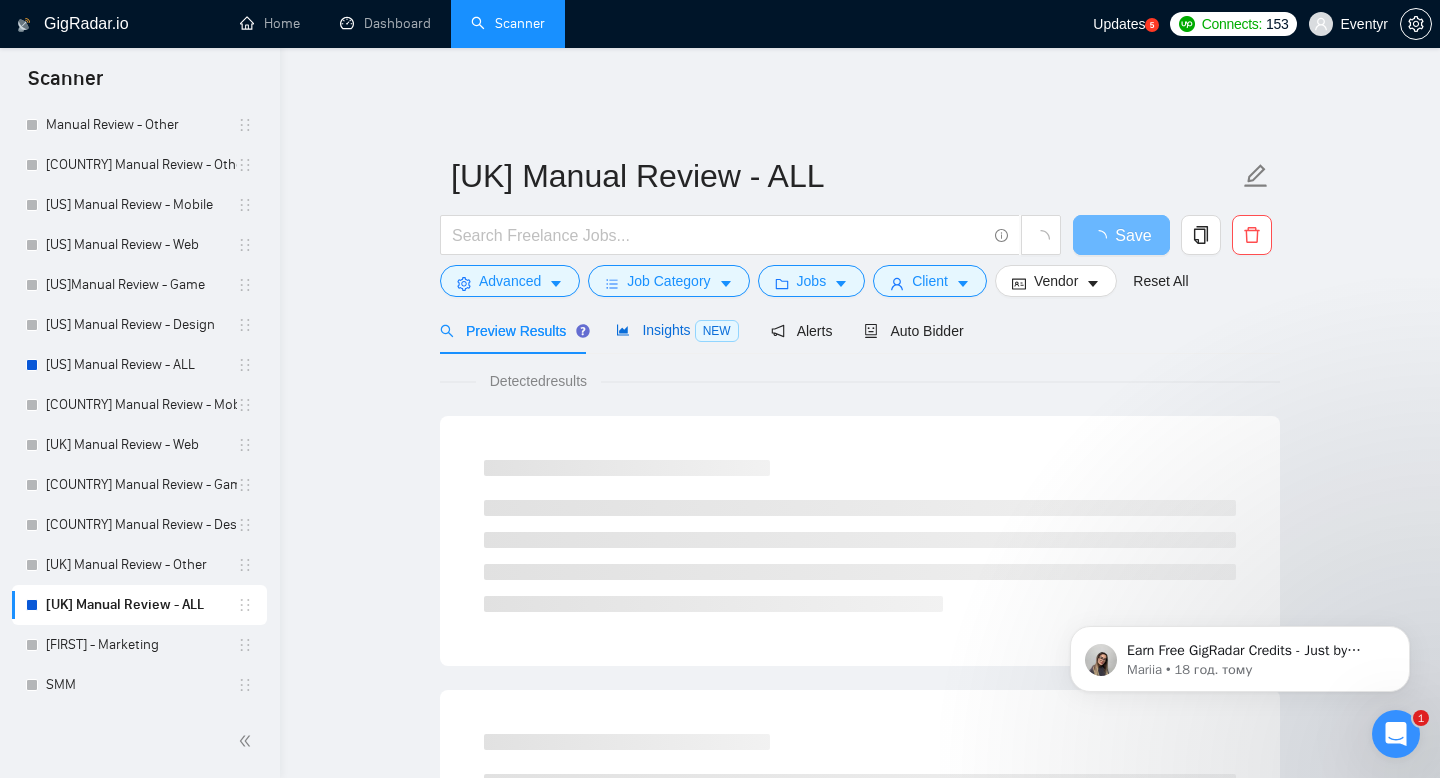 click on "Insights NEW" at bounding box center [677, 330] 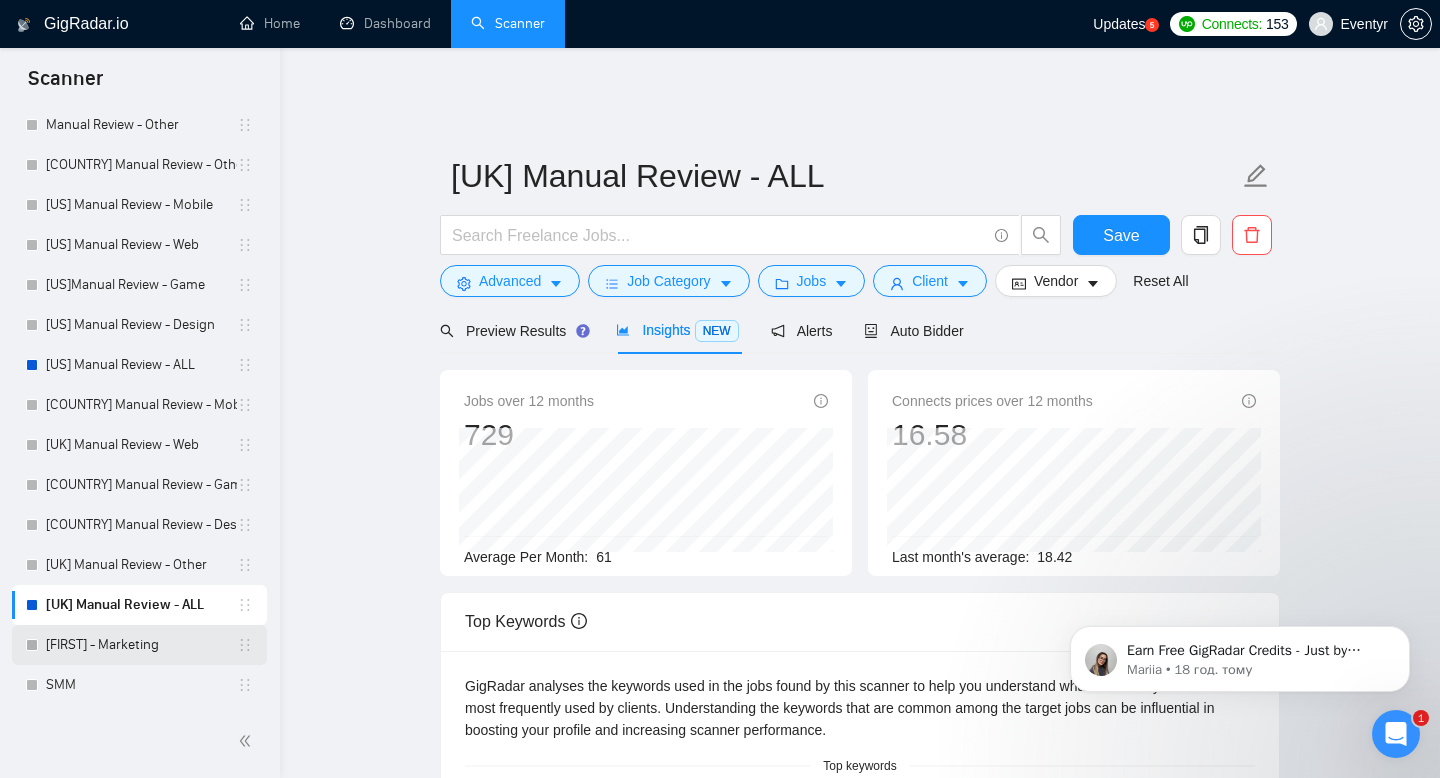 click on "[FIRST] - Marketing" at bounding box center [141, 645] 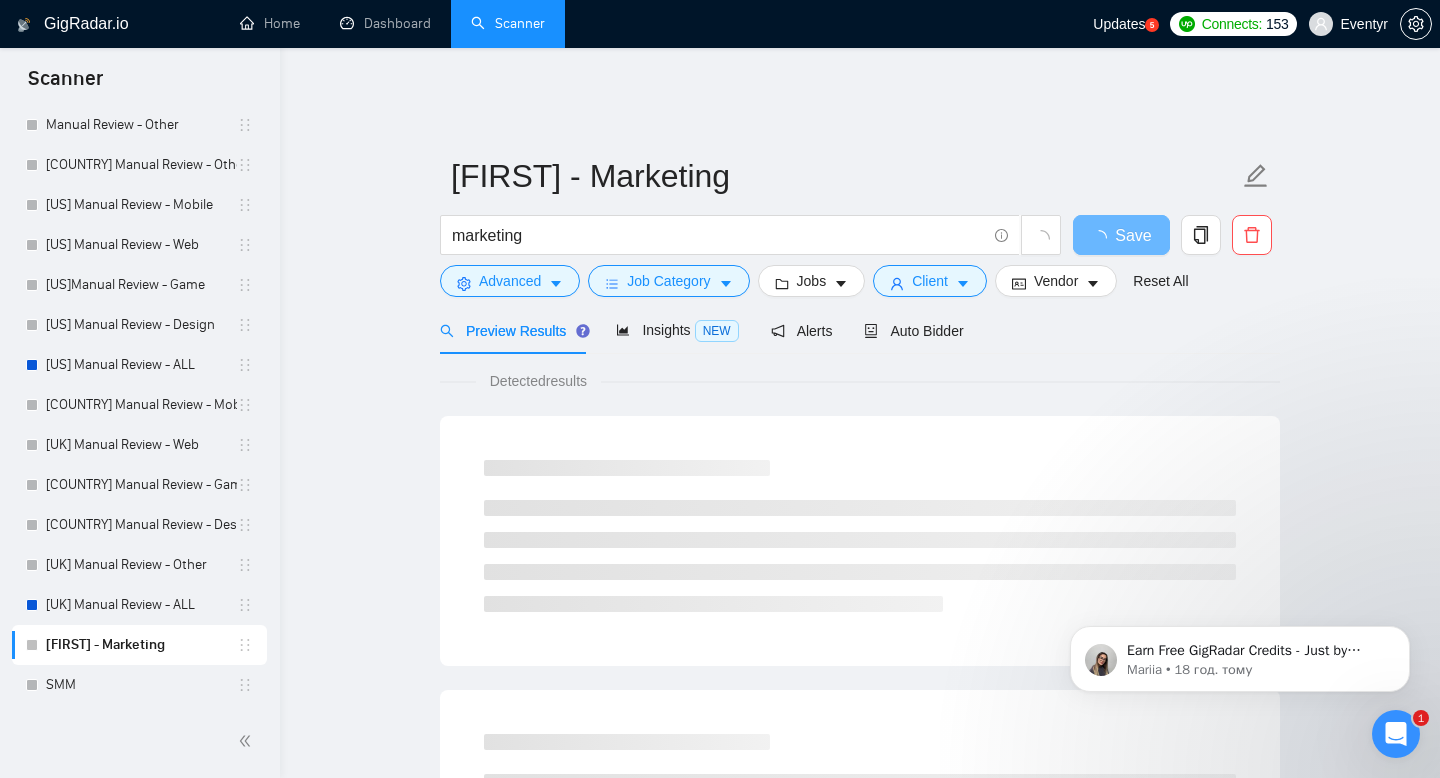 click on "[FIRST] - Marketing marketing Save Advanced   Job Category   Jobs   Client   Vendor   Reset All" at bounding box center [860, 225] 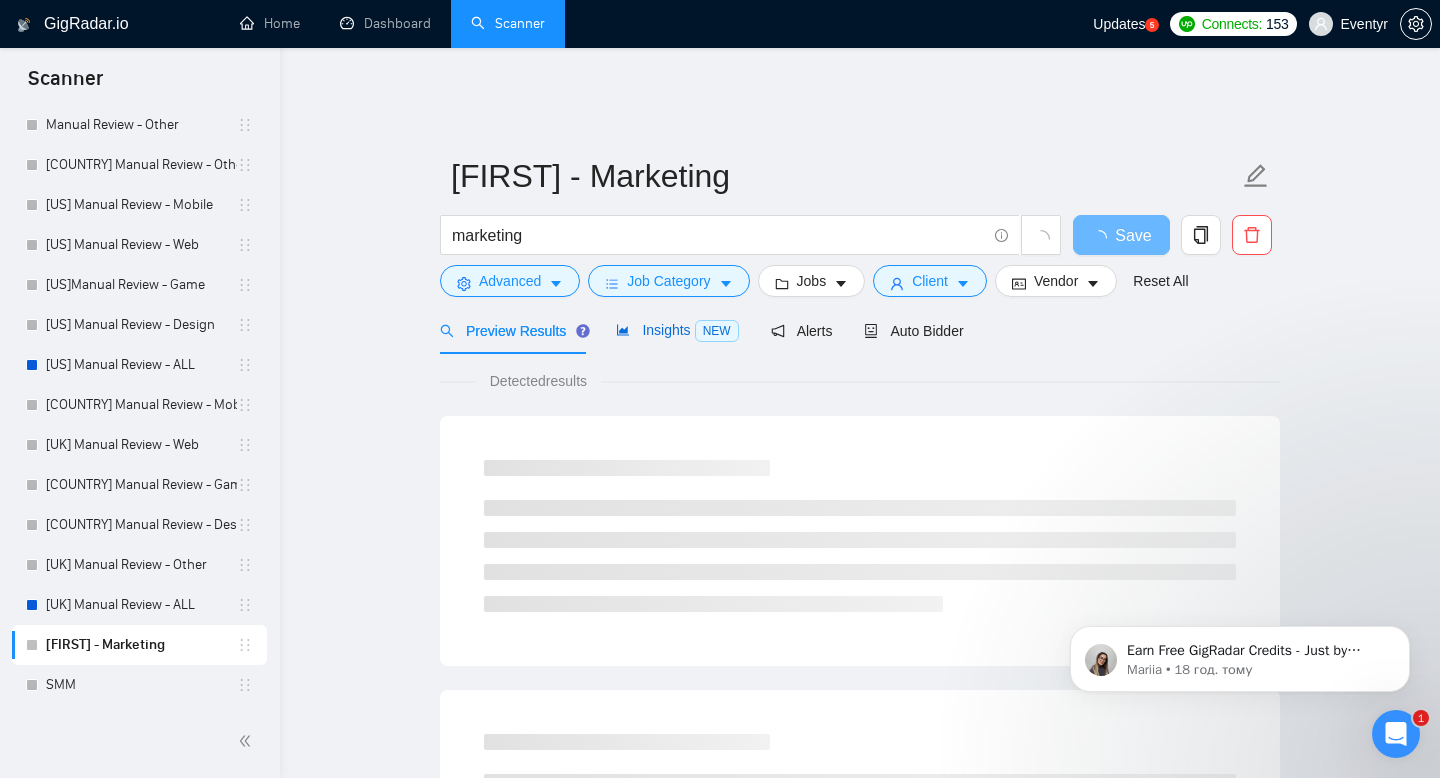 click on "NEW" at bounding box center (717, 331) 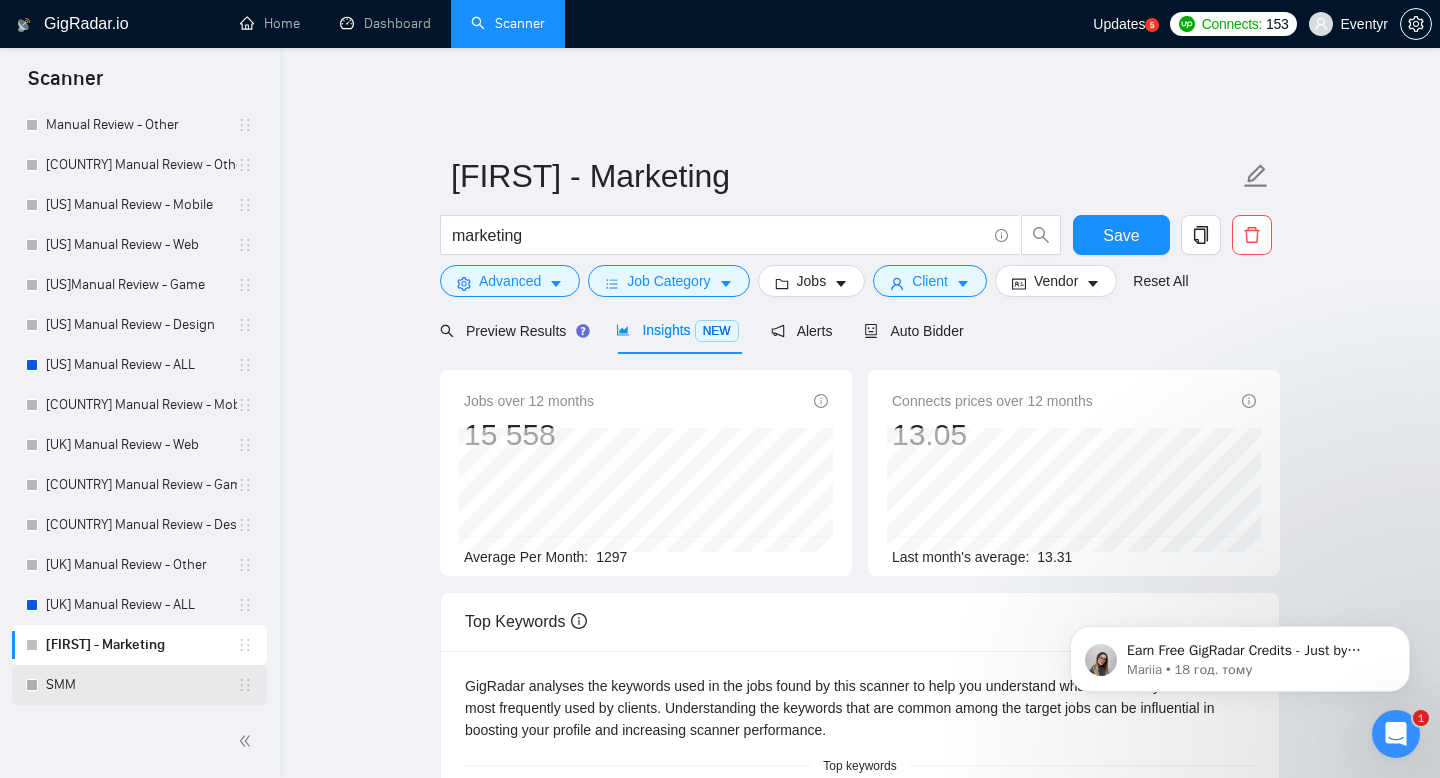 click on "SMM" at bounding box center [141, 685] 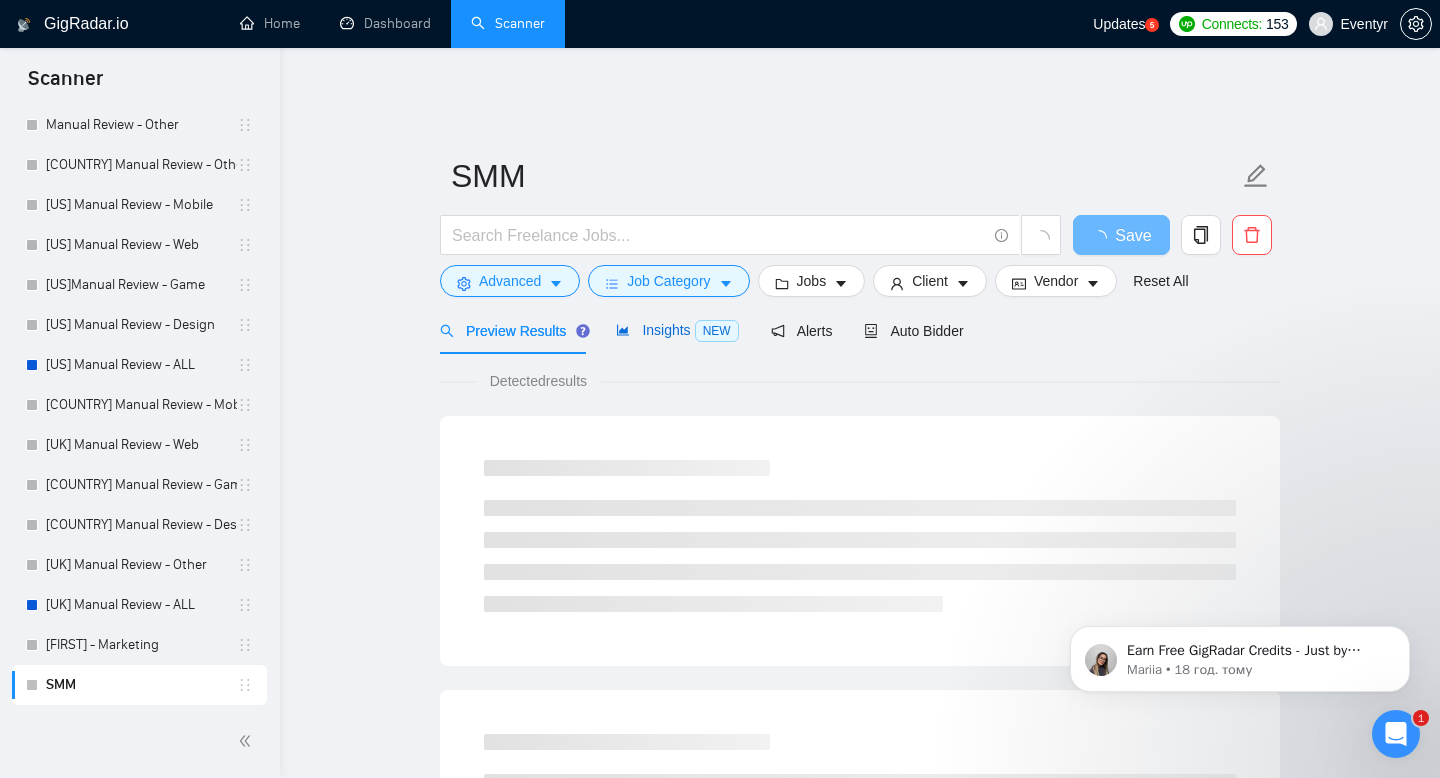 click on "Insights NEW" at bounding box center (677, 330) 